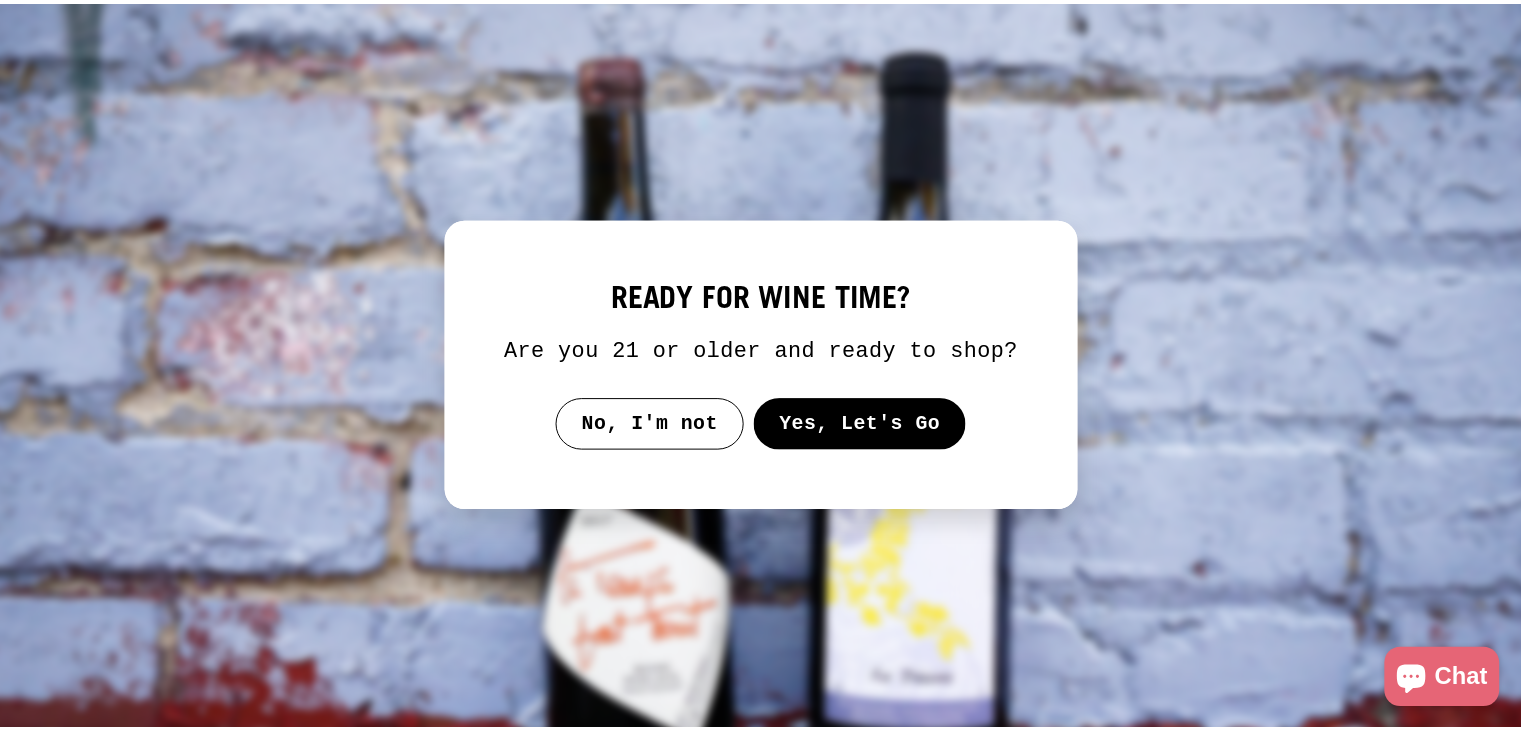 scroll, scrollTop: 0, scrollLeft: 0, axis: both 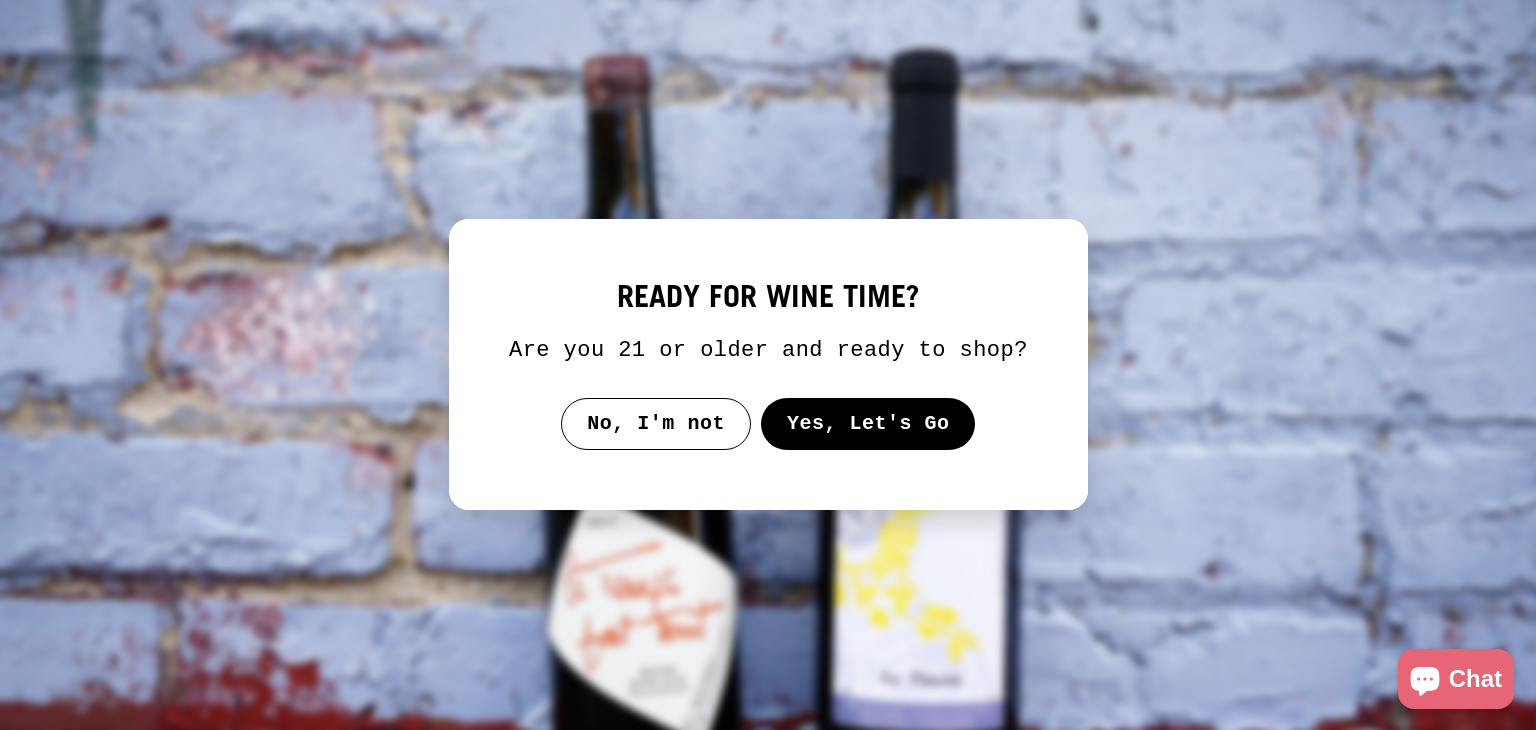drag, startPoint x: 782, startPoint y: 353, endPoint x: 940, endPoint y: 417, distance: 170.46994 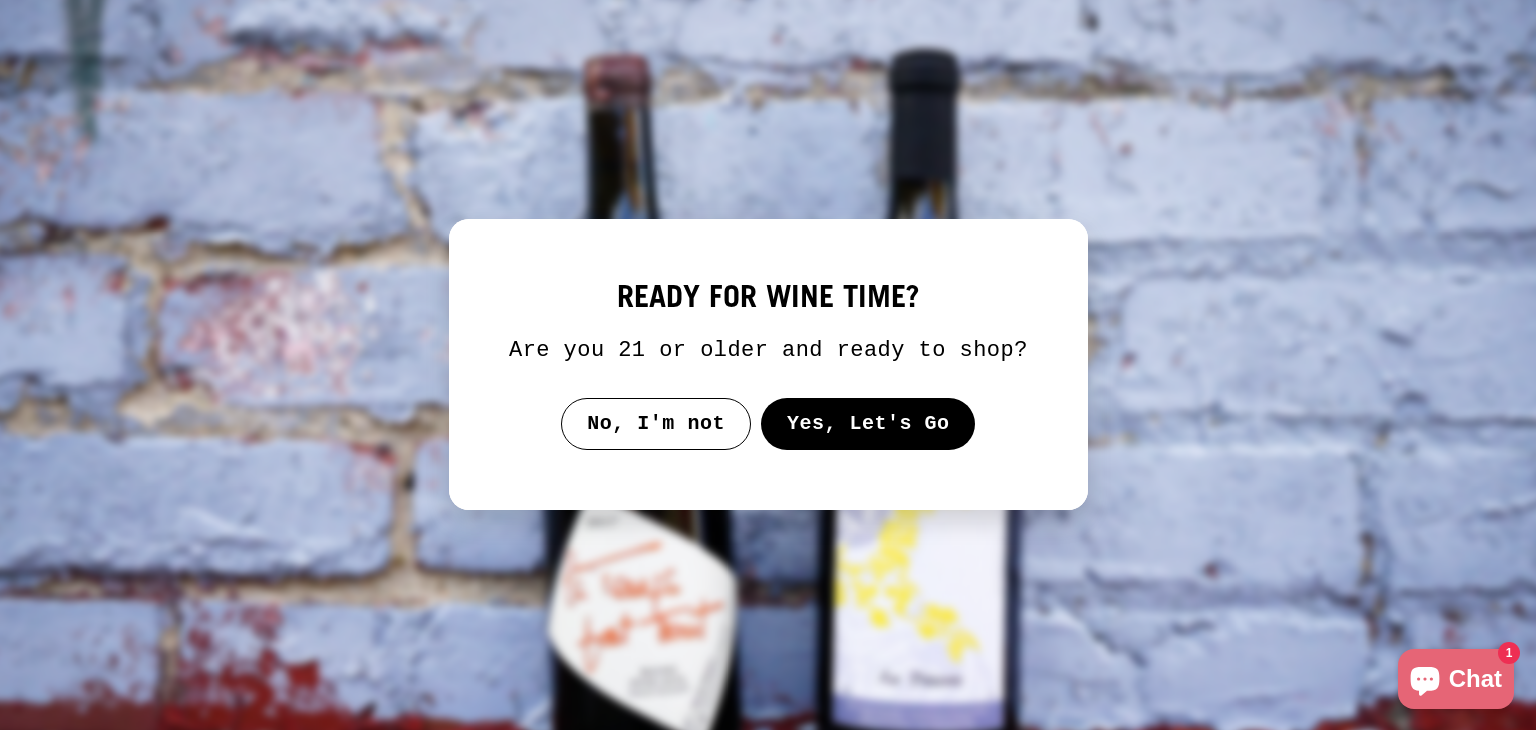click on "Yes, Let's Go" at bounding box center [867, 424] 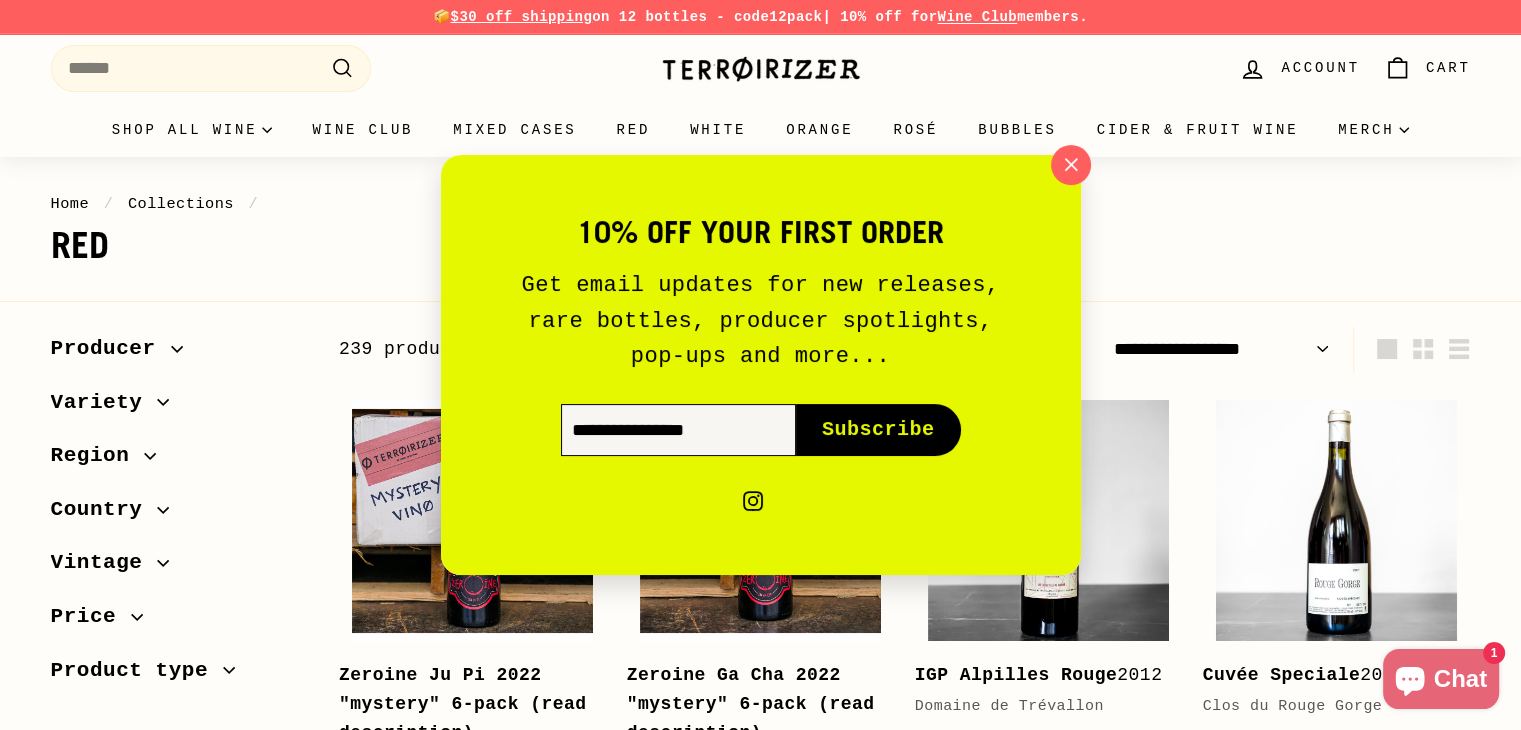 click on "Enter your email" at bounding box center (678, 430) 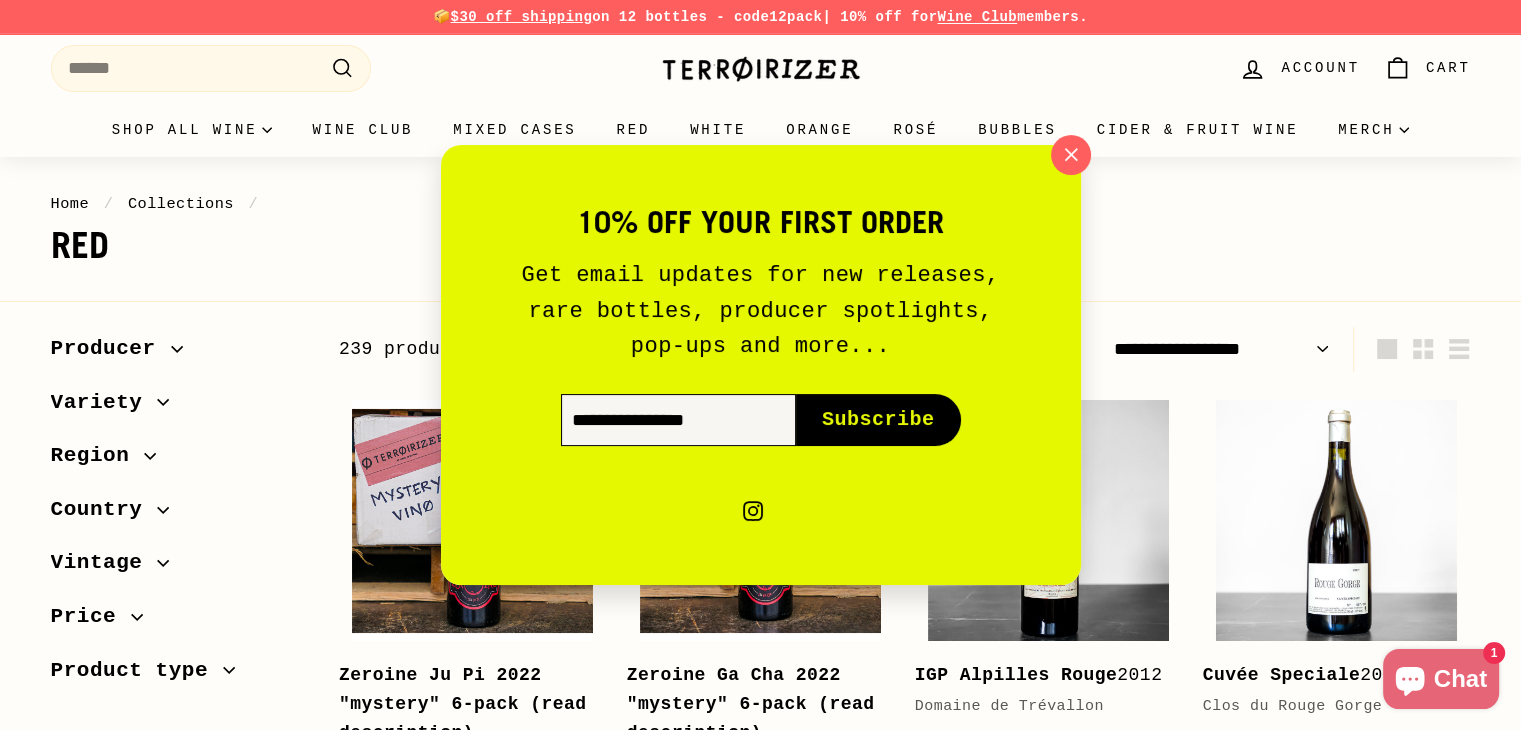 click on "Enter your email" at bounding box center (678, 420) 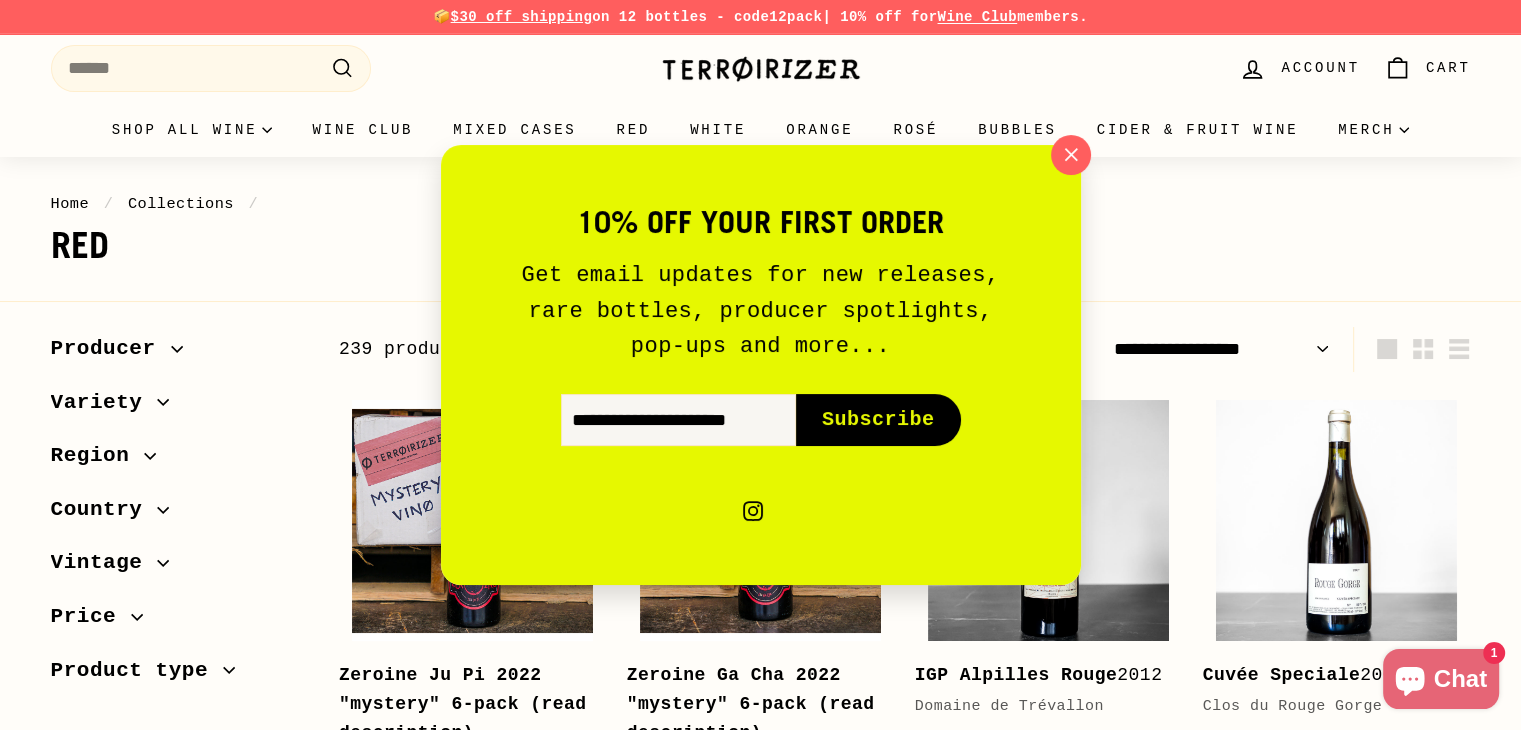 click on "Subscribe" at bounding box center [878, 420] 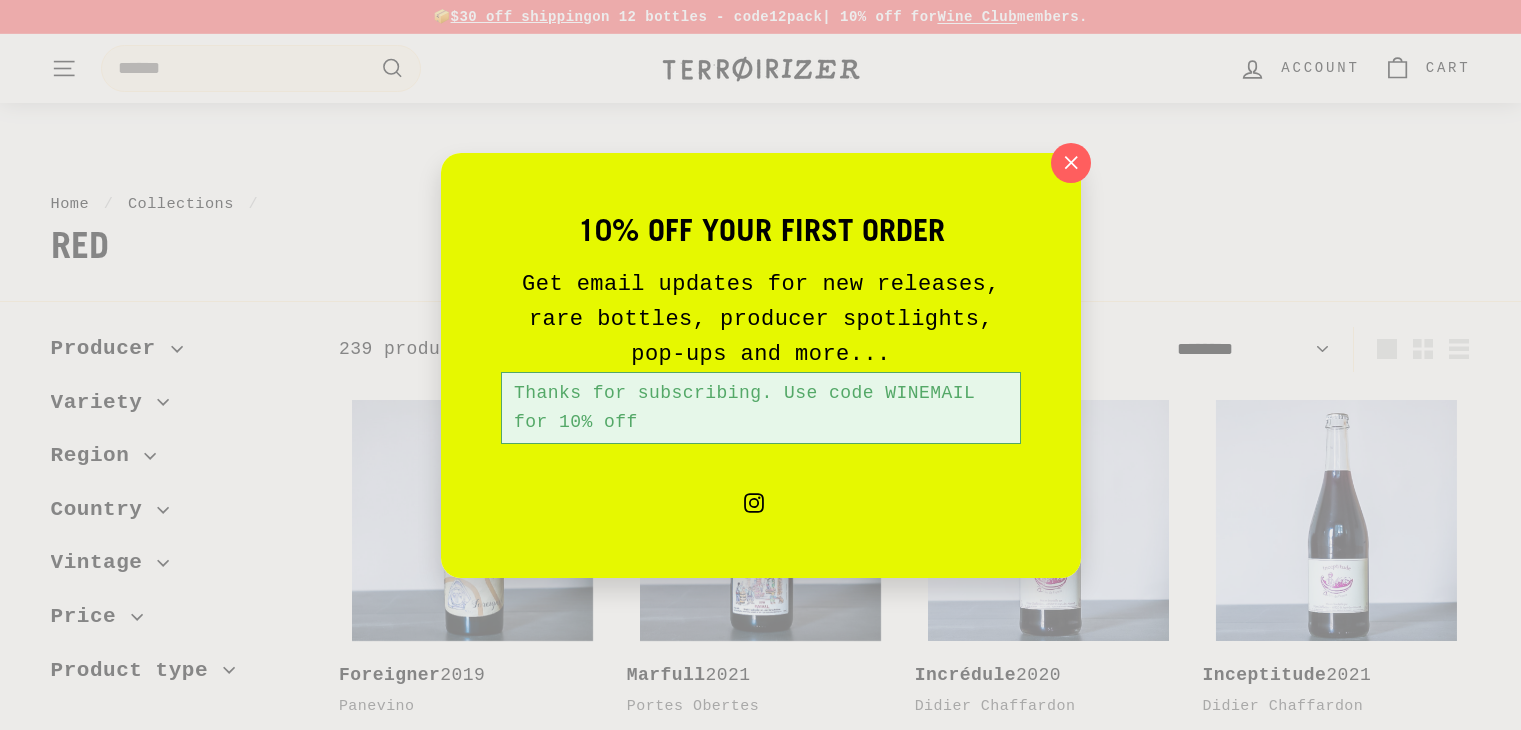 select on "******" 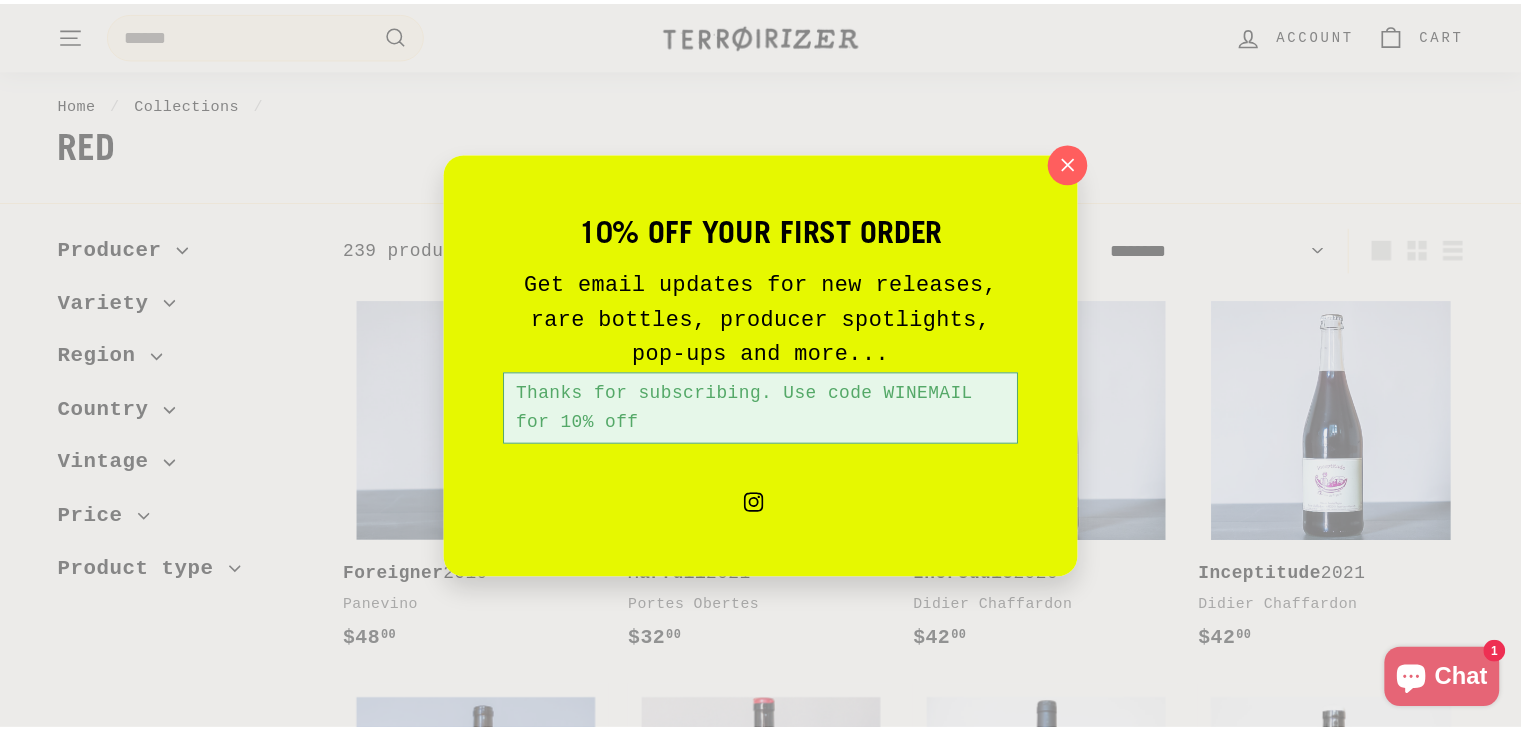 scroll, scrollTop: 100, scrollLeft: 0, axis: vertical 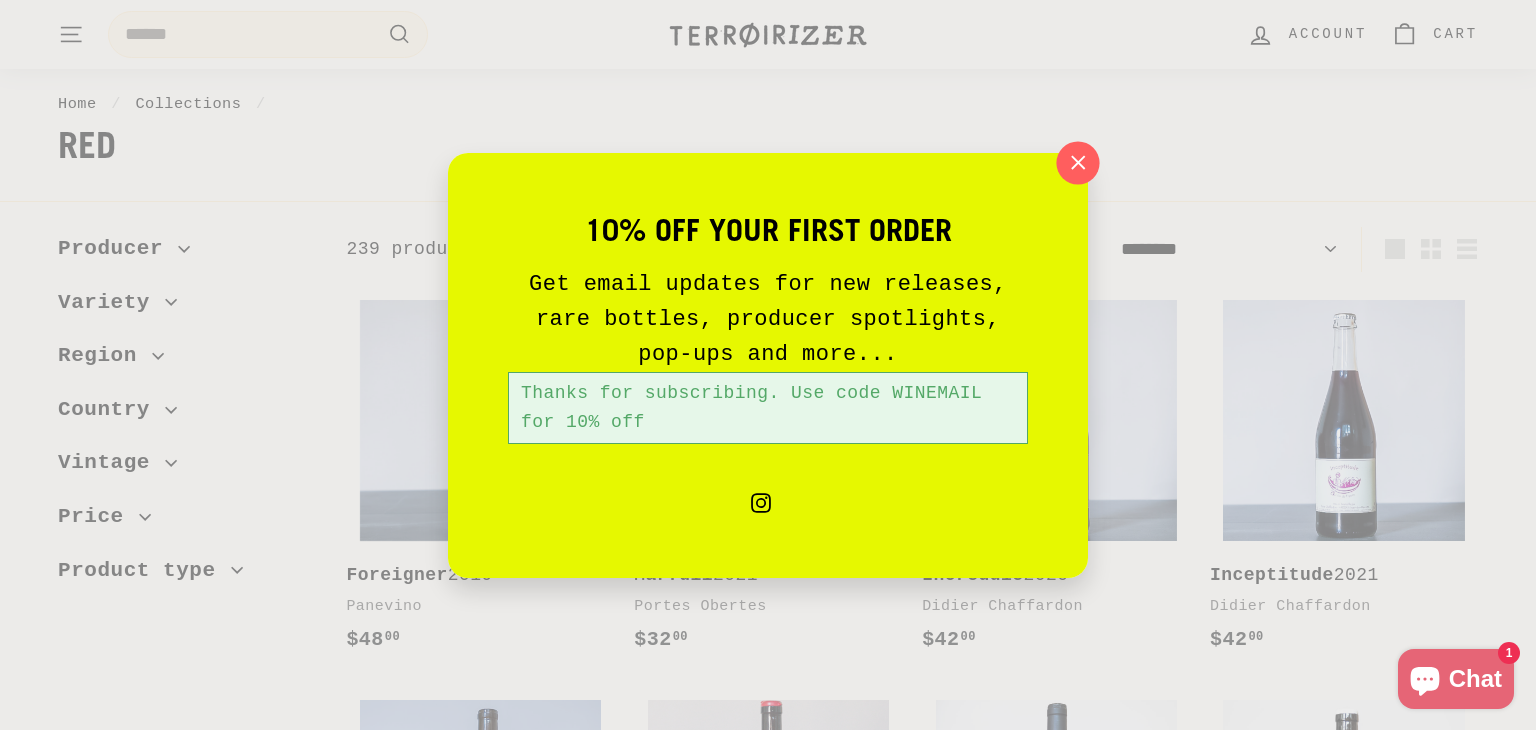 click 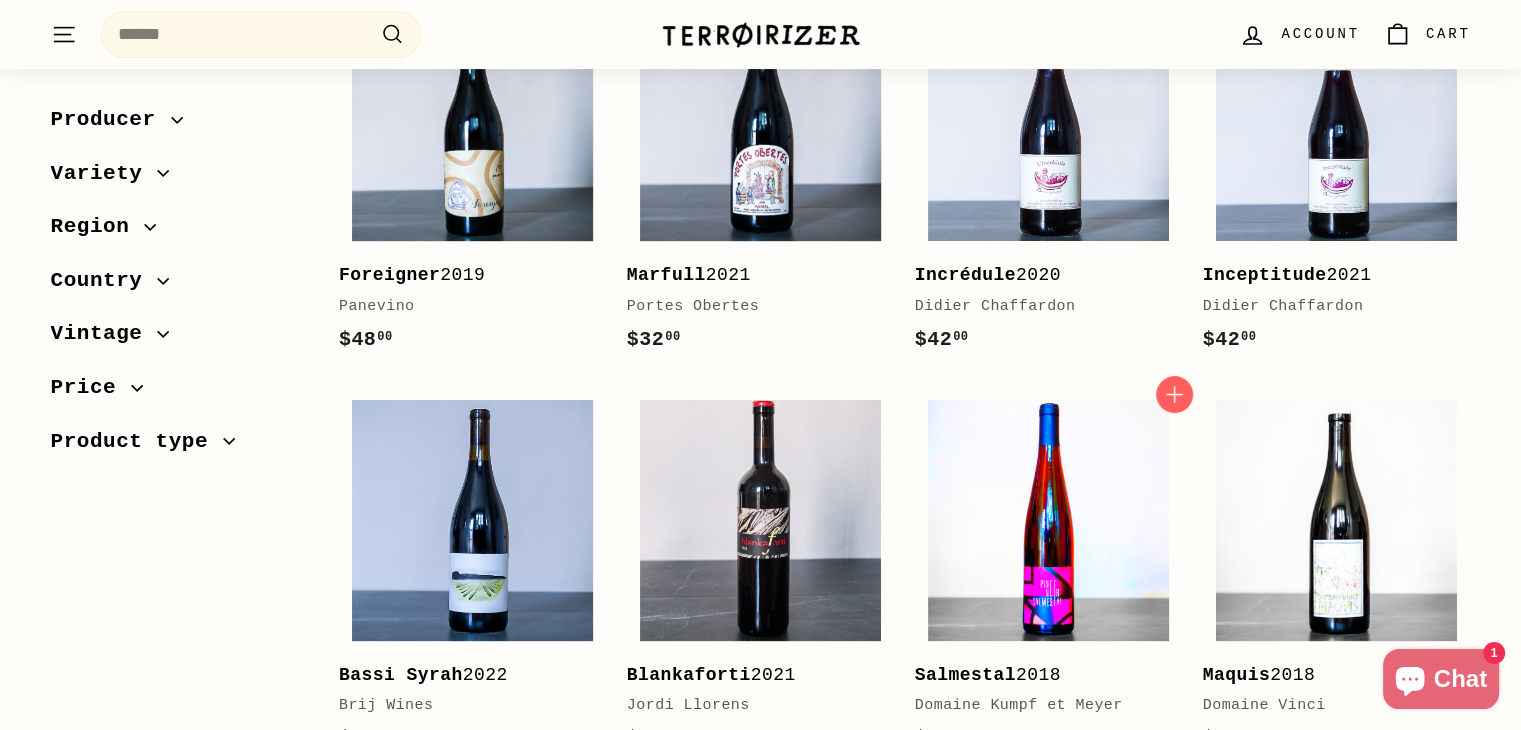 scroll, scrollTop: 0, scrollLeft: 0, axis: both 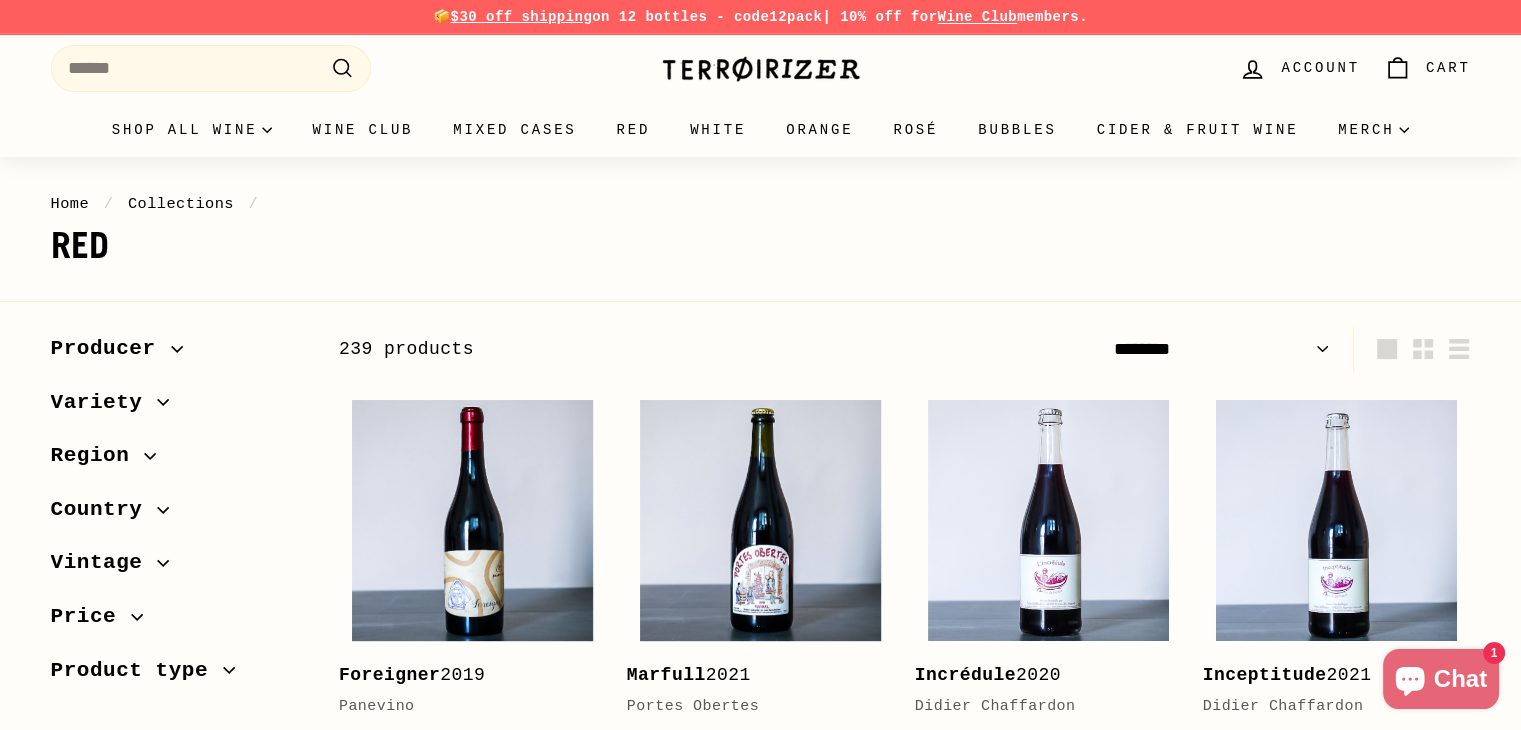click on "Account" at bounding box center (1320, 68) 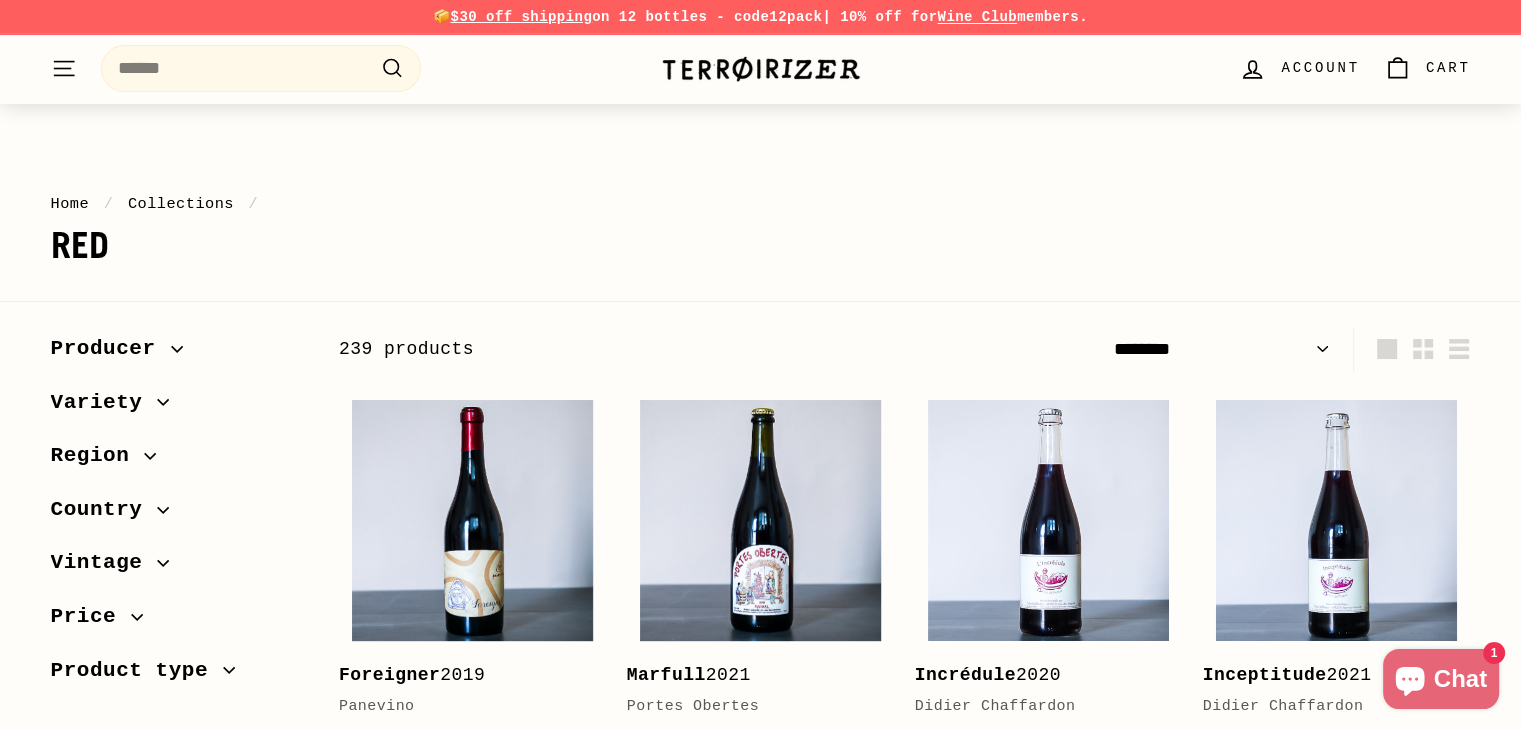 scroll, scrollTop: 300, scrollLeft: 0, axis: vertical 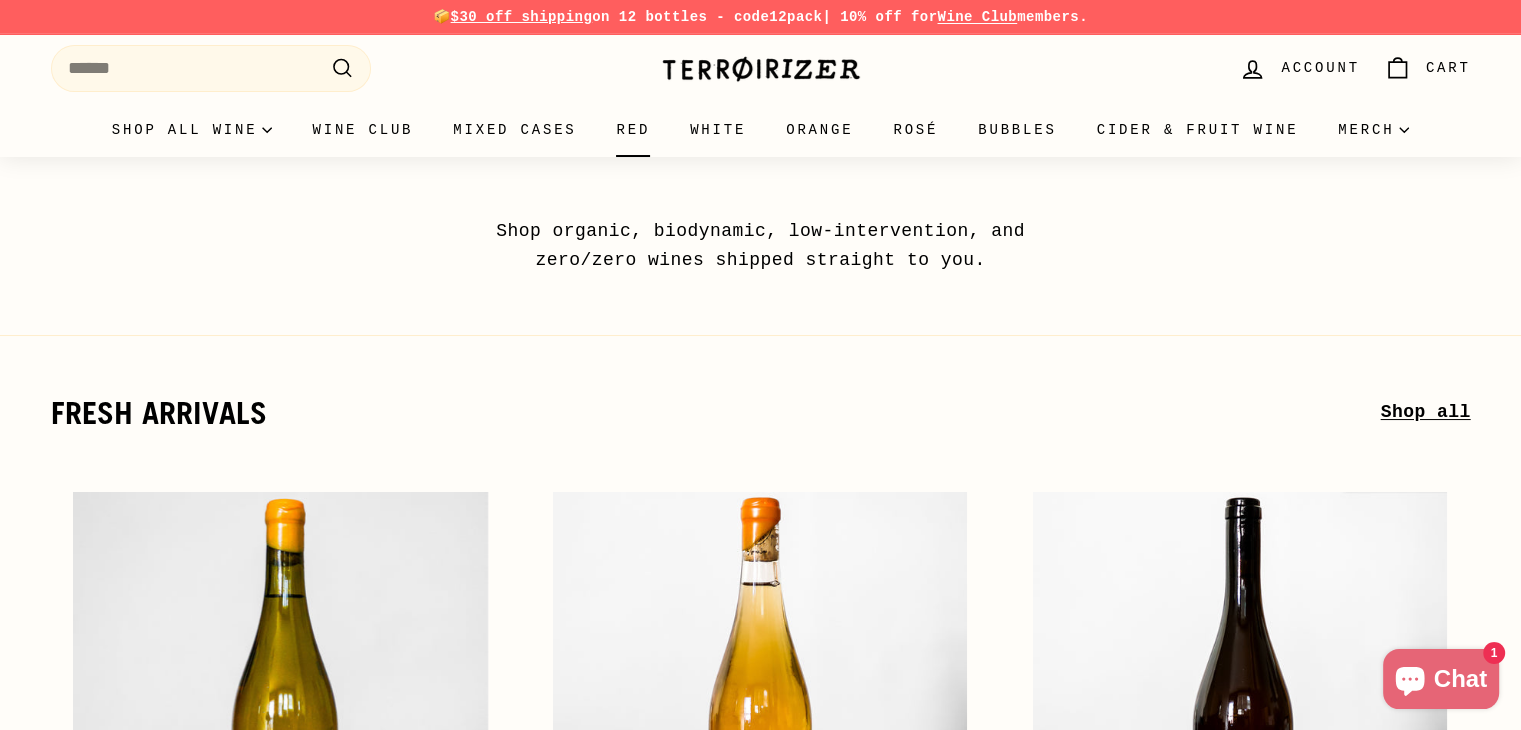 click on "Red" at bounding box center (633, 130) 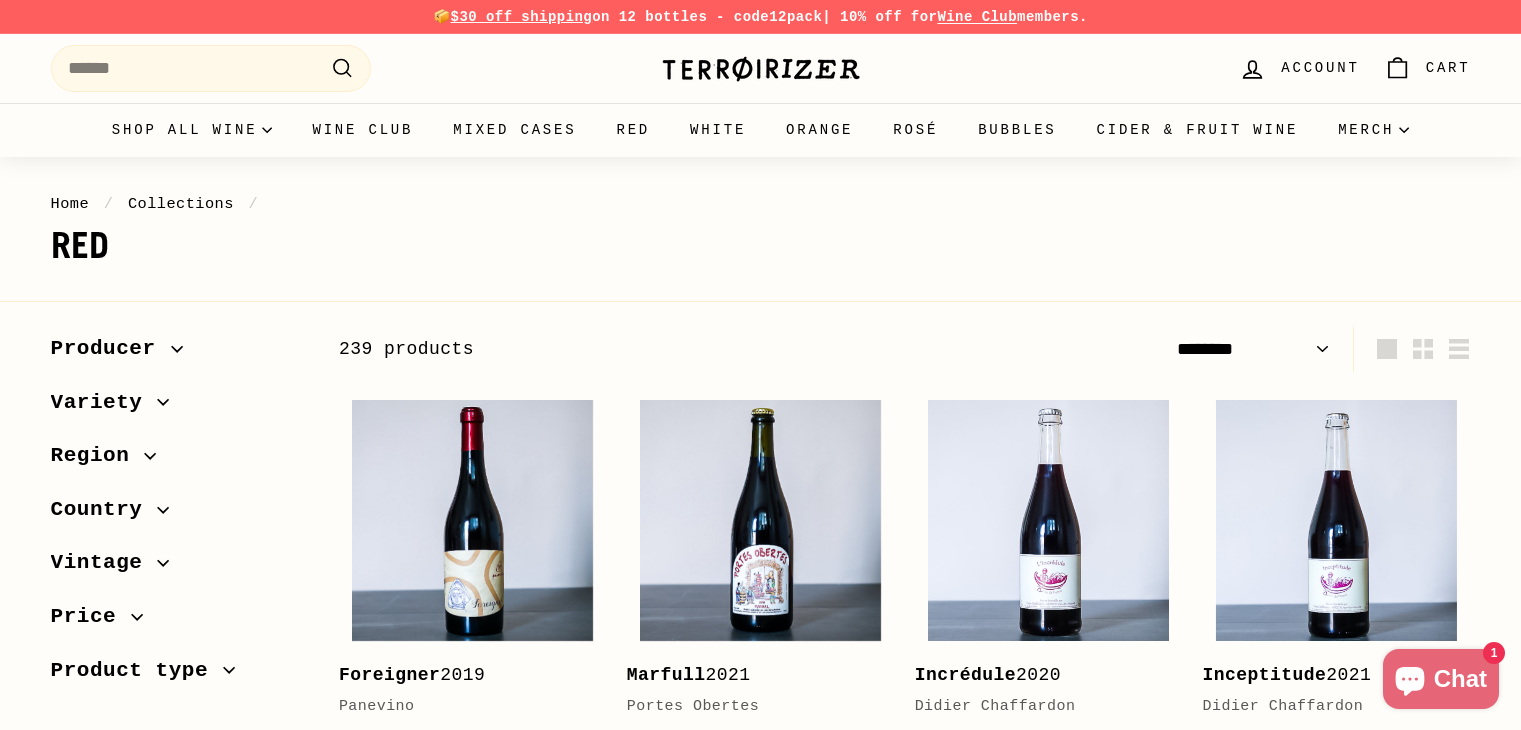 select on "******" 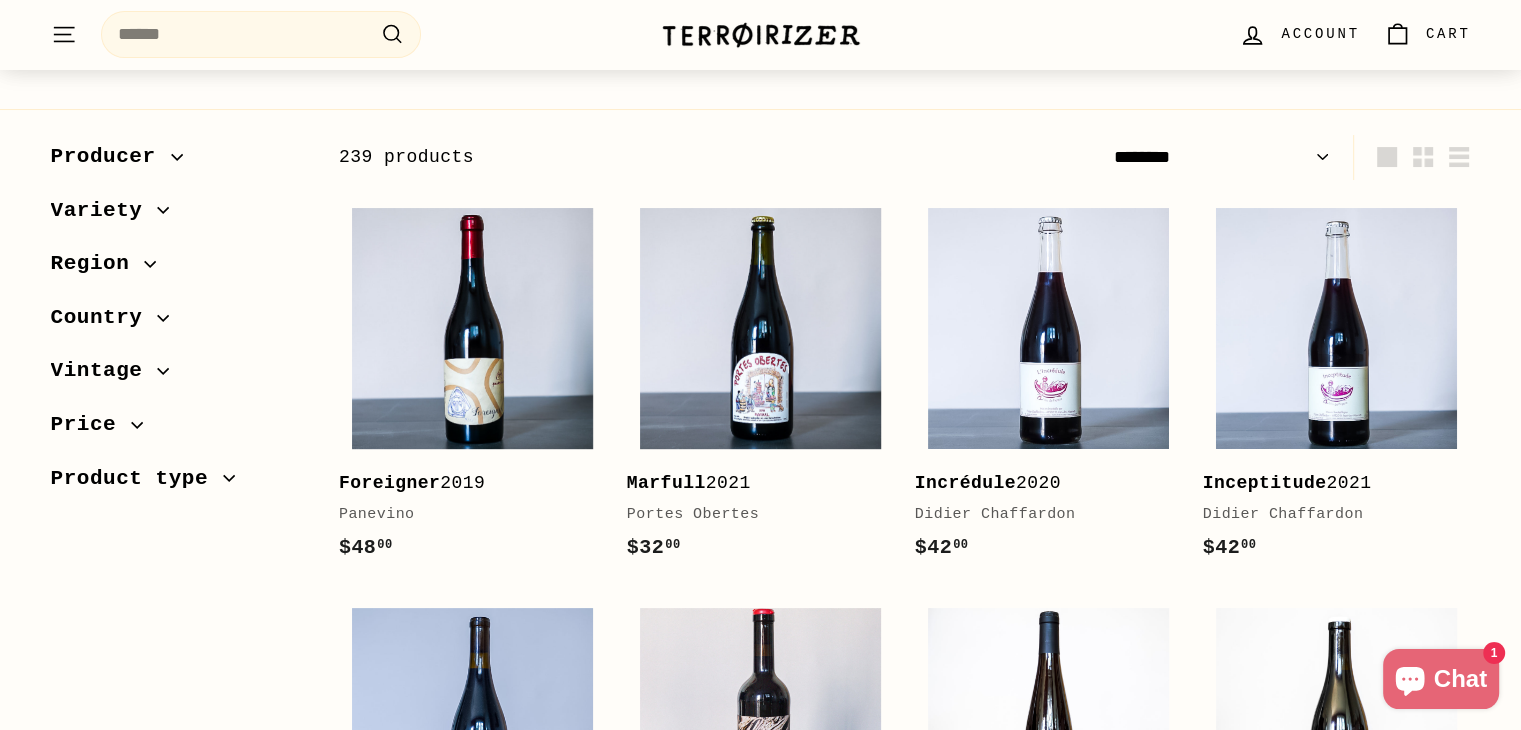 scroll, scrollTop: 200, scrollLeft: 0, axis: vertical 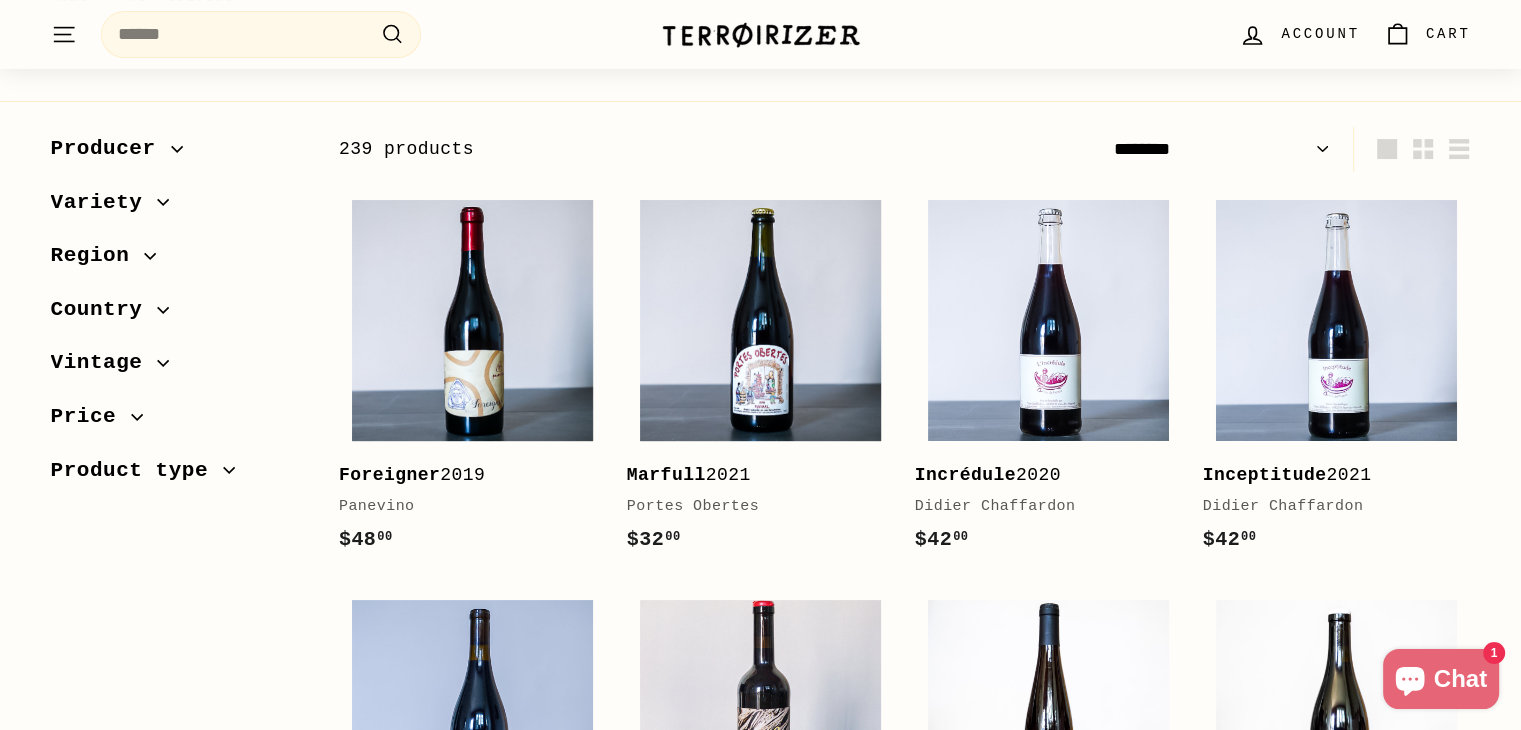 click 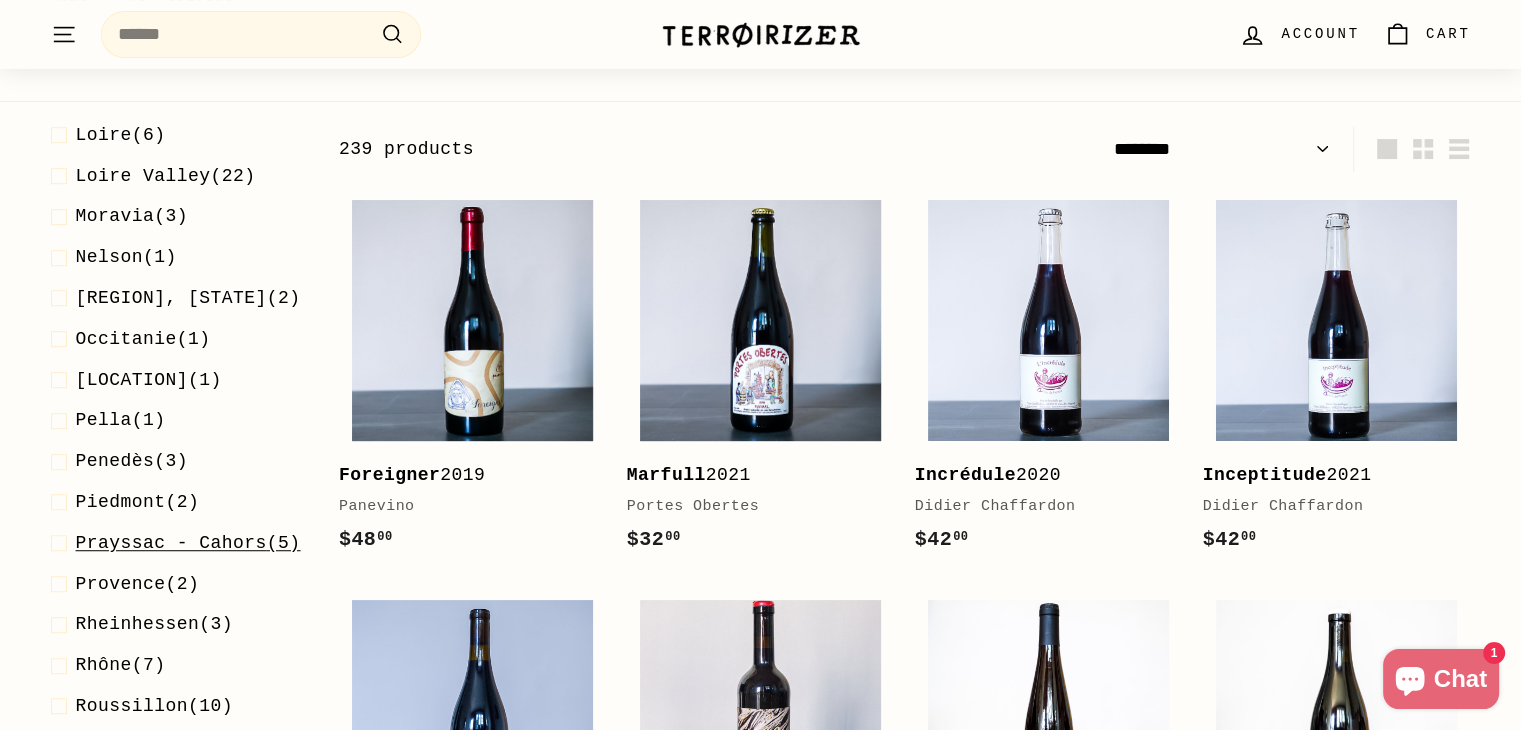 scroll, scrollTop: 1400, scrollLeft: 0, axis: vertical 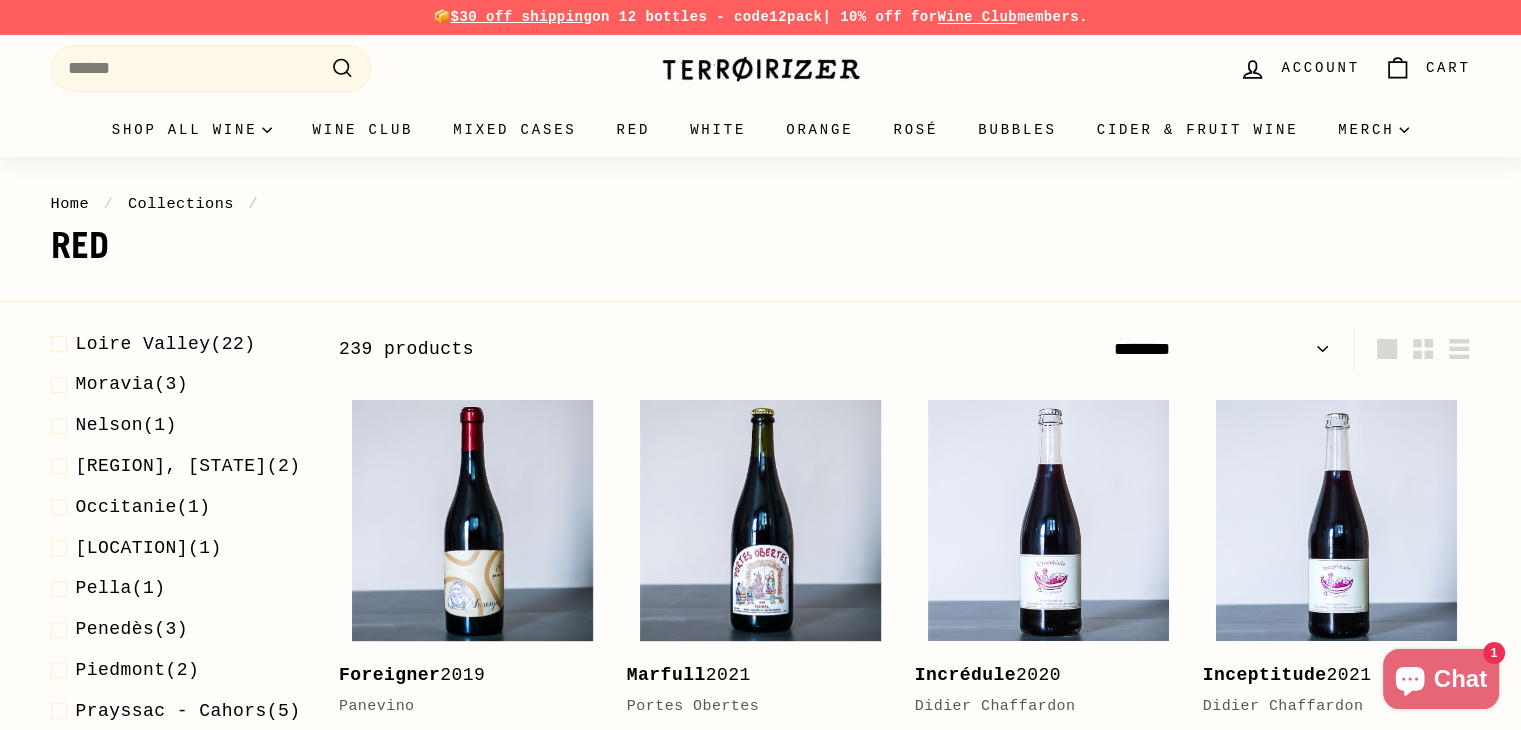 click on "Account" at bounding box center [1320, 68] 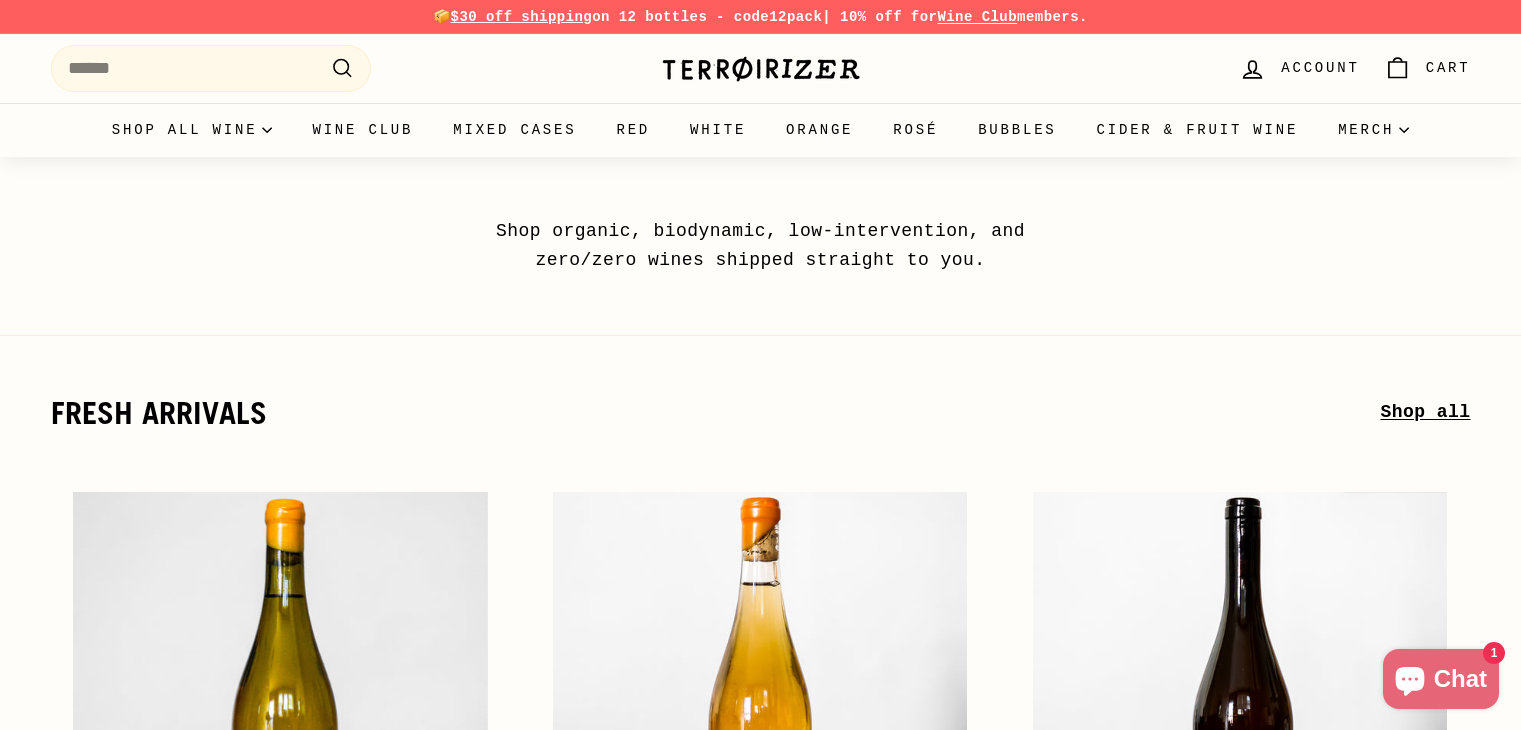 scroll, scrollTop: 0, scrollLeft: 0, axis: both 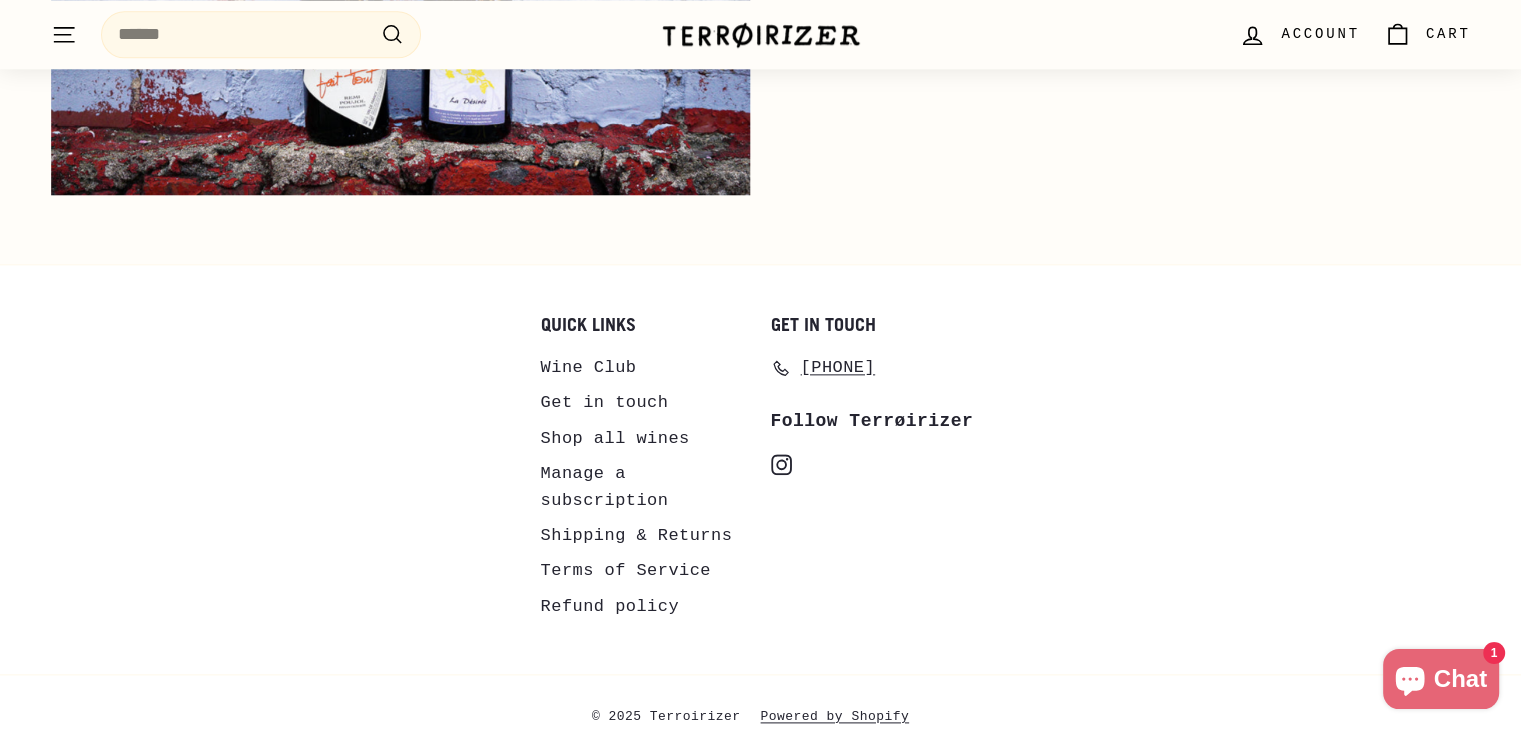 click on "Shipping & Returns" at bounding box center (637, 535) 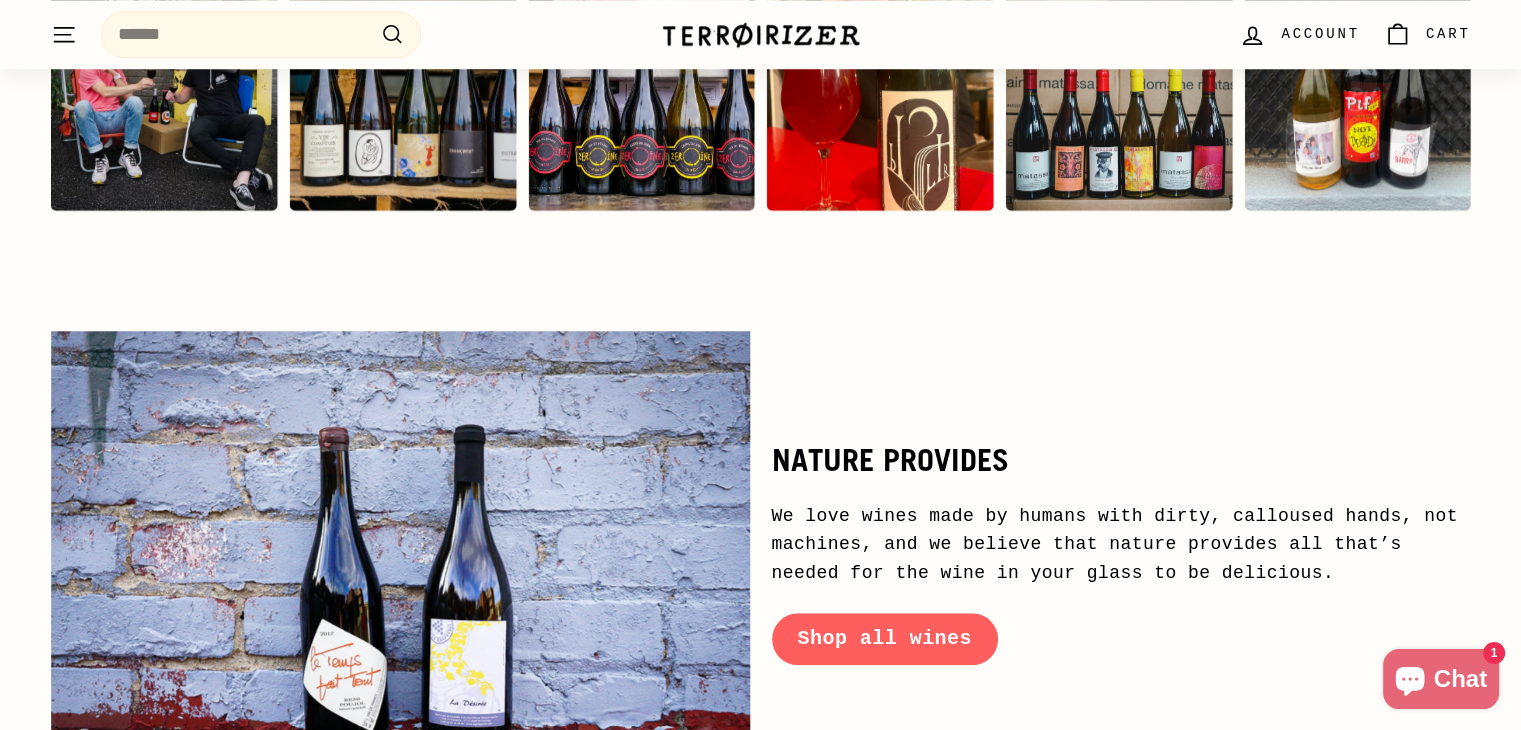 scroll, scrollTop: 9017, scrollLeft: 0, axis: vertical 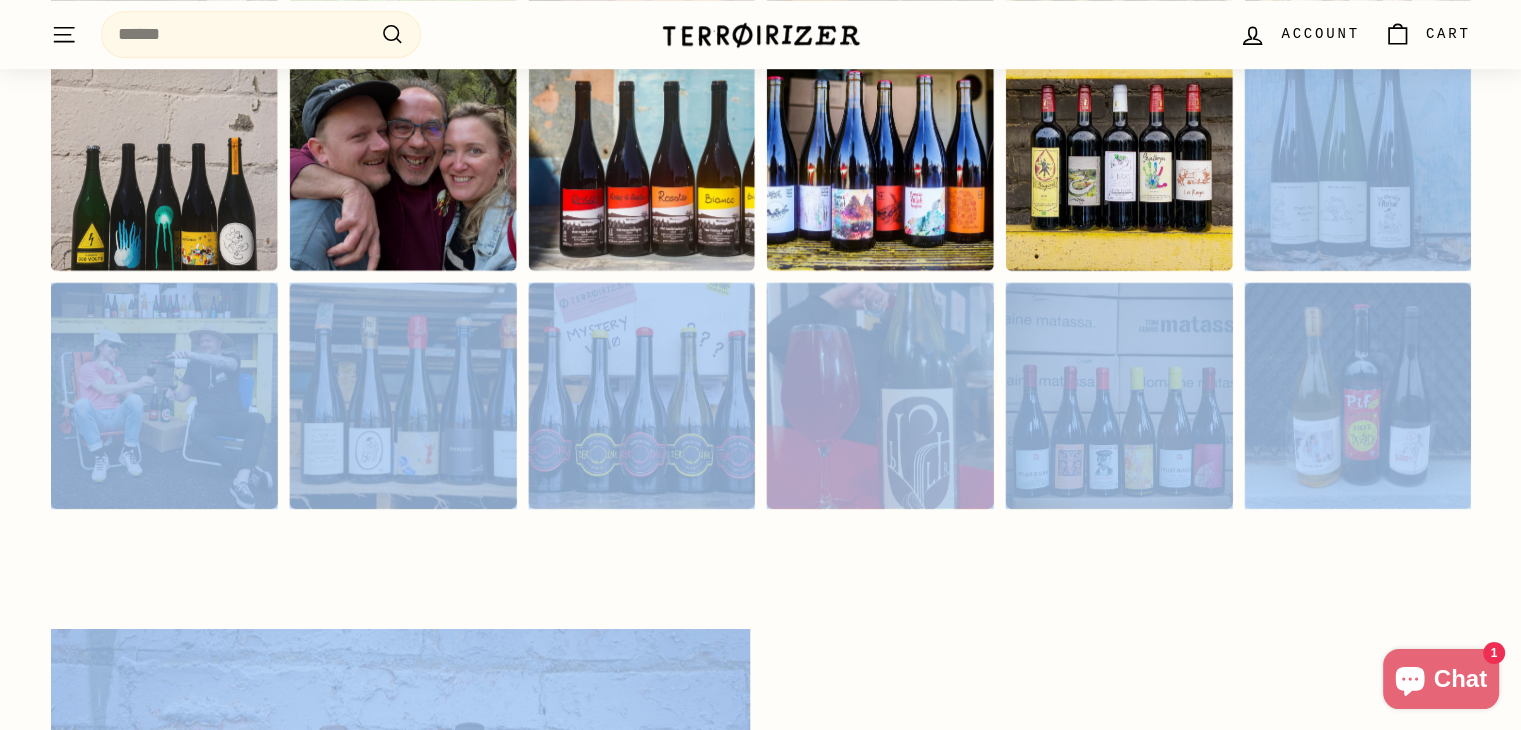 drag, startPoint x: 1519, startPoint y: 637, endPoint x: 1528, endPoint y: 123, distance: 514.0788 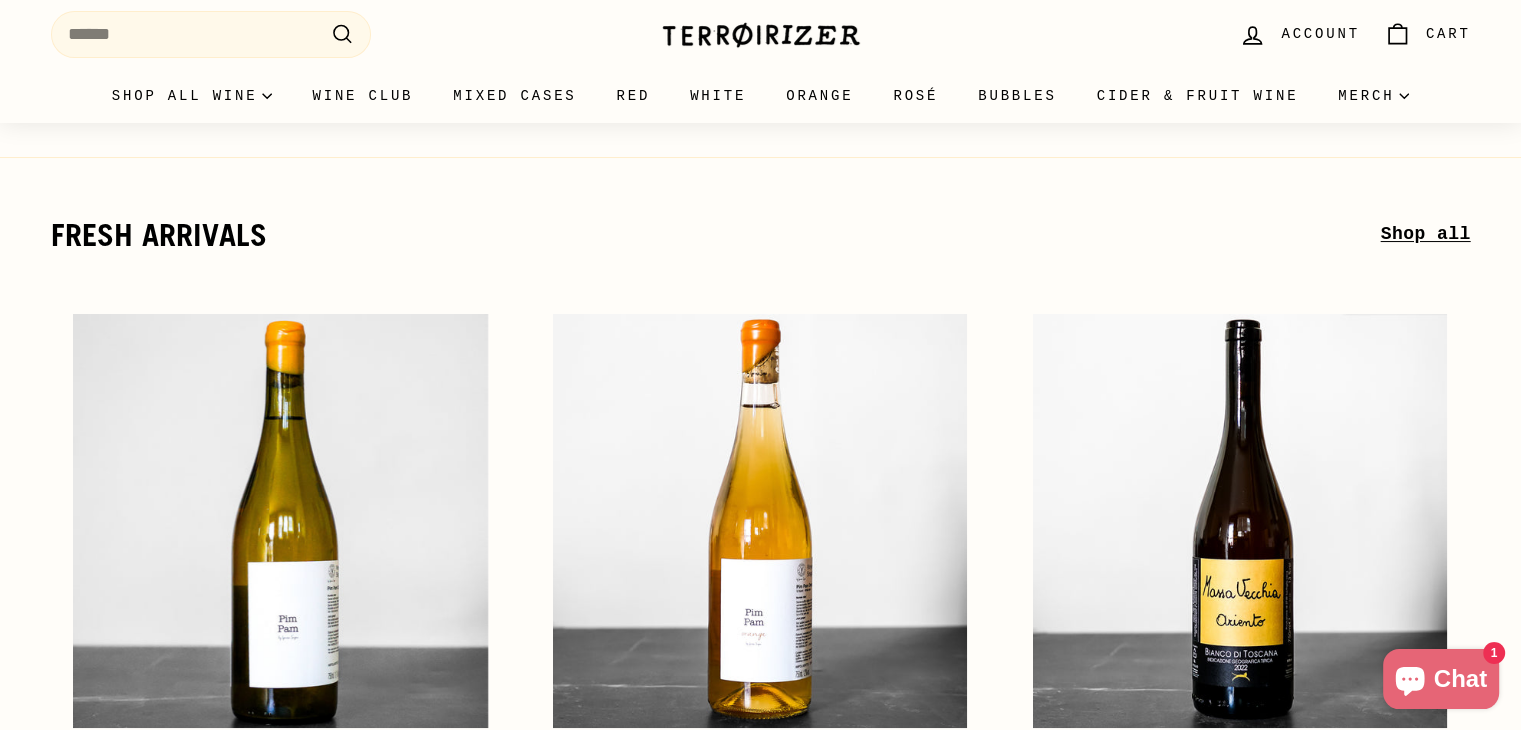 scroll, scrollTop: 0, scrollLeft: 0, axis: both 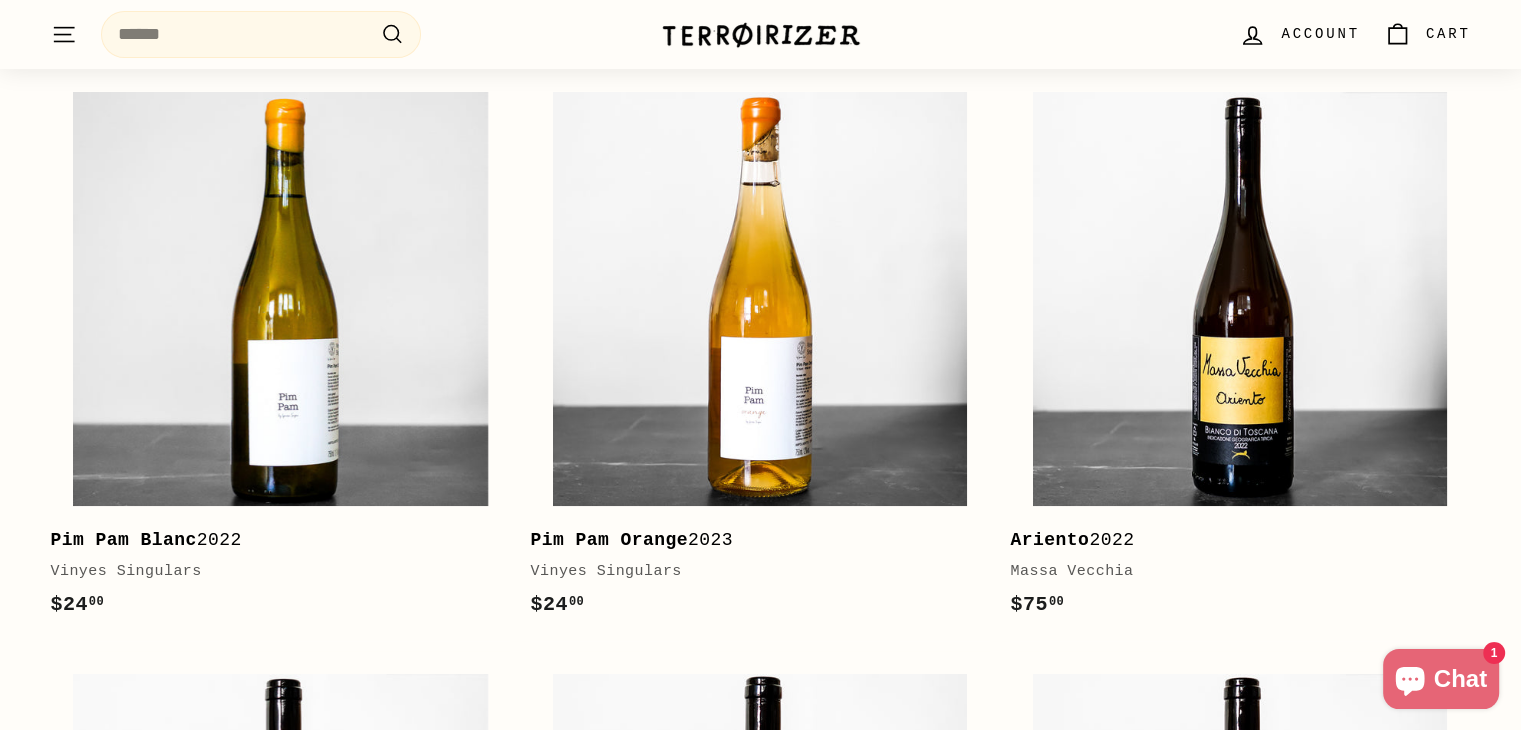 click on ". . ." 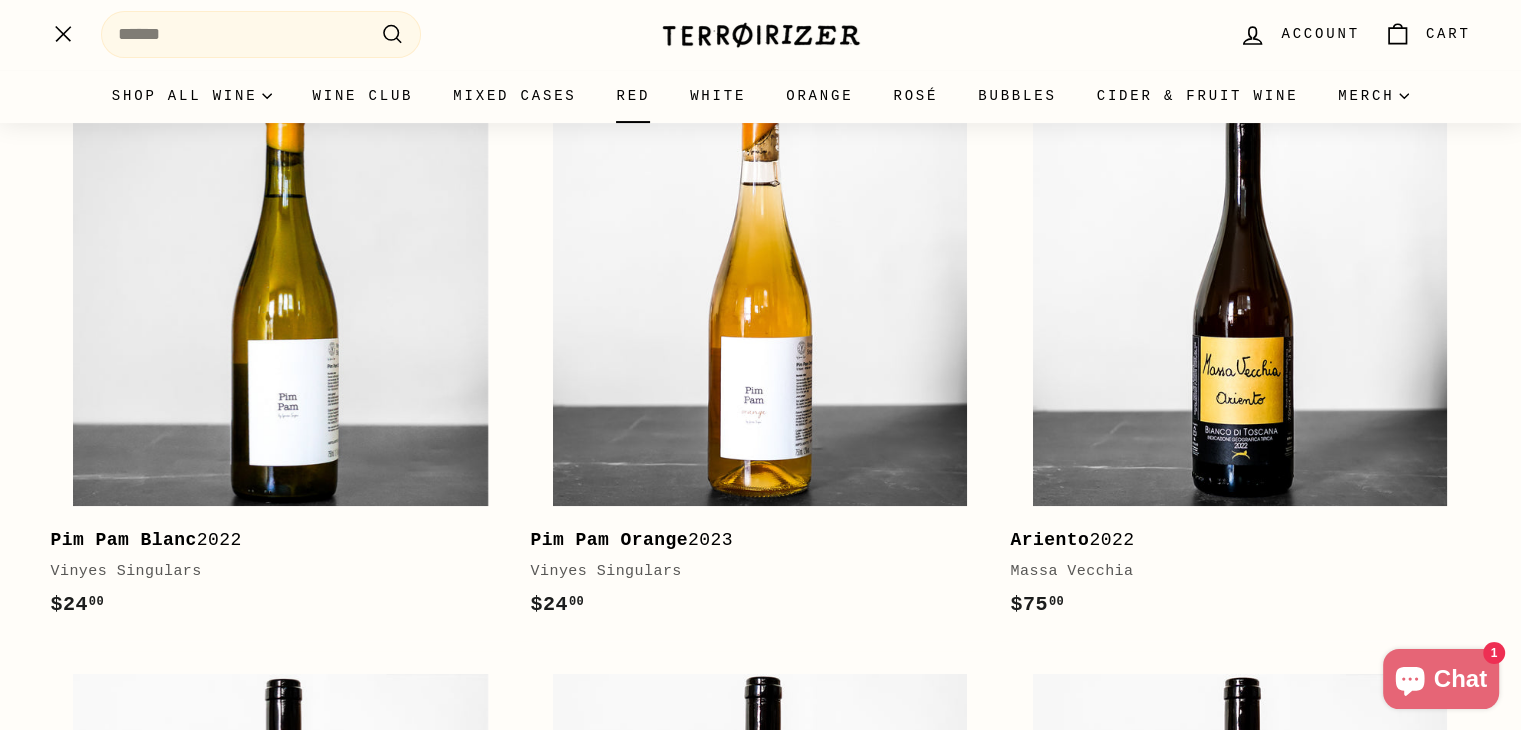 click on "Red" at bounding box center (633, 96) 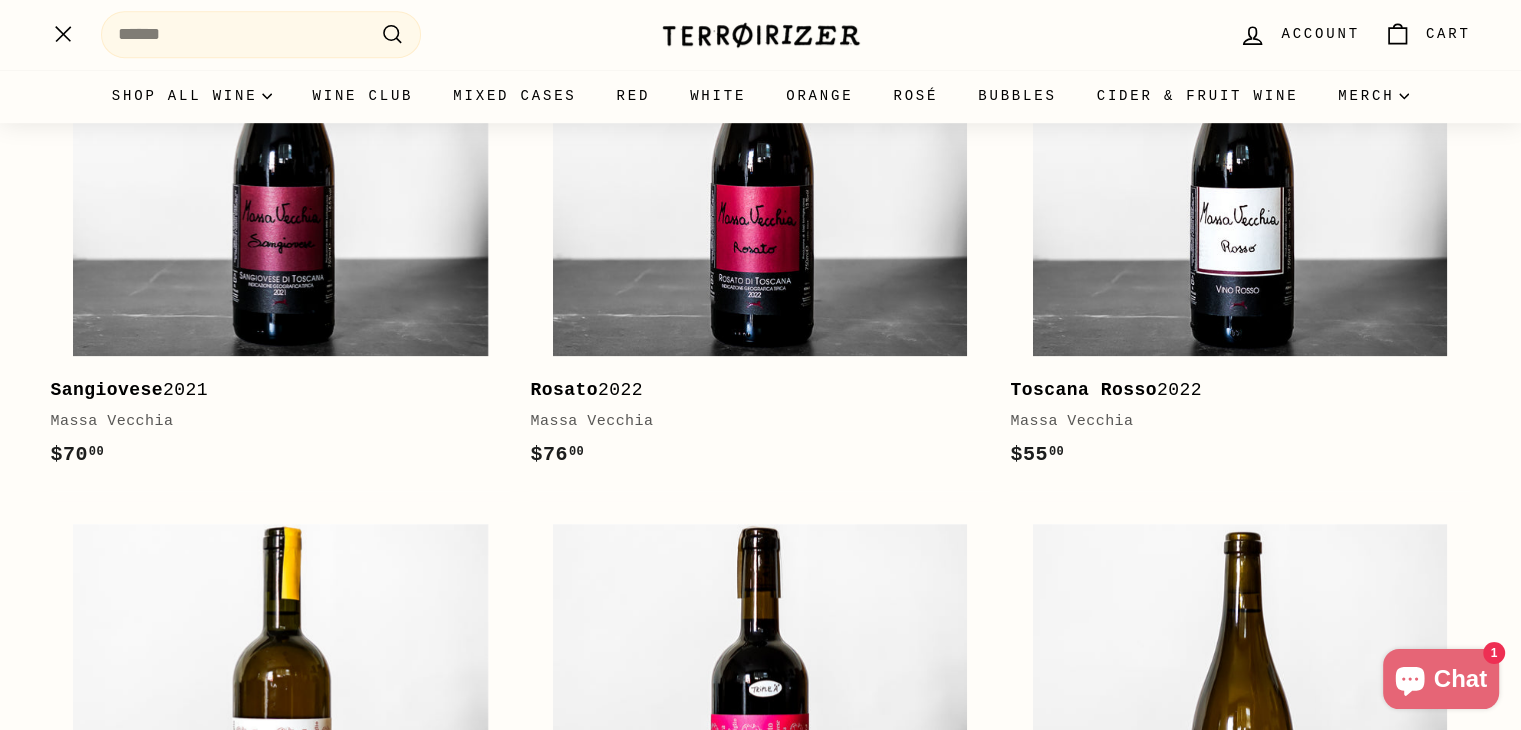 scroll, scrollTop: 1300, scrollLeft: 0, axis: vertical 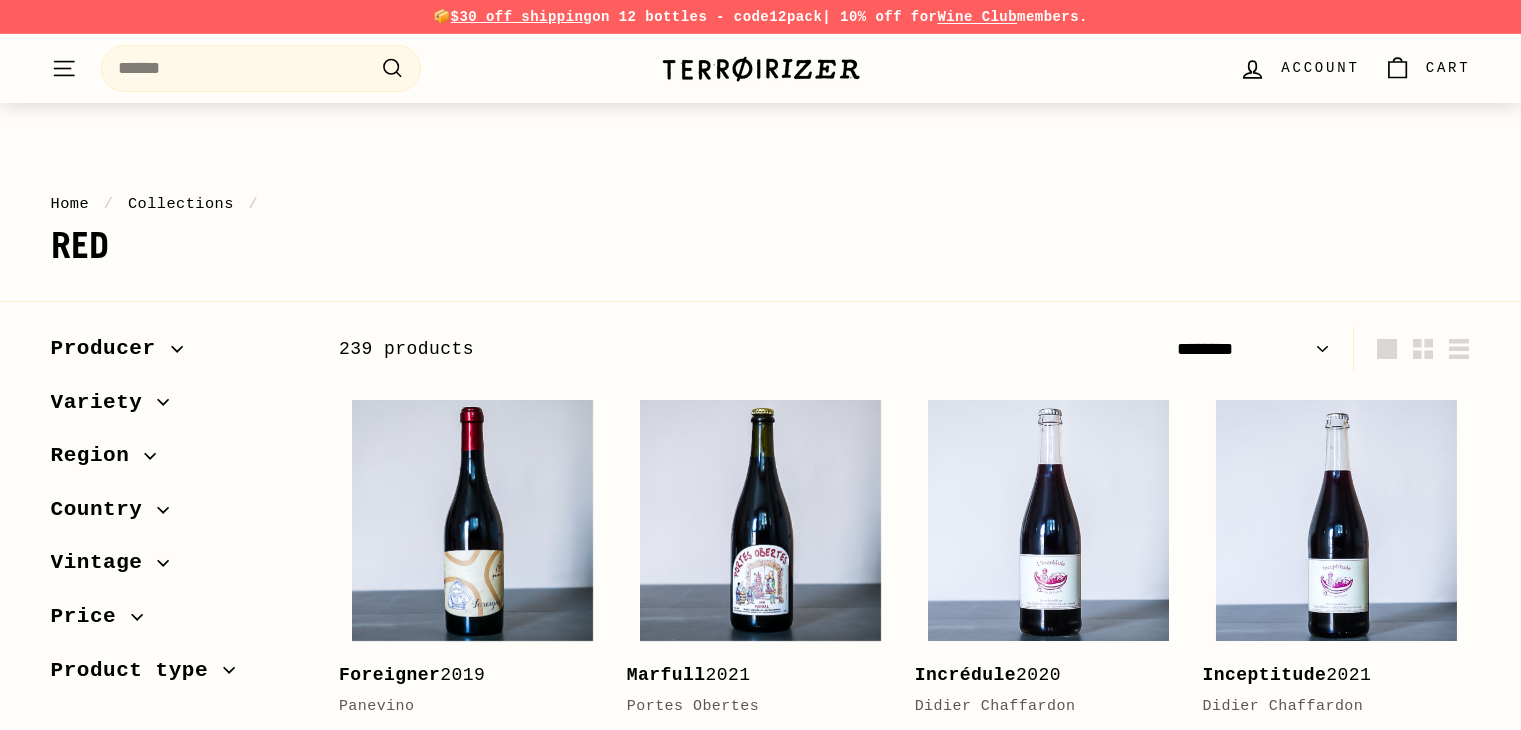 select on "******" 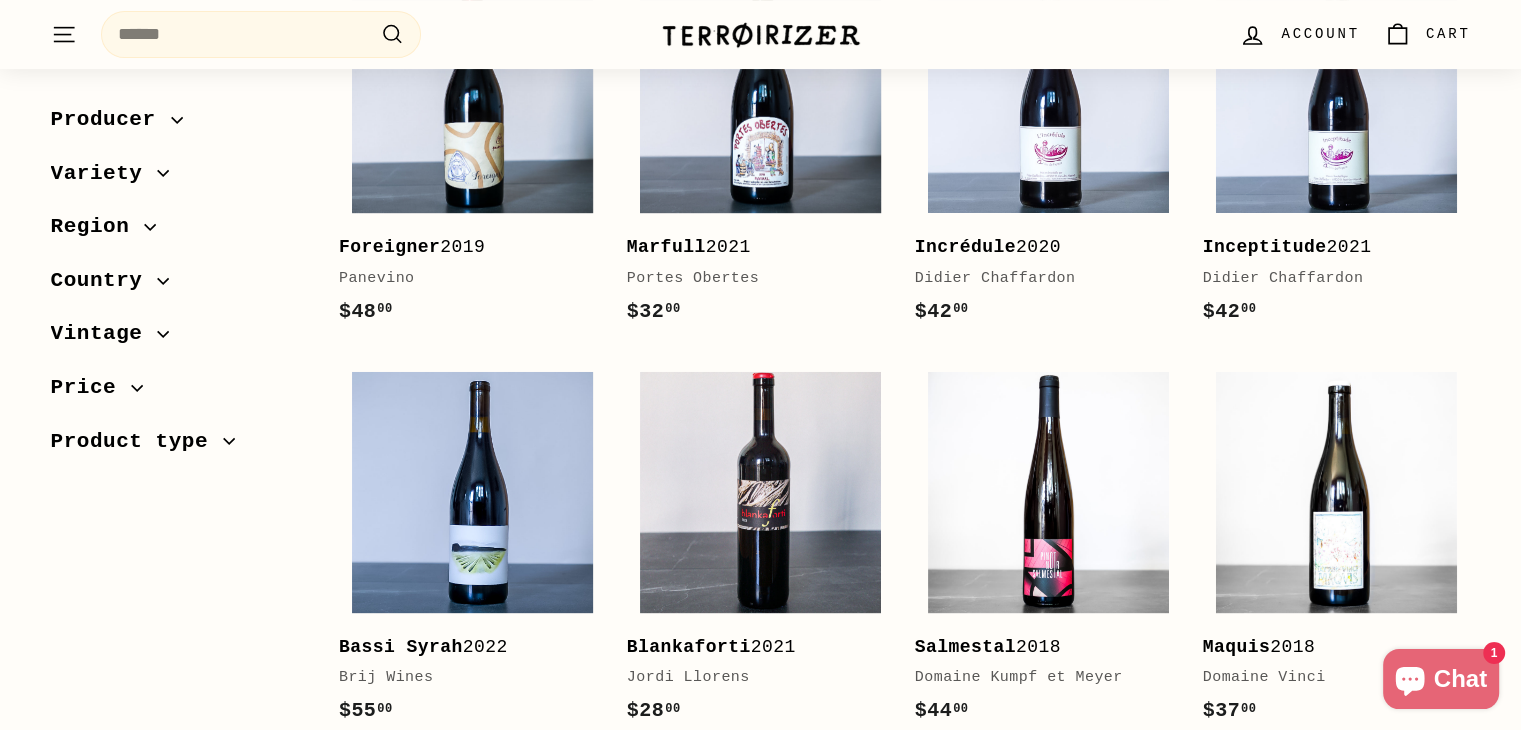 scroll, scrollTop: 428, scrollLeft: 0, axis: vertical 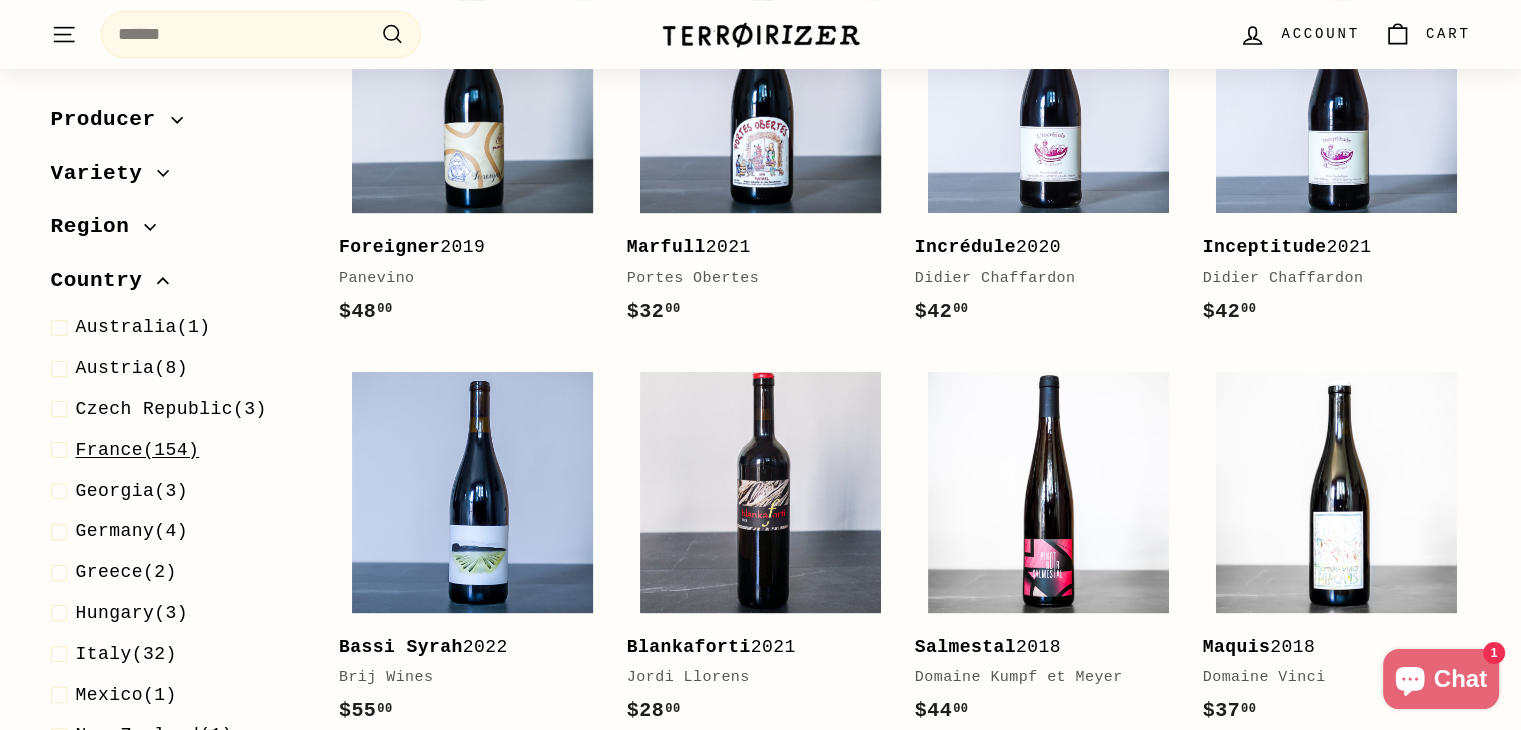 click on "France" at bounding box center [110, 450] 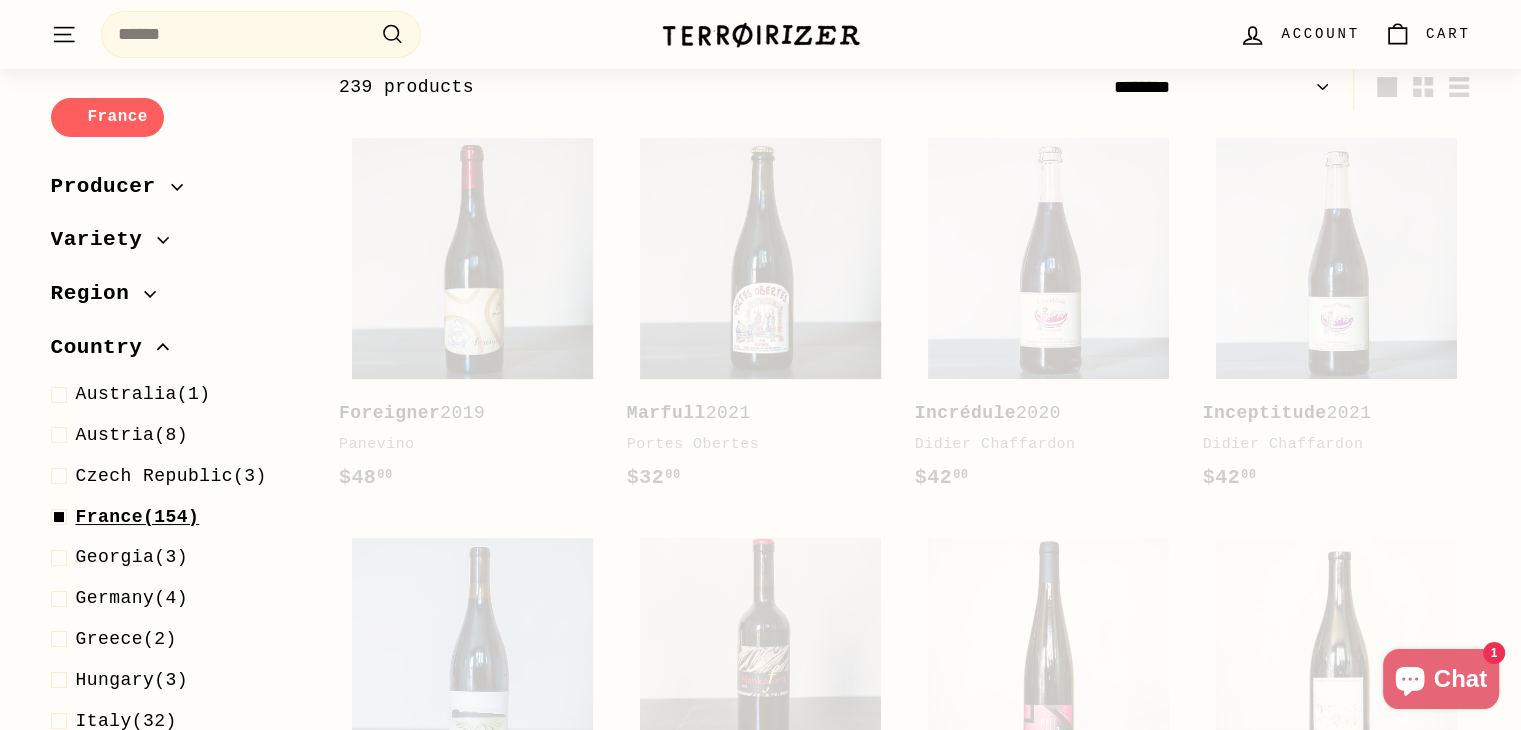 scroll, scrollTop: 248, scrollLeft: 0, axis: vertical 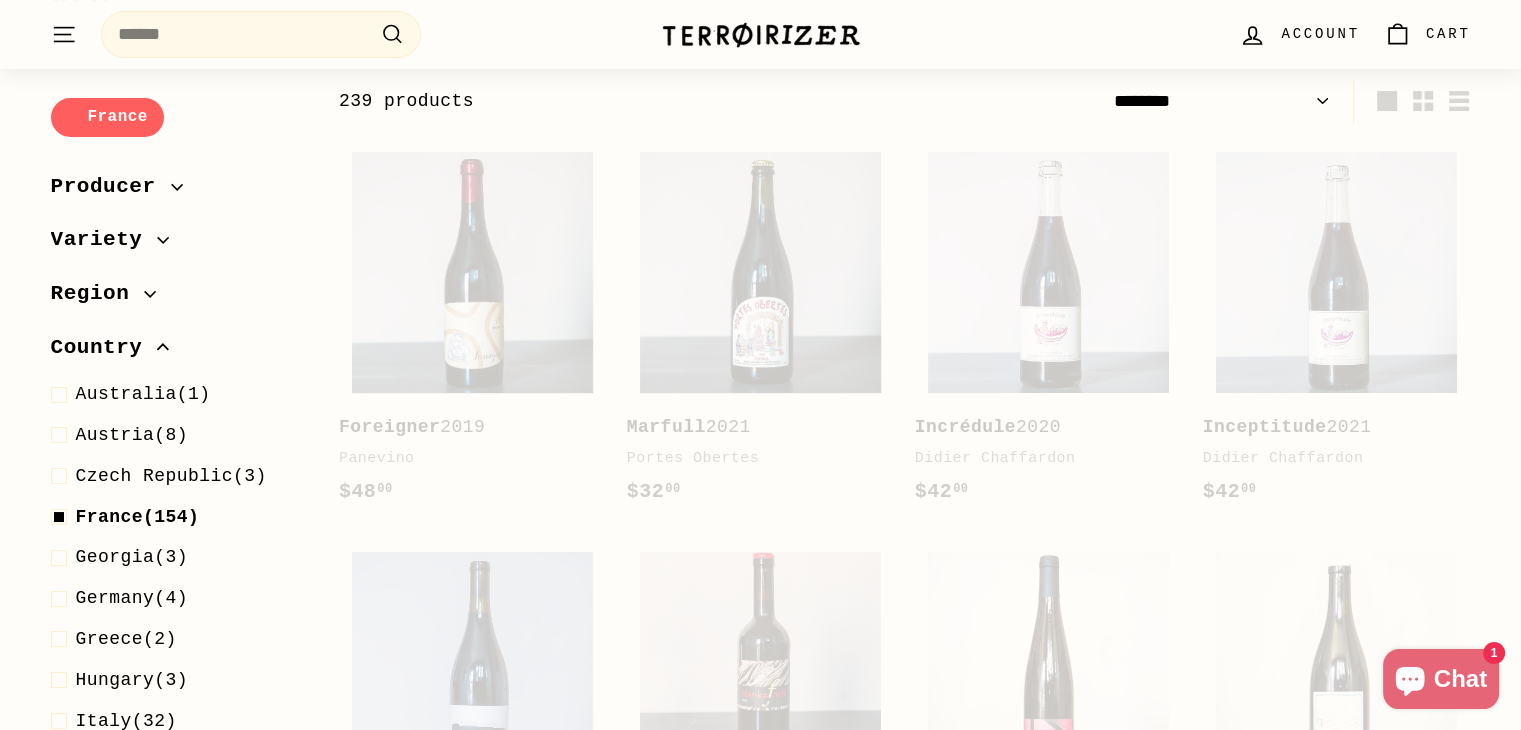 select on "******" 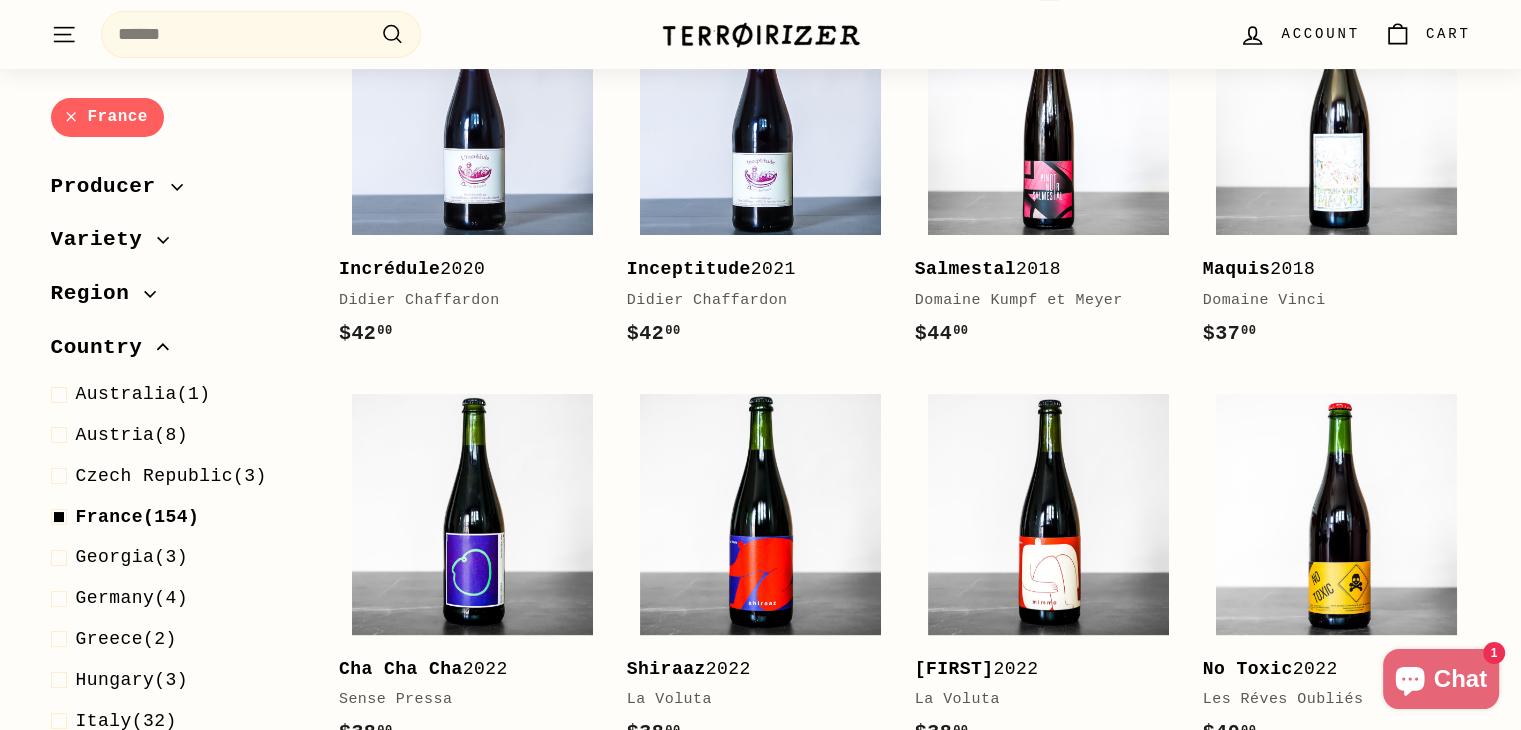 scroll, scrollTop: 448, scrollLeft: 0, axis: vertical 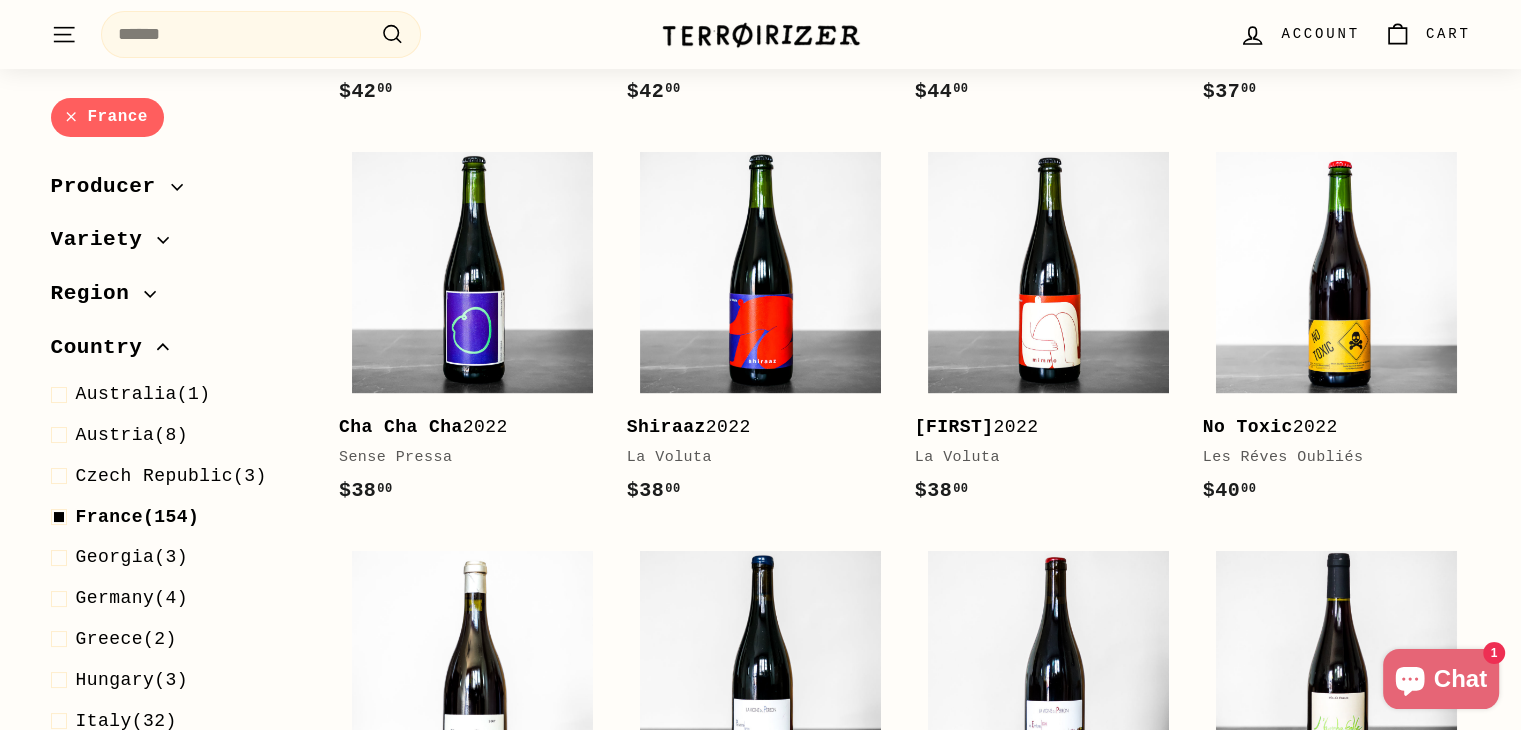 click on "Region" at bounding box center (179, 294) 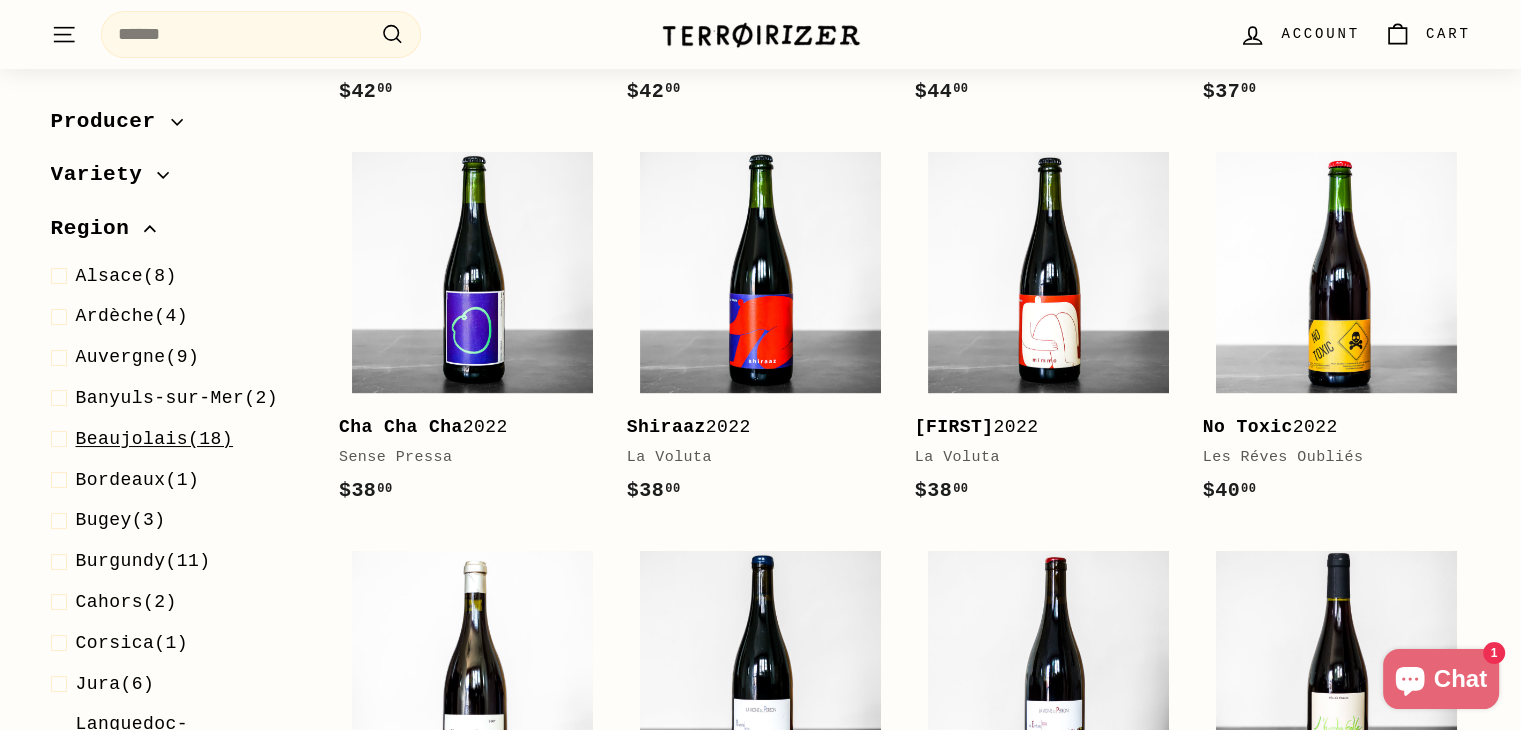 scroll, scrollTop: 100, scrollLeft: 0, axis: vertical 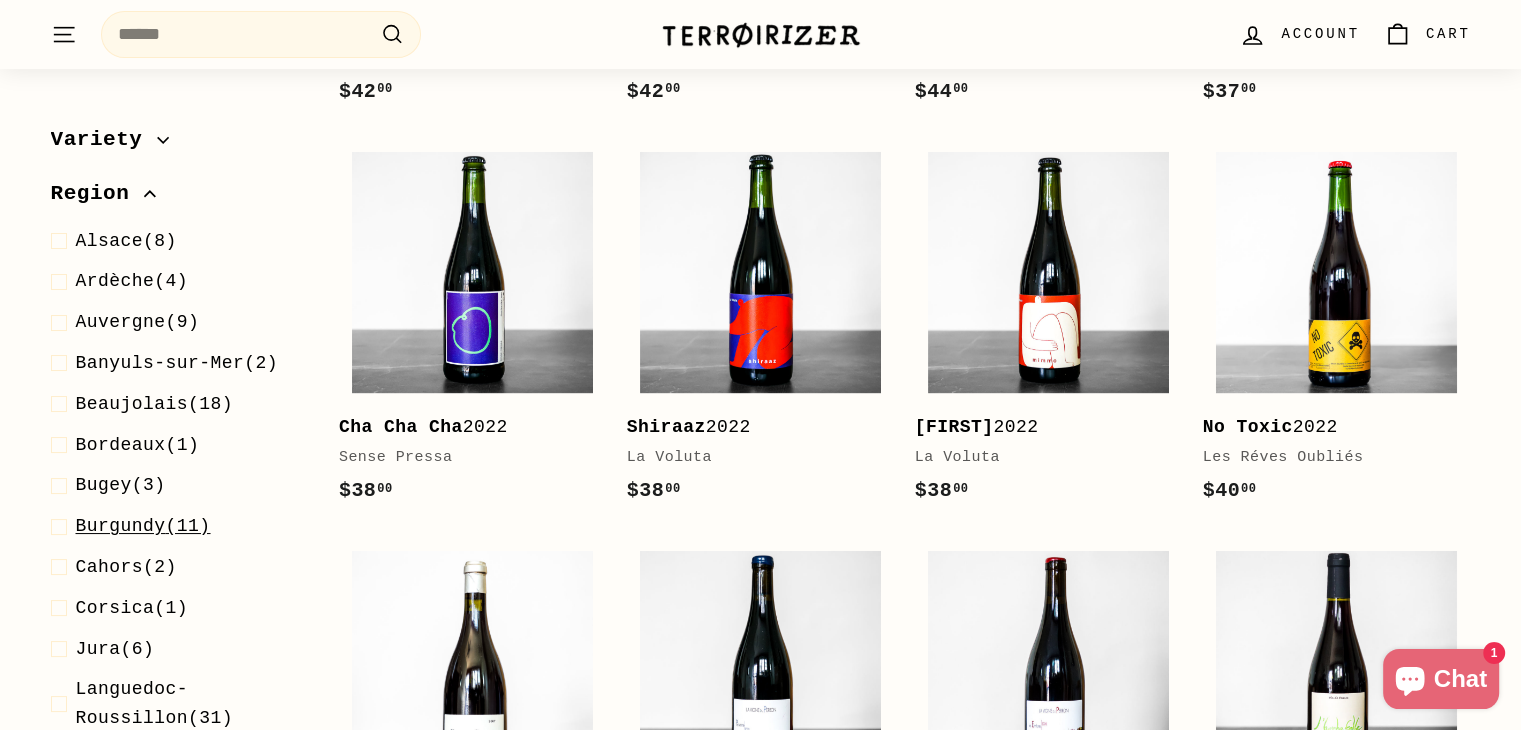 click on "Burgundy" at bounding box center [121, 526] 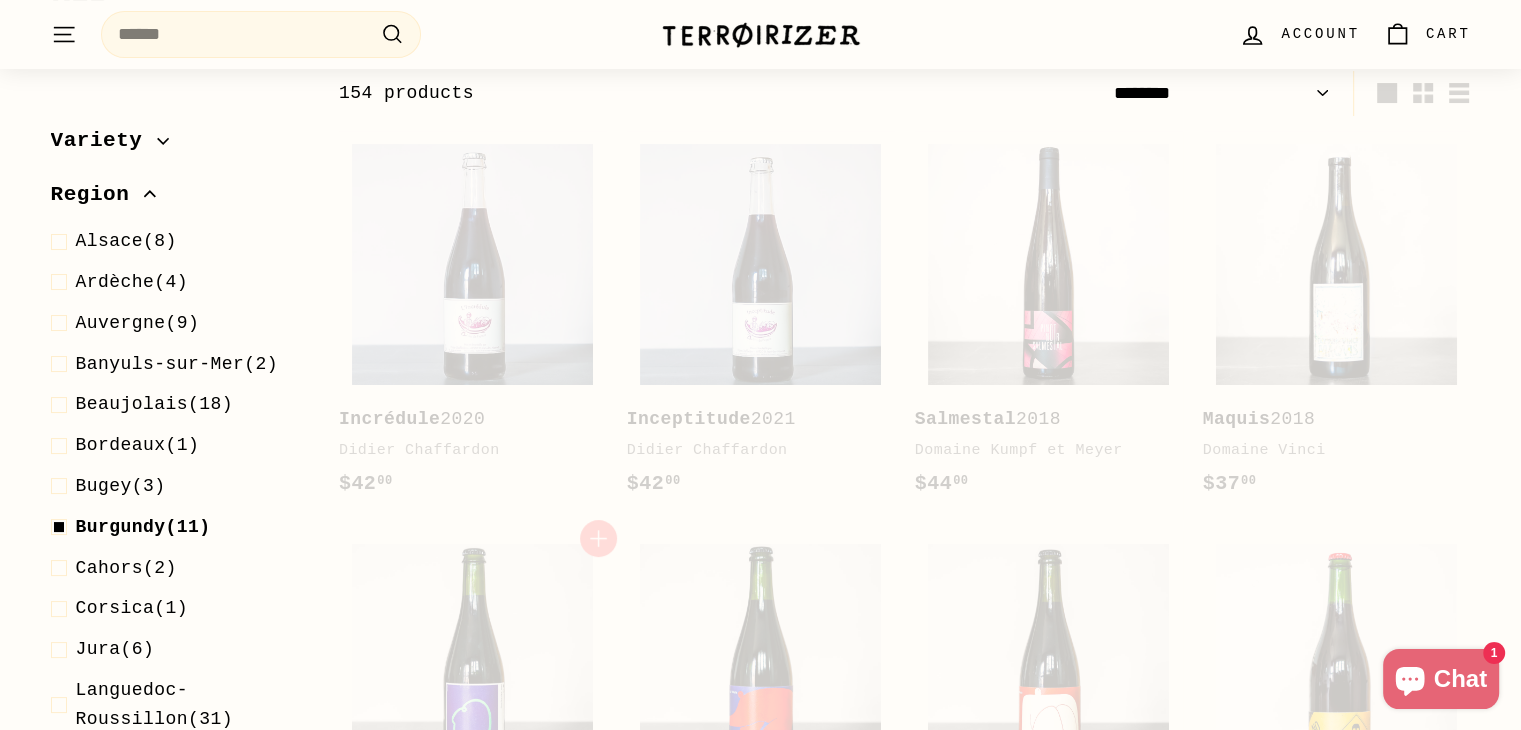 scroll, scrollTop: 248, scrollLeft: 0, axis: vertical 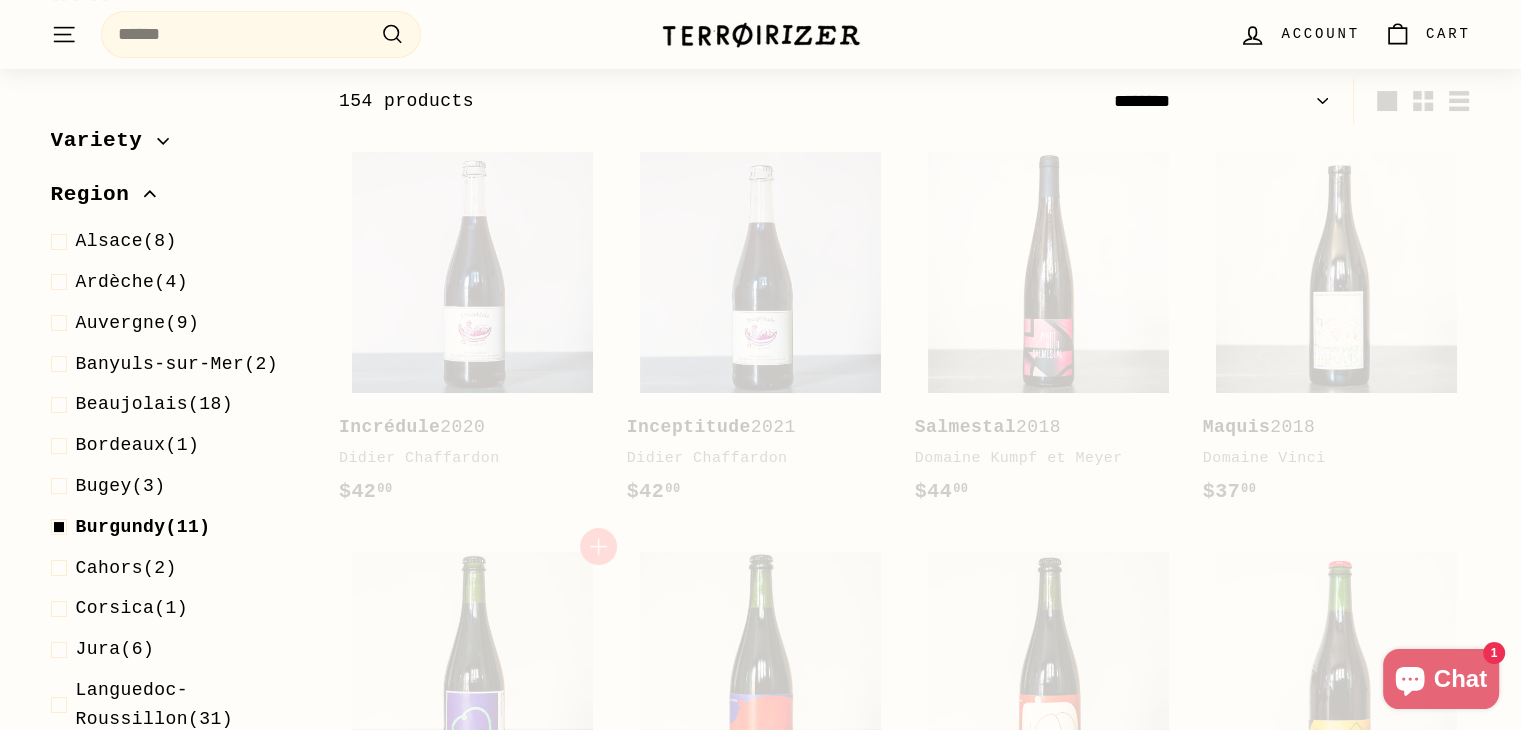 select on "******" 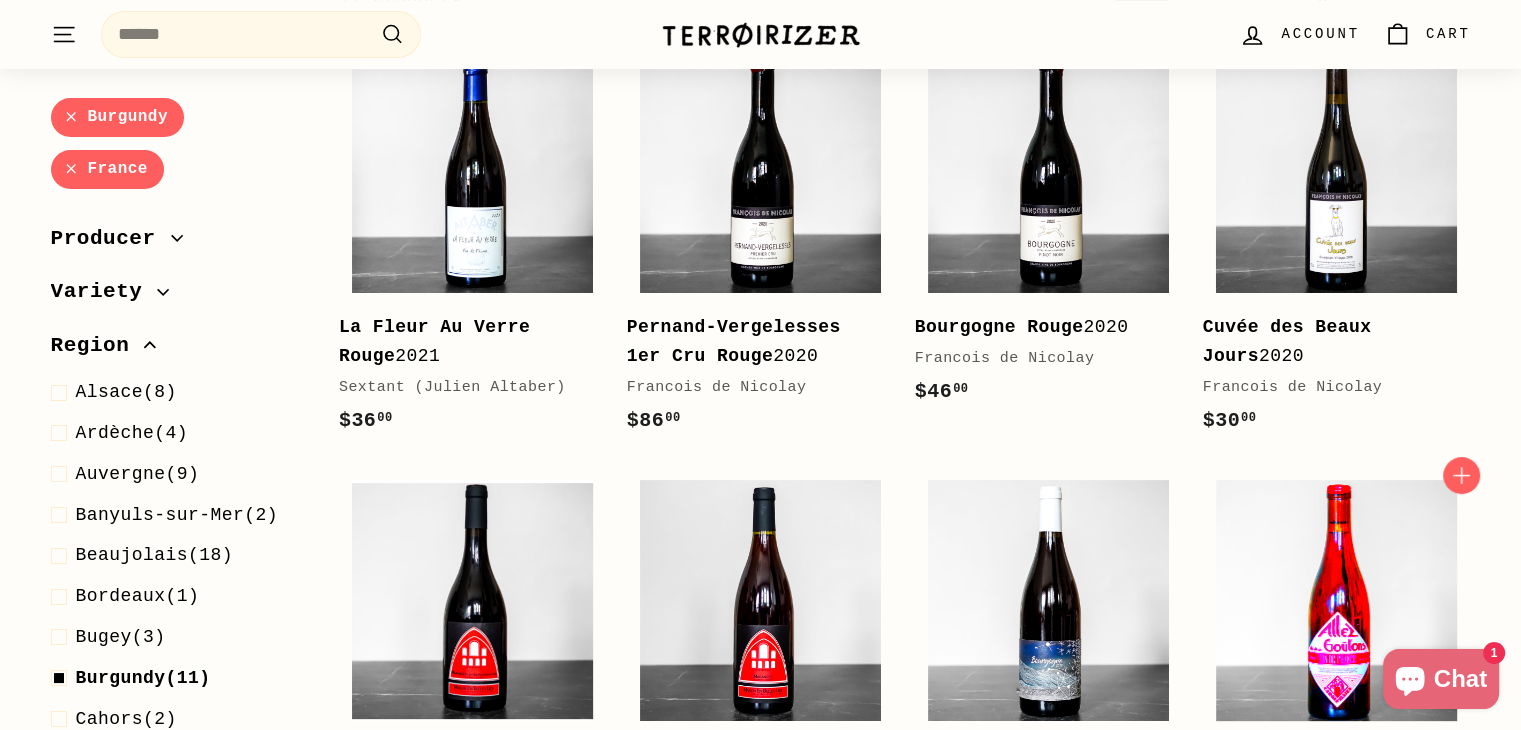 scroll, scrollTop: 148, scrollLeft: 0, axis: vertical 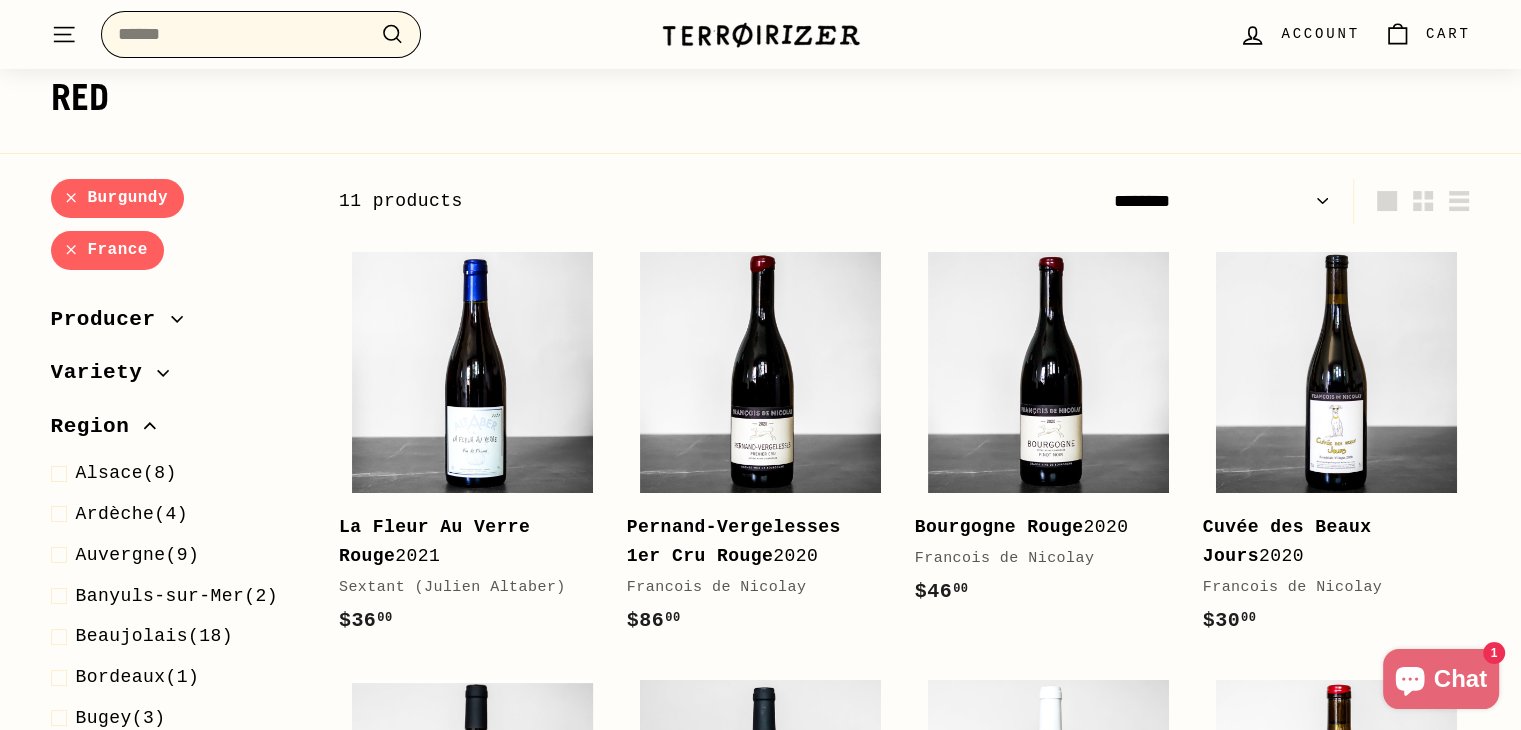 click on "Search" at bounding box center (261, 34) 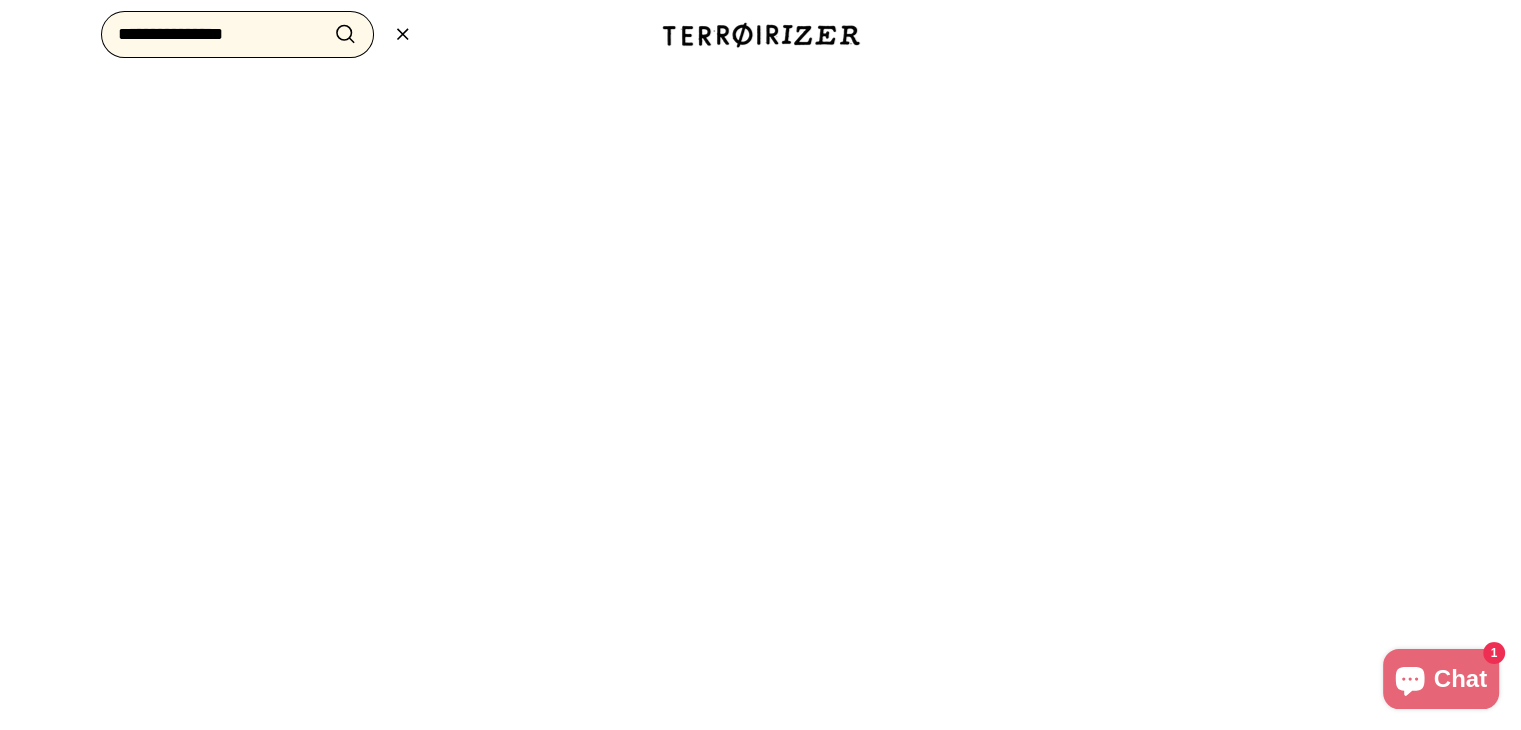 type on "**********" 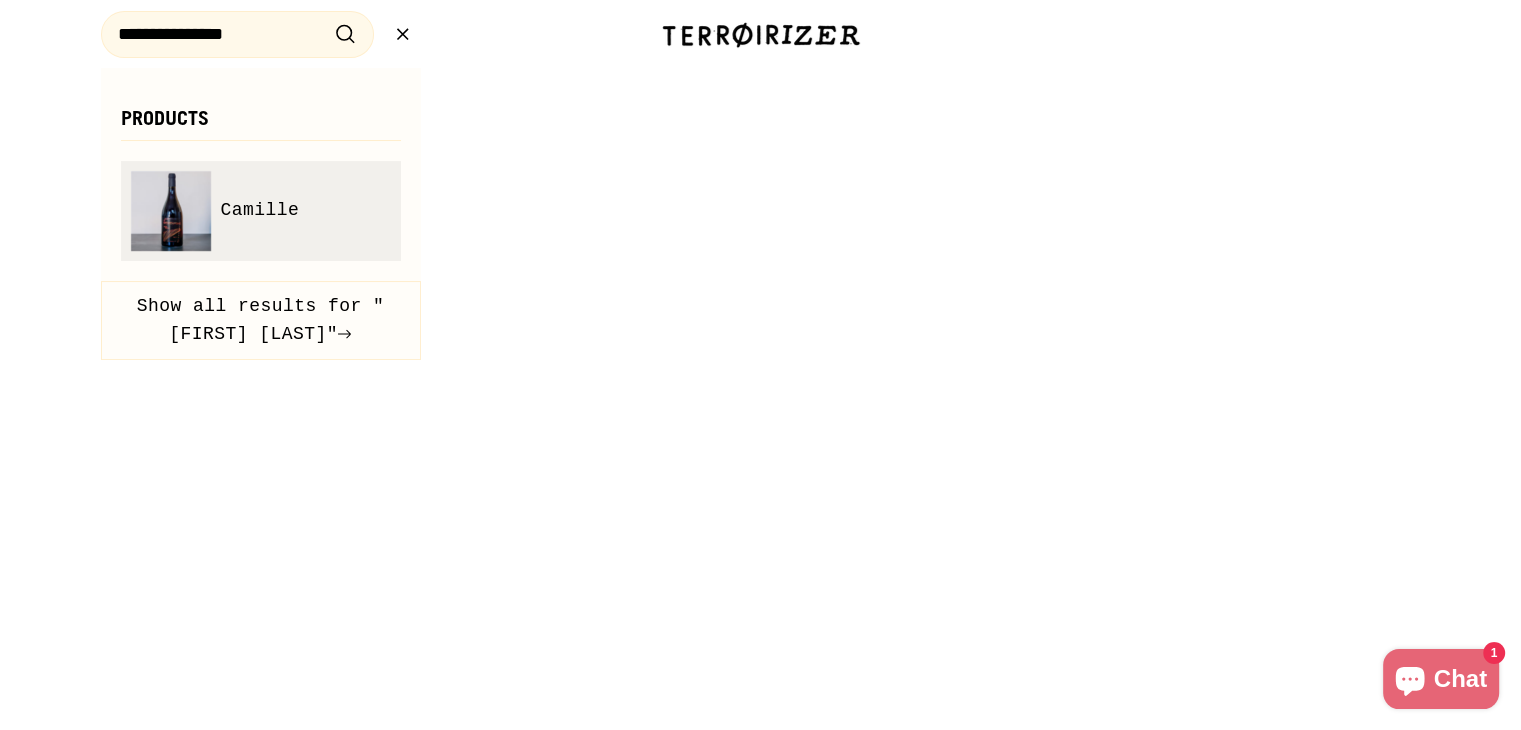 click on "Camille" at bounding box center [260, 210] 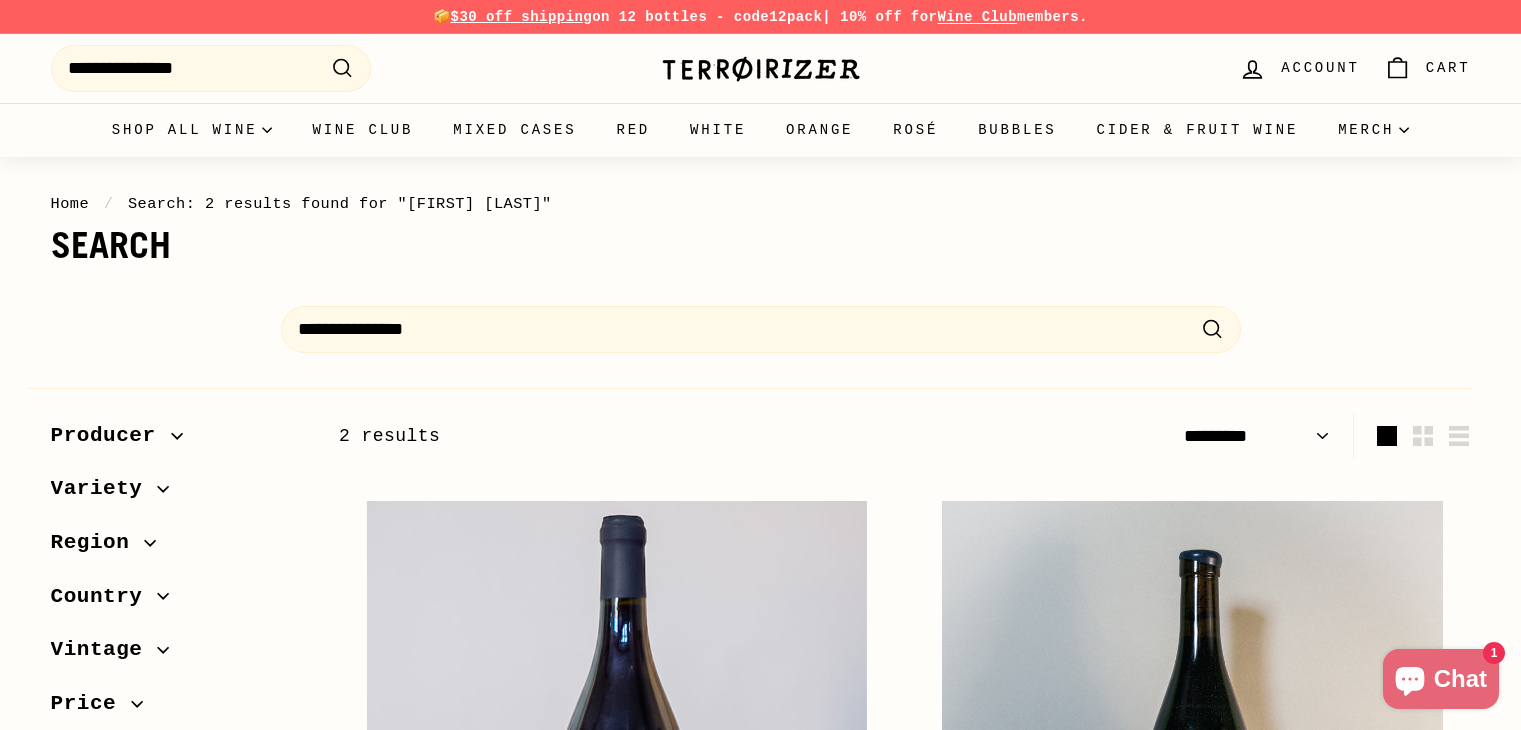 select on "*********" 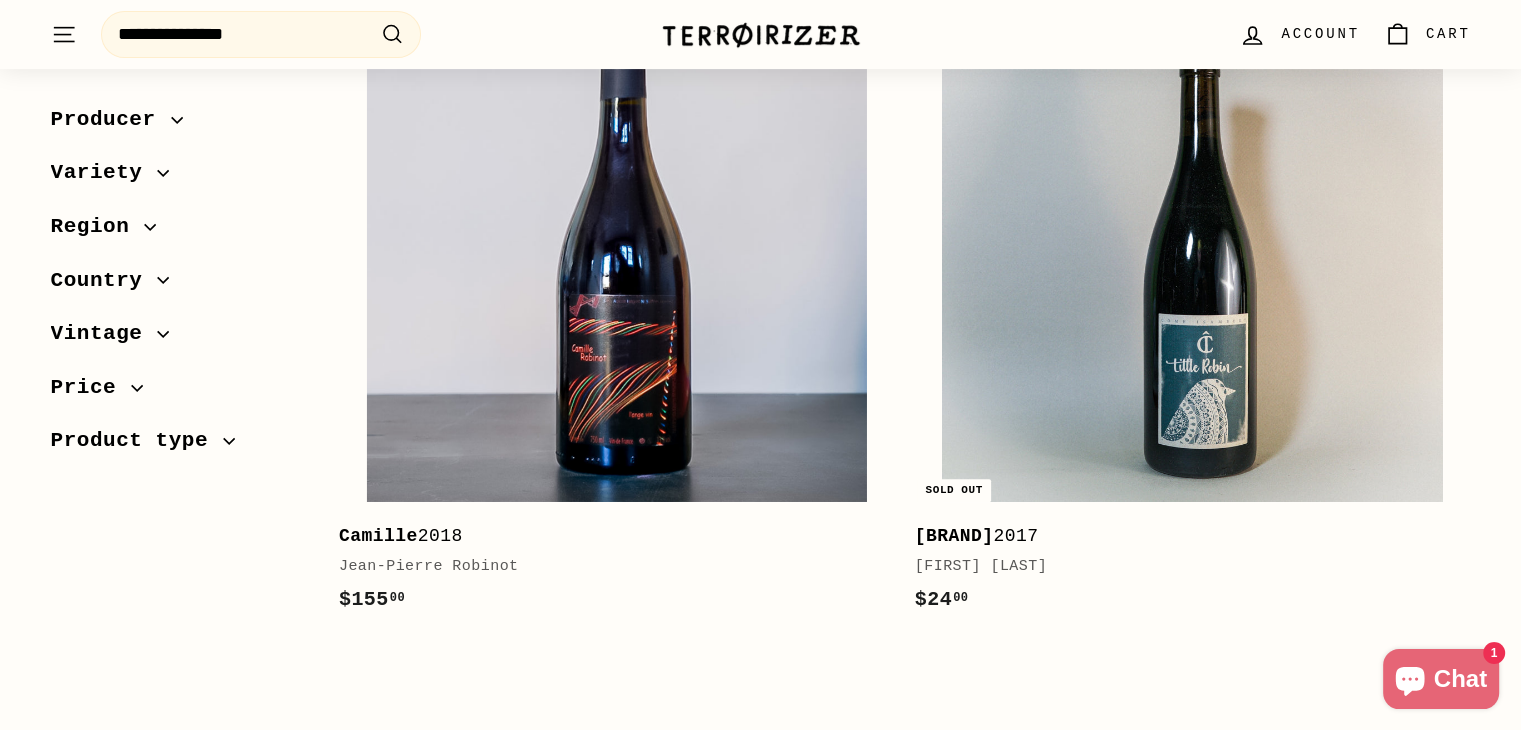 scroll, scrollTop: 400, scrollLeft: 0, axis: vertical 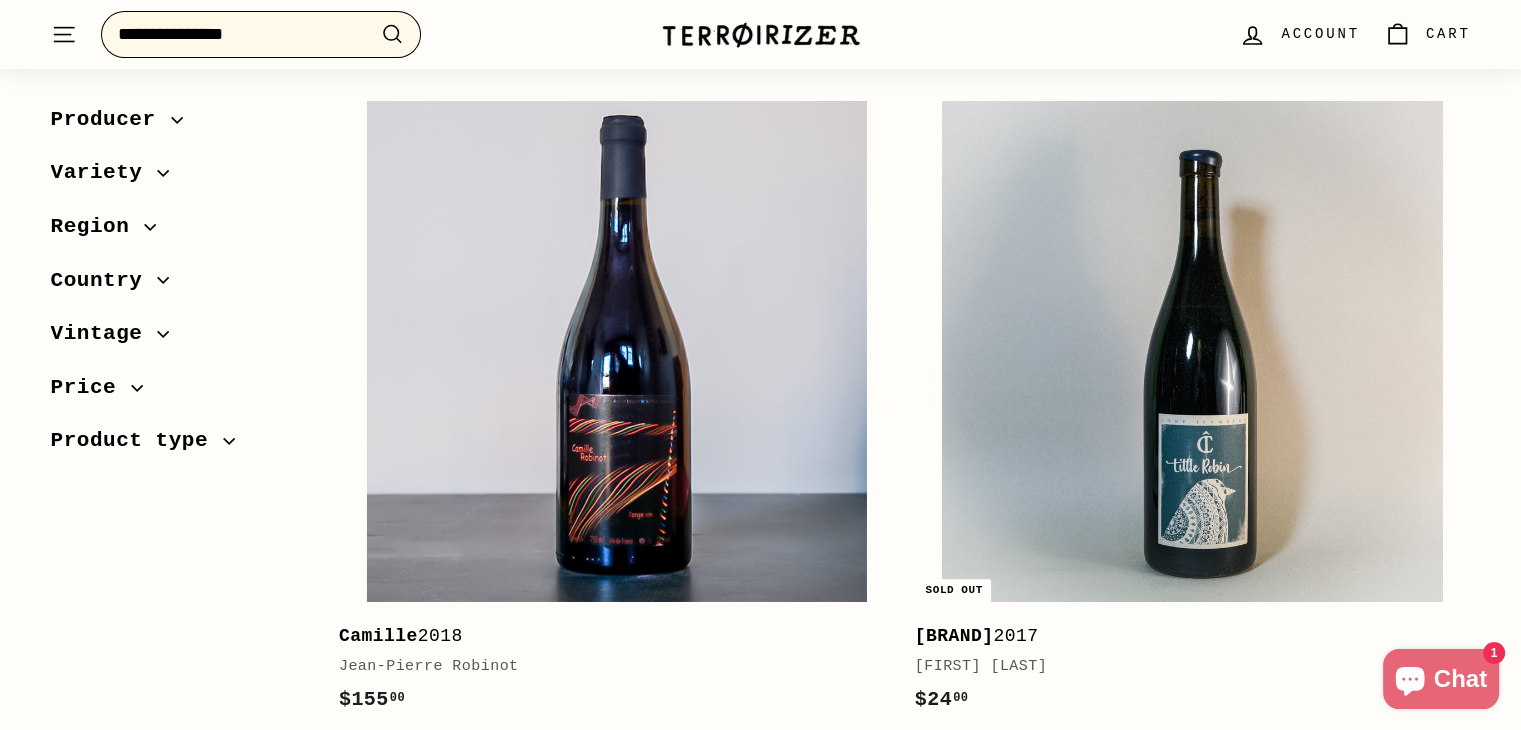 drag, startPoint x: 312, startPoint y: 32, endPoint x: 0, endPoint y: 23, distance: 312.1298 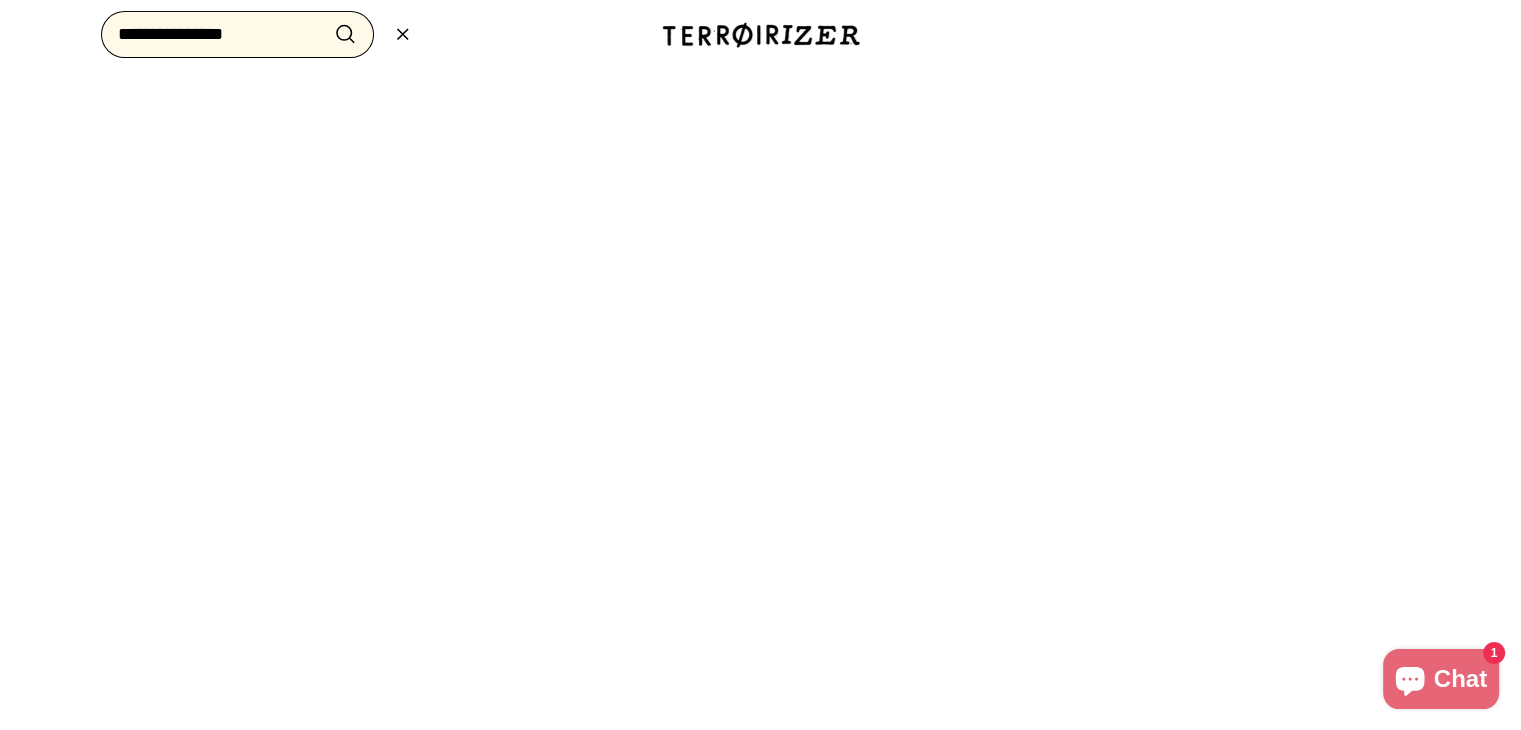 paste on "**********" 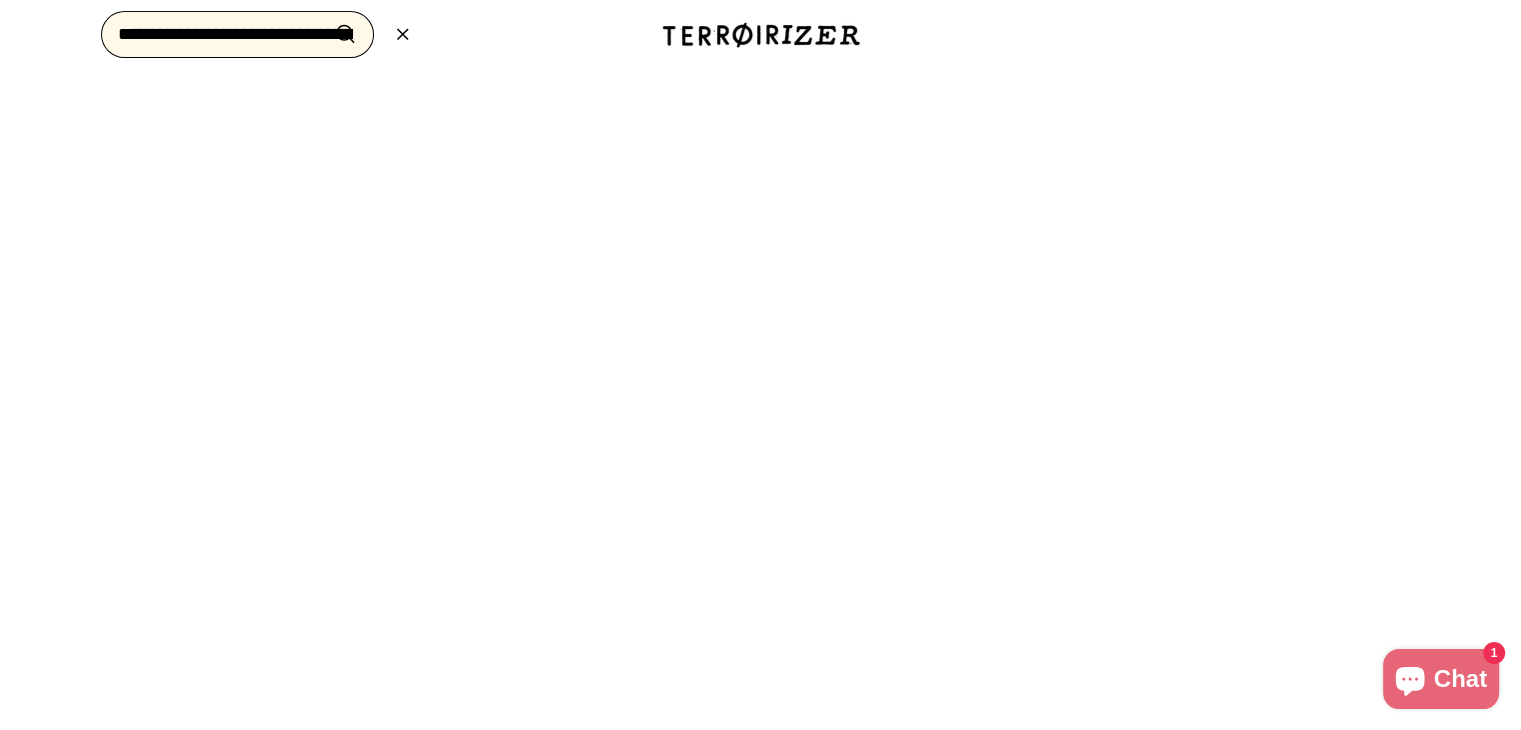 scroll, scrollTop: 0, scrollLeft: 157, axis: horizontal 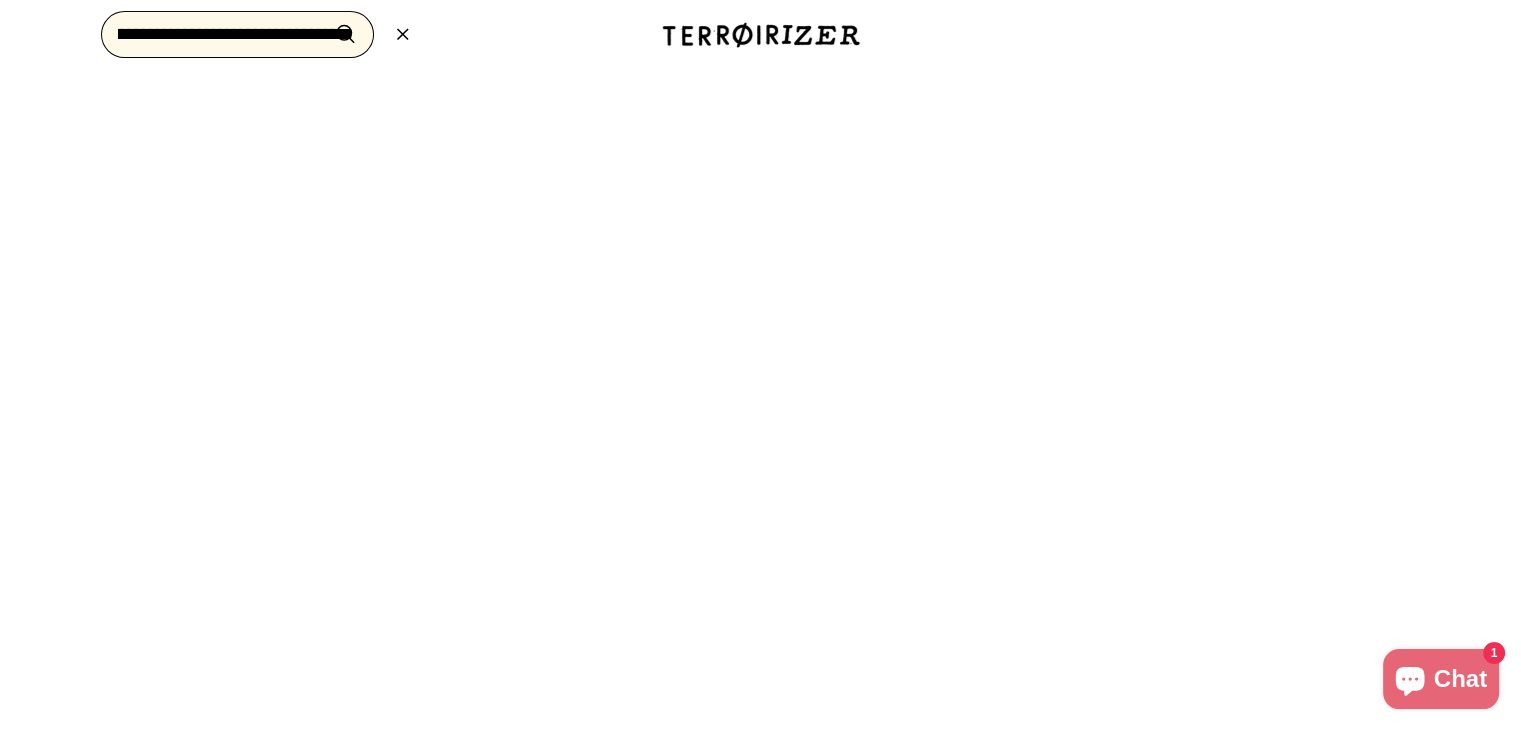 type on "**********" 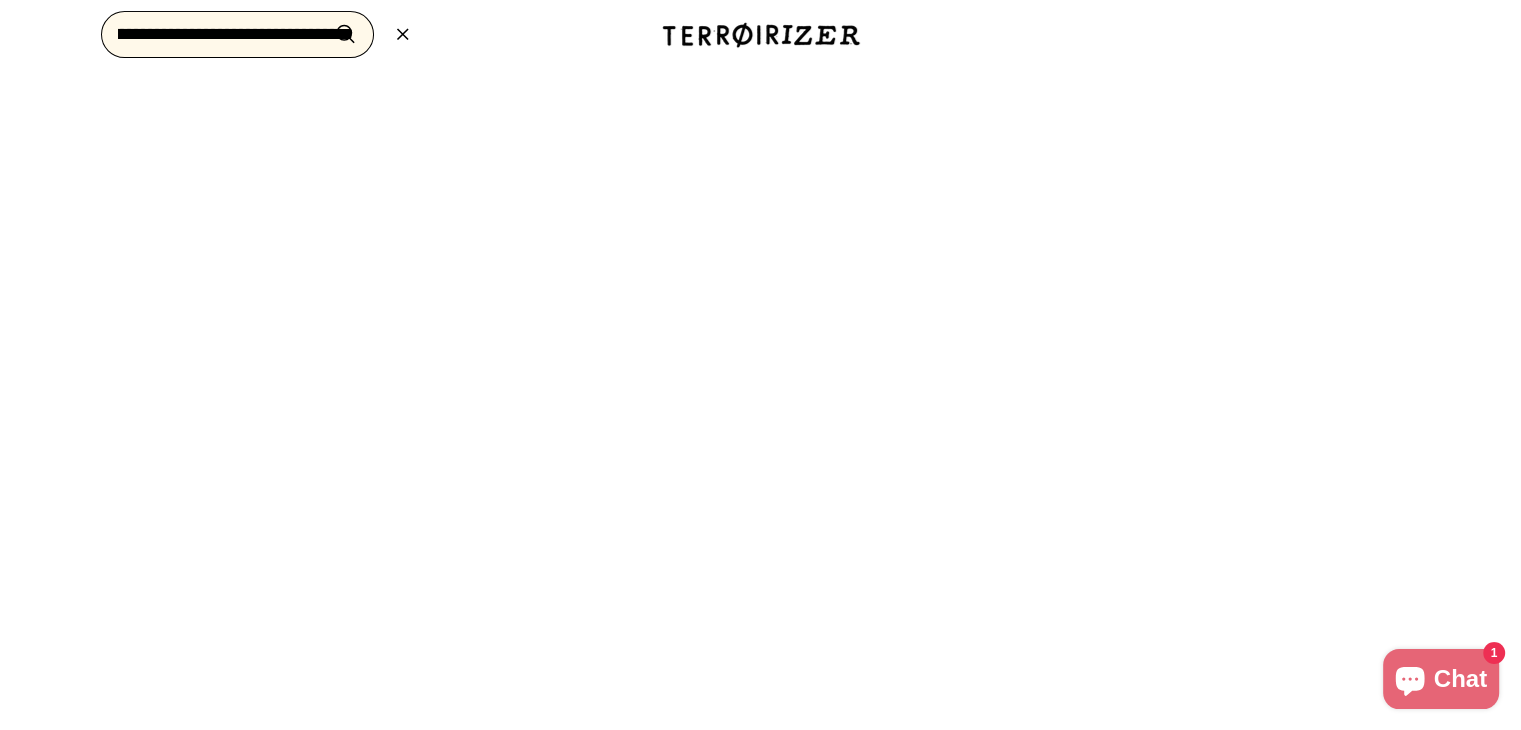 click on ".cls-1{fill:none;stroke:#000;stroke-miterlimit:10;stroke-width:2px}
Search" at bounding box center [345, 34] 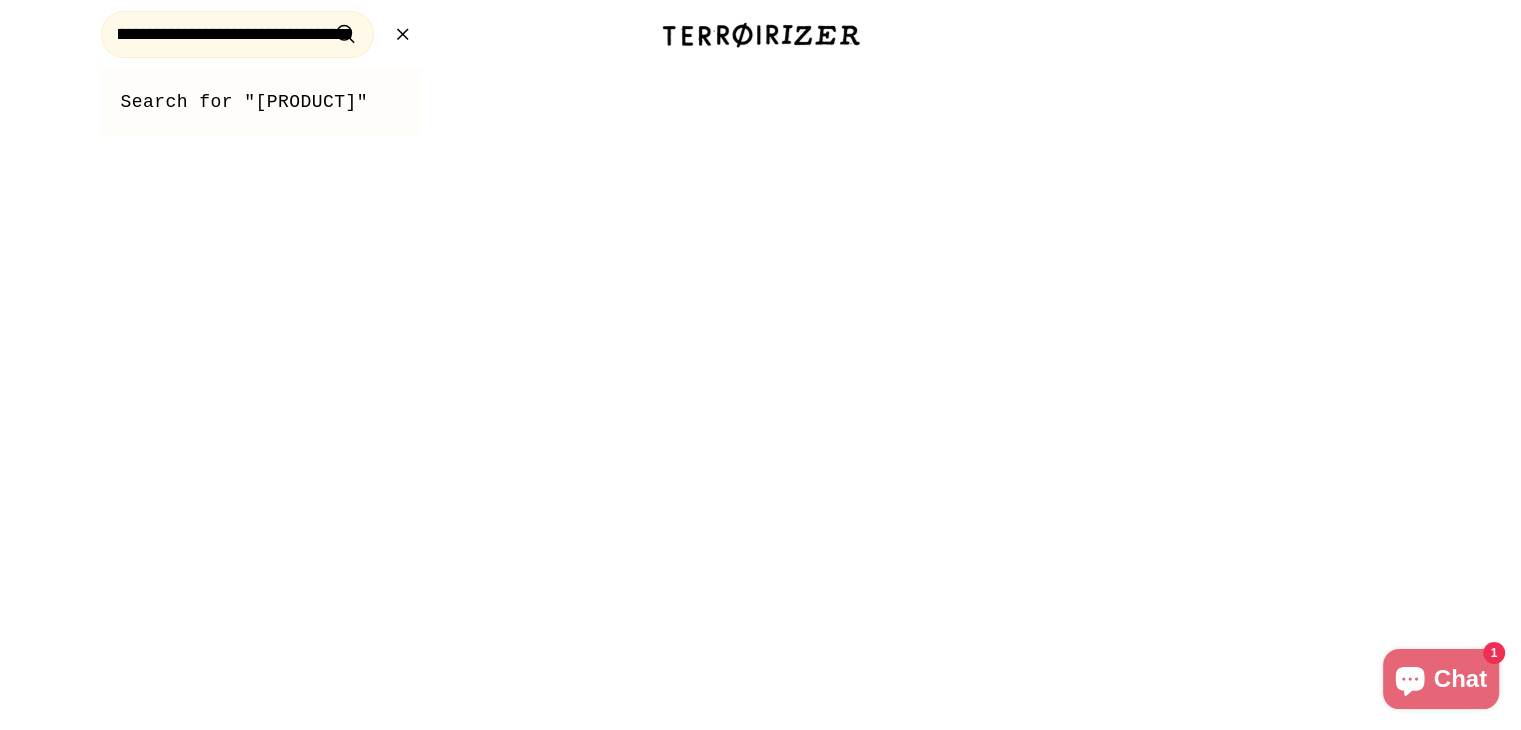 scroll, scrollTop: 0, scrollLeft: 0, axis: both 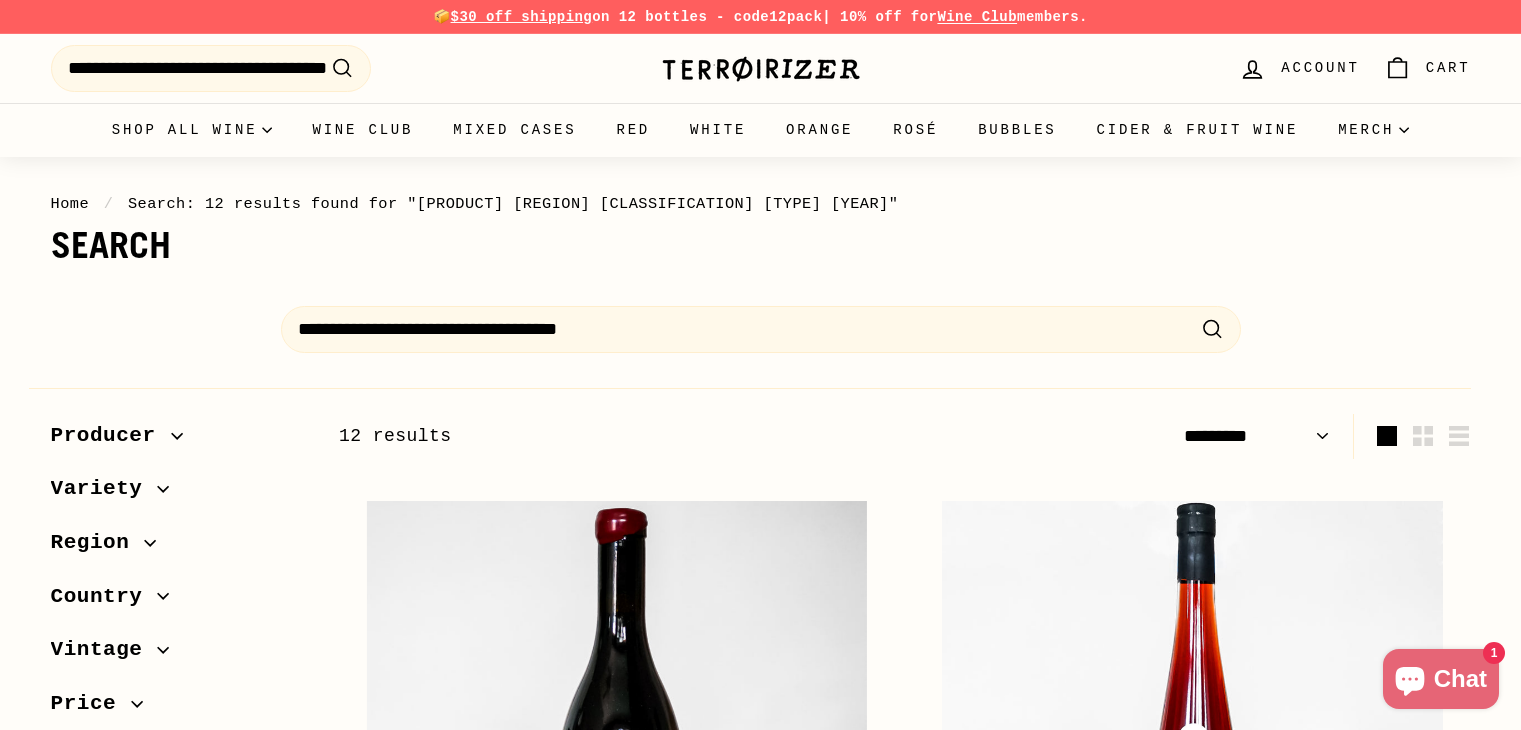 select on "*********" 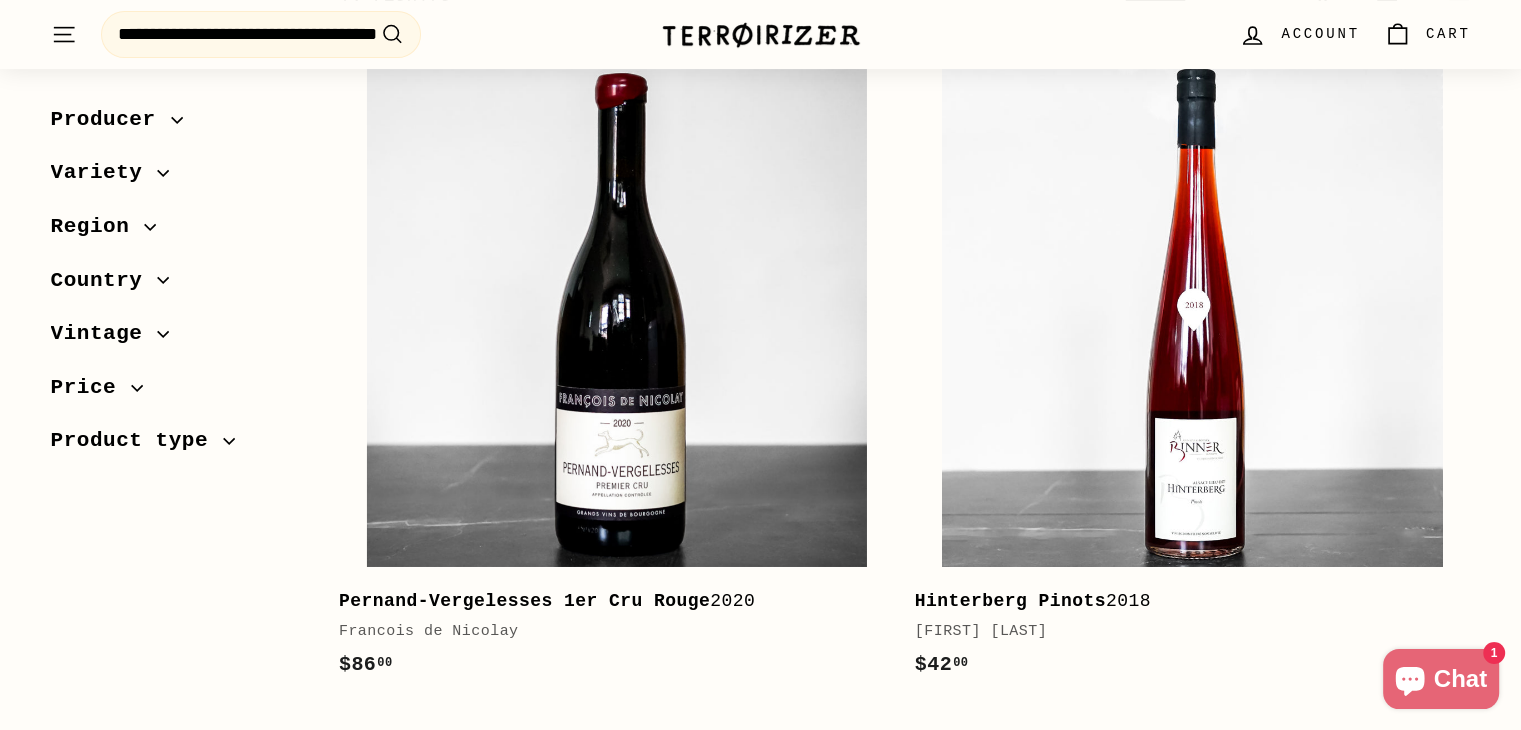 scroll, scrollTop: 600, scrollLeft: 0, axis: vertical 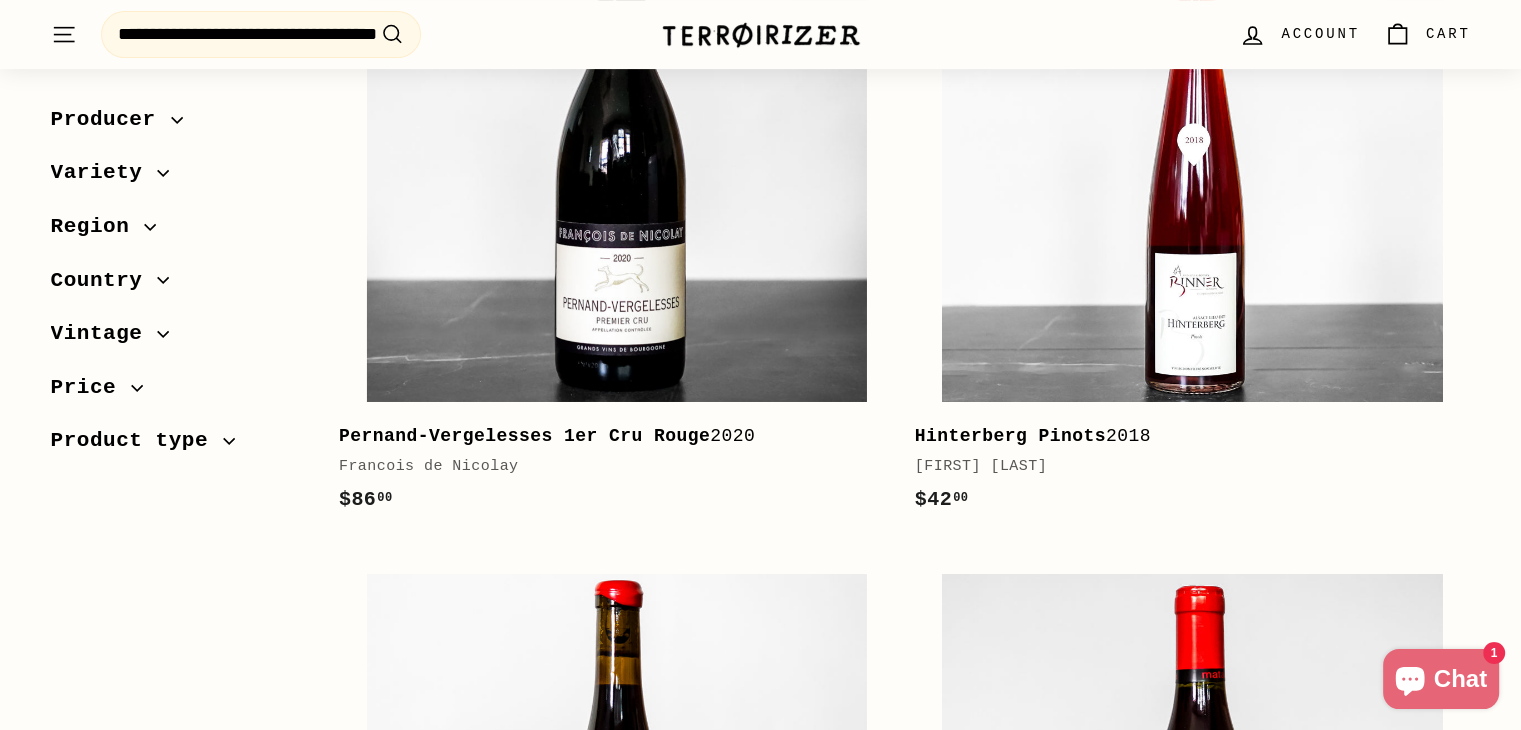 drag, startPoint x: 318, startPoint y: 440, endPoint x: 763, endPoint y: 446, distance: 445.04044 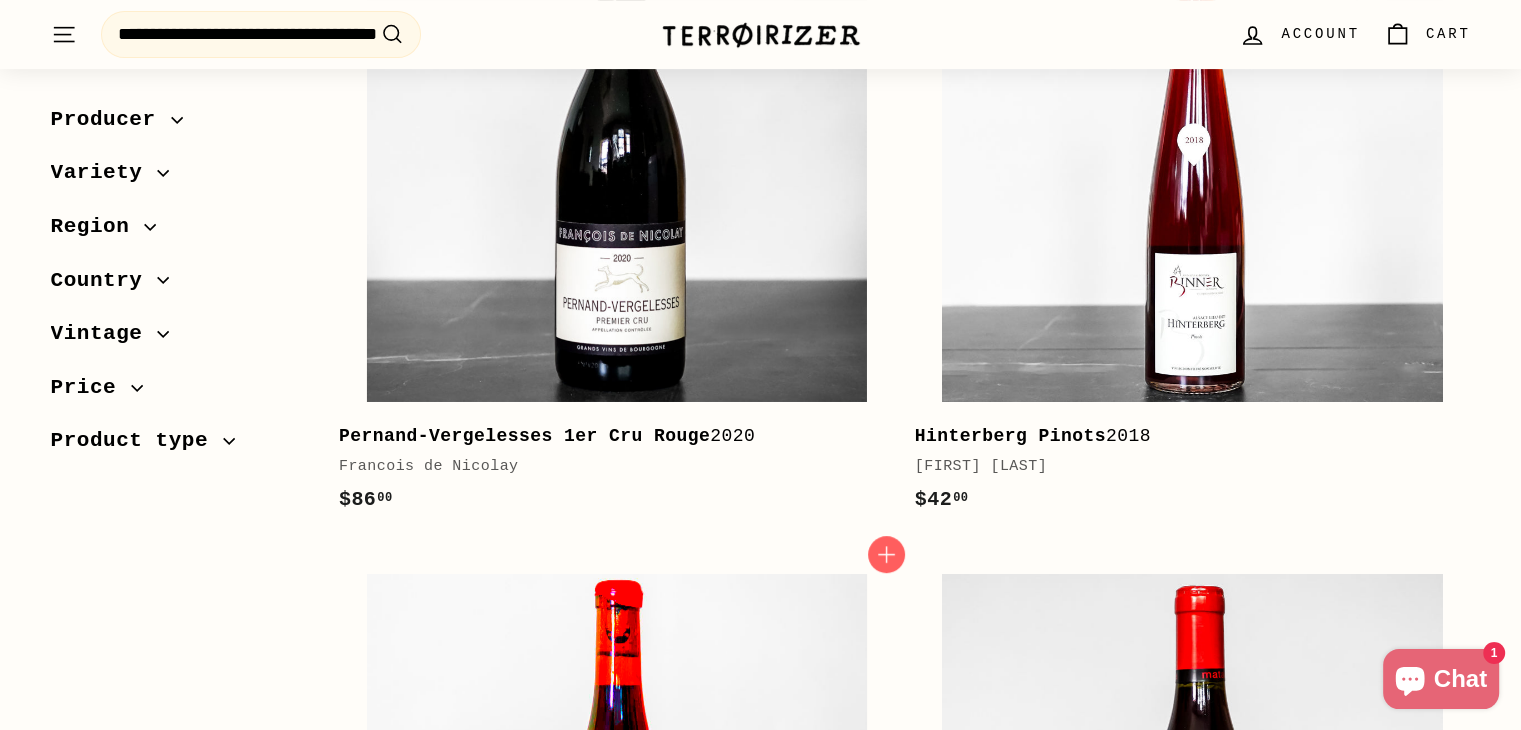 copy on "Pernand-Vergelesses 1er Cru Rouge  2020" 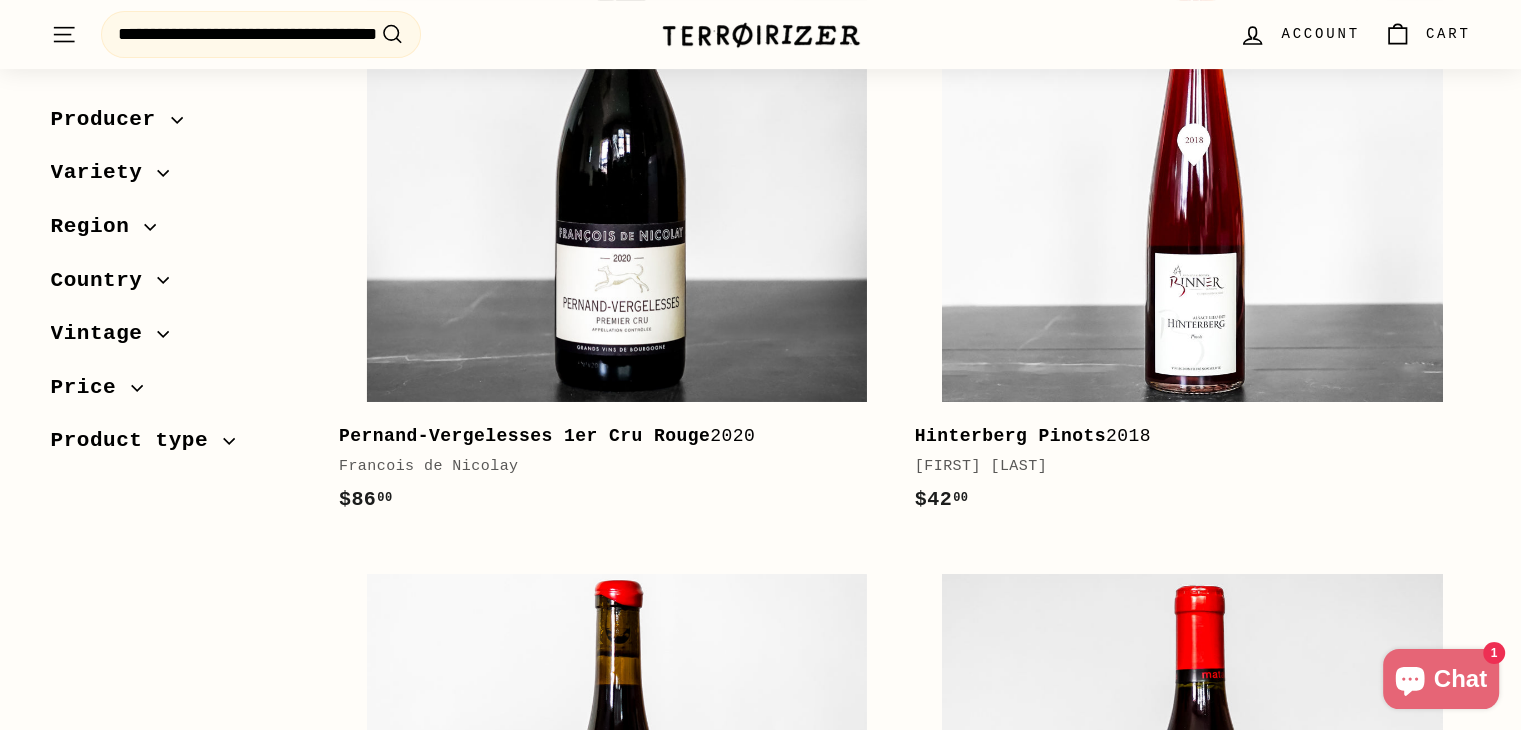 scroll, scrollTop: 300, scrollLeft: 0, axis: vertical 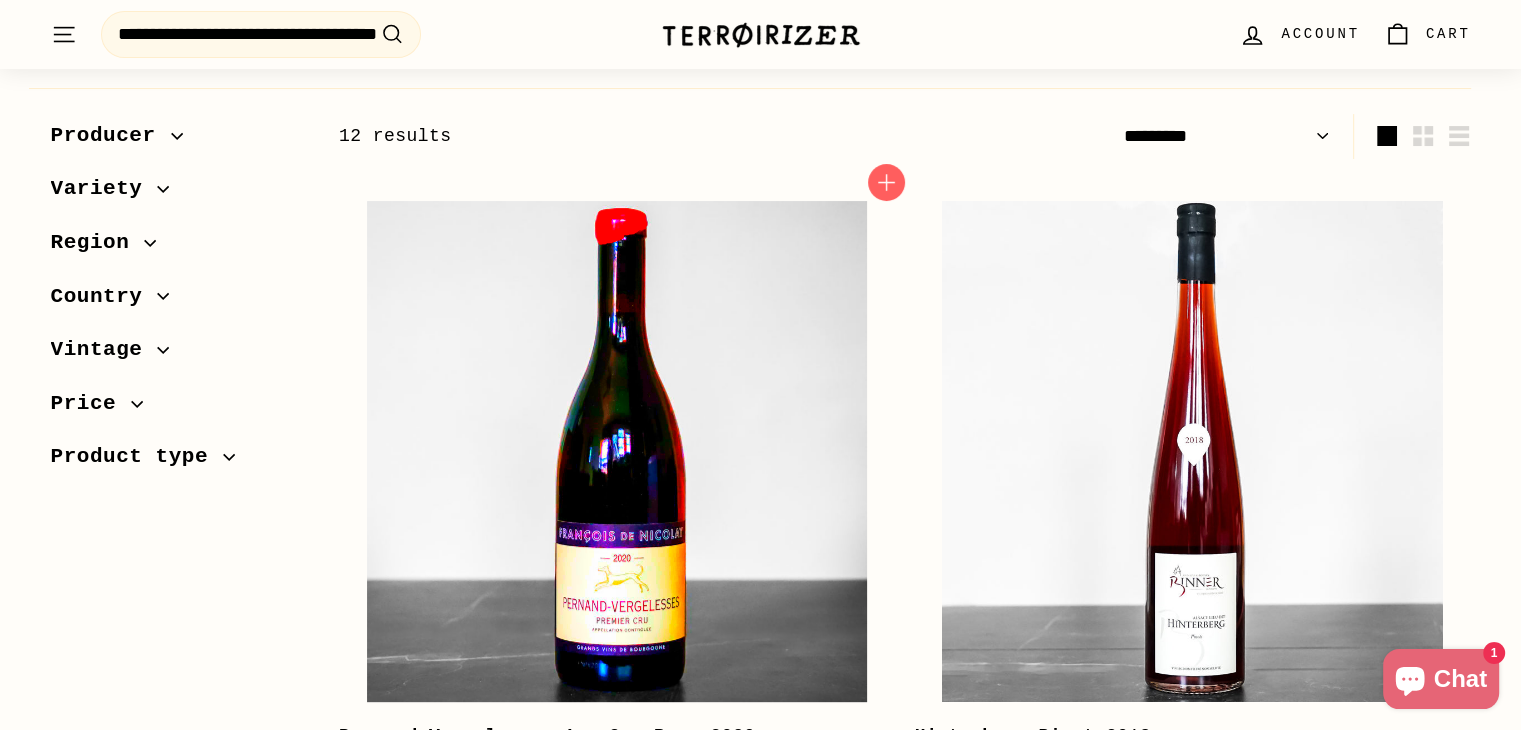 click at bounding box center (617, 451) 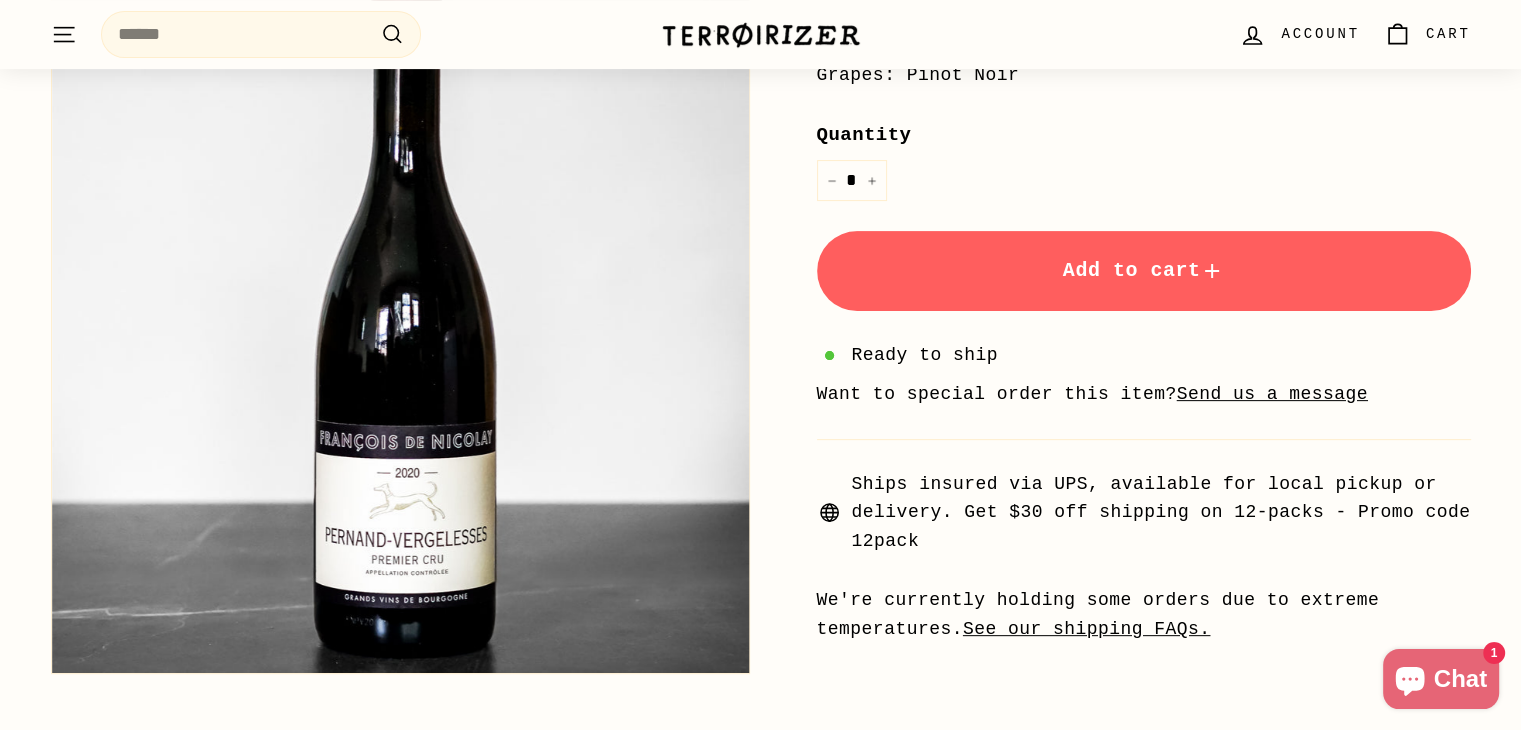 scroll, scrollTop: 700, scrollLeft: 0, axis: vertical 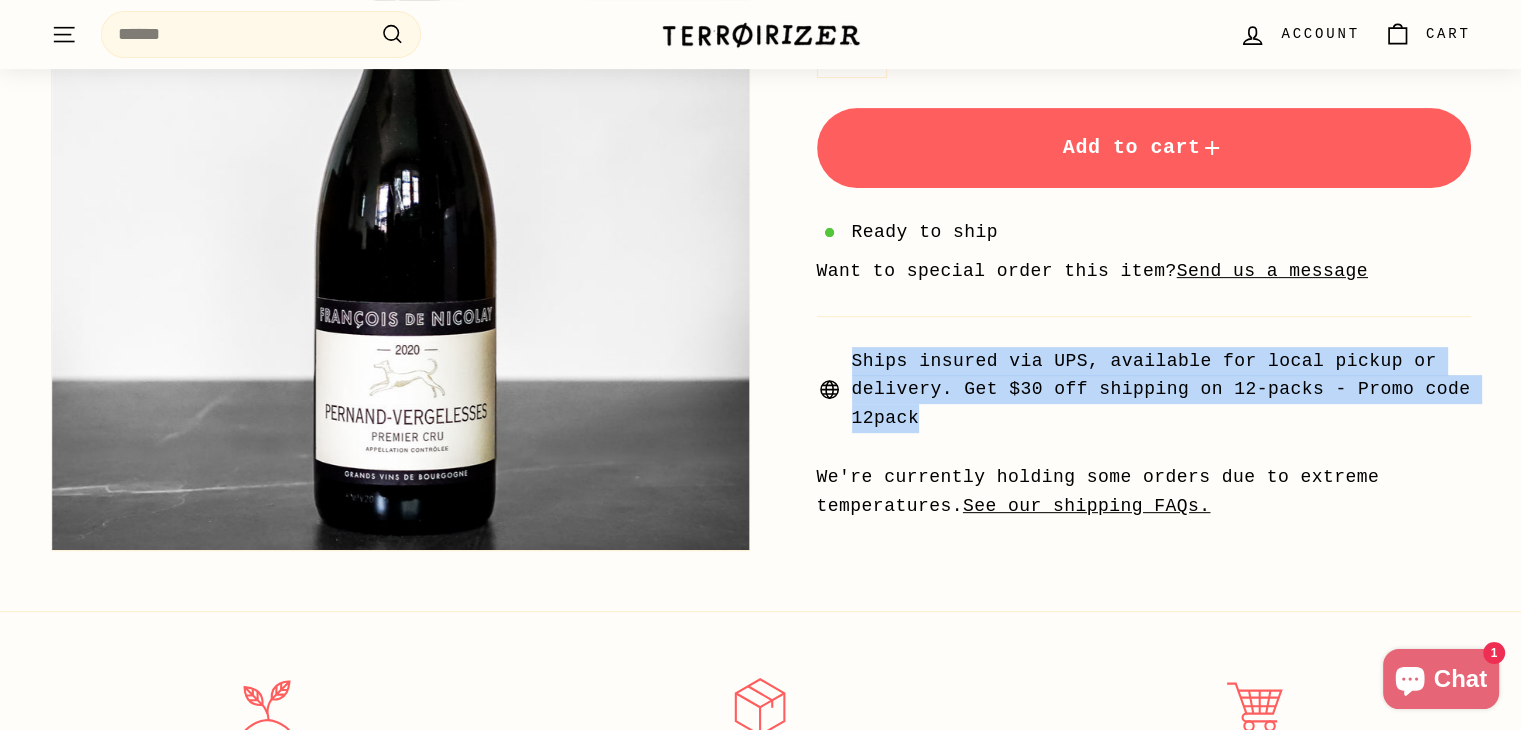 drag, startPoint x: 855, startPoint y: 362, endPoint x: 933, endPoint y: 414, distance: 93.74433 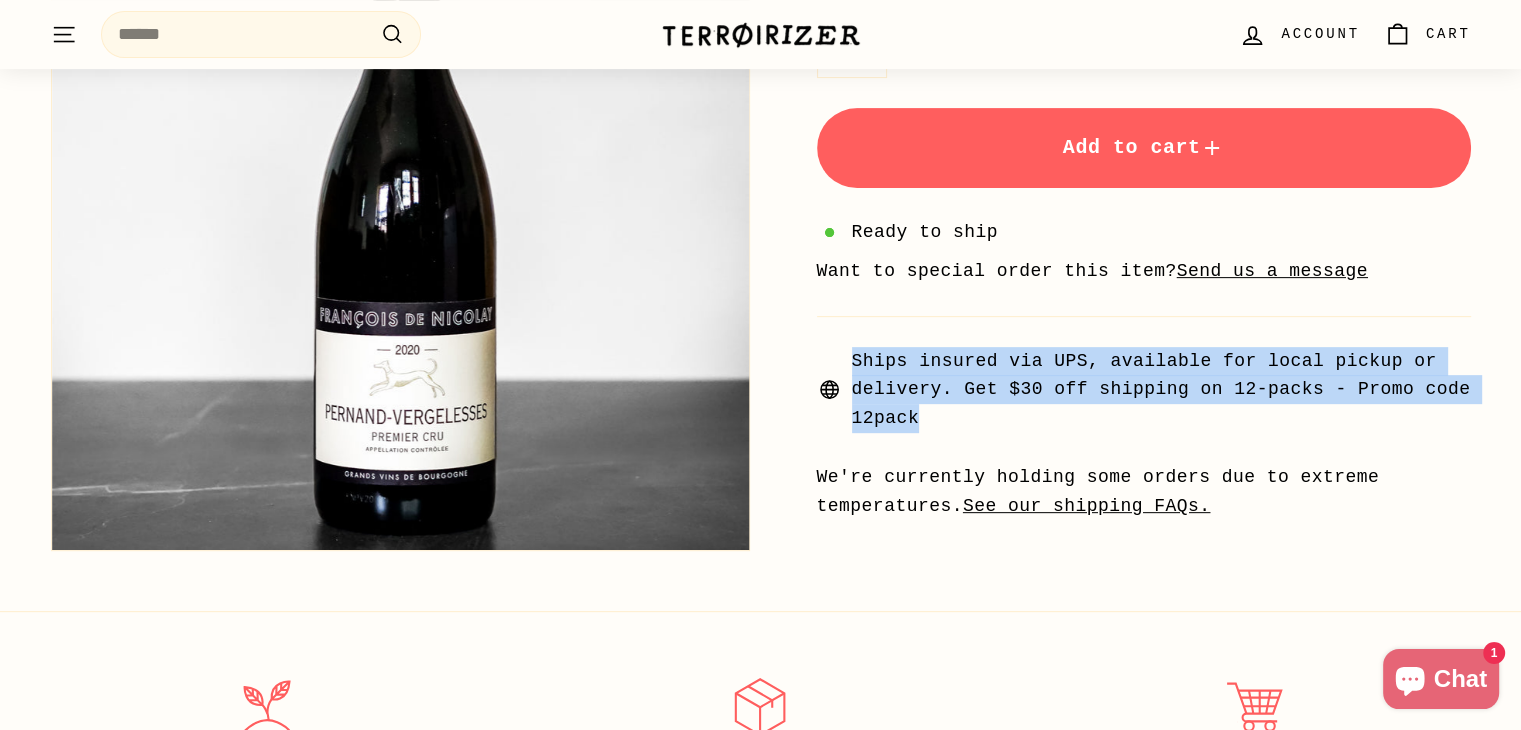 click on "Ships insured via UPS, available  for local pickup or delivery. Get $30 off shipping on 12-packs - Promo code 12pack" at bounding box center [1161, 390] 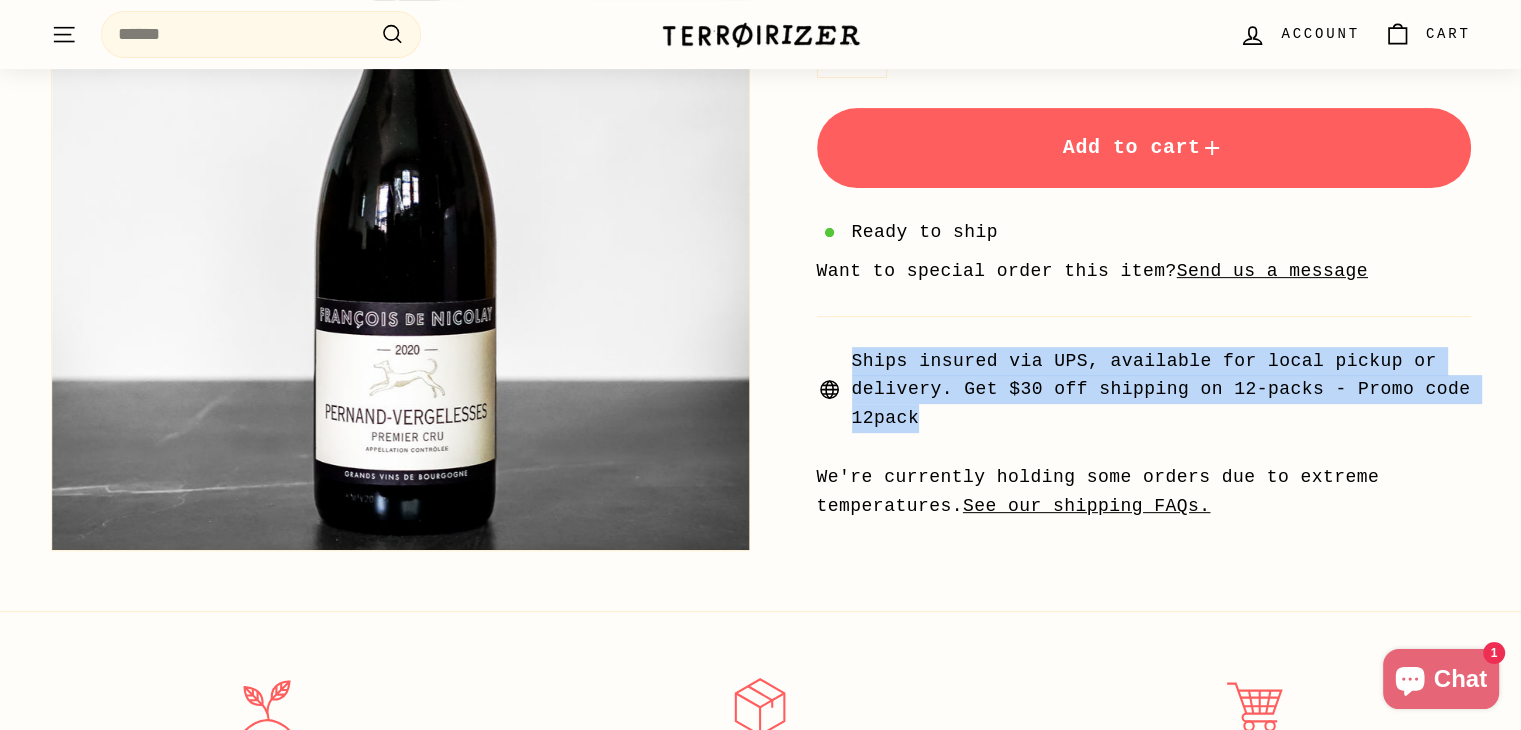 scroll, scrollTop: 300, scrollLeft: 0, axis: vertical 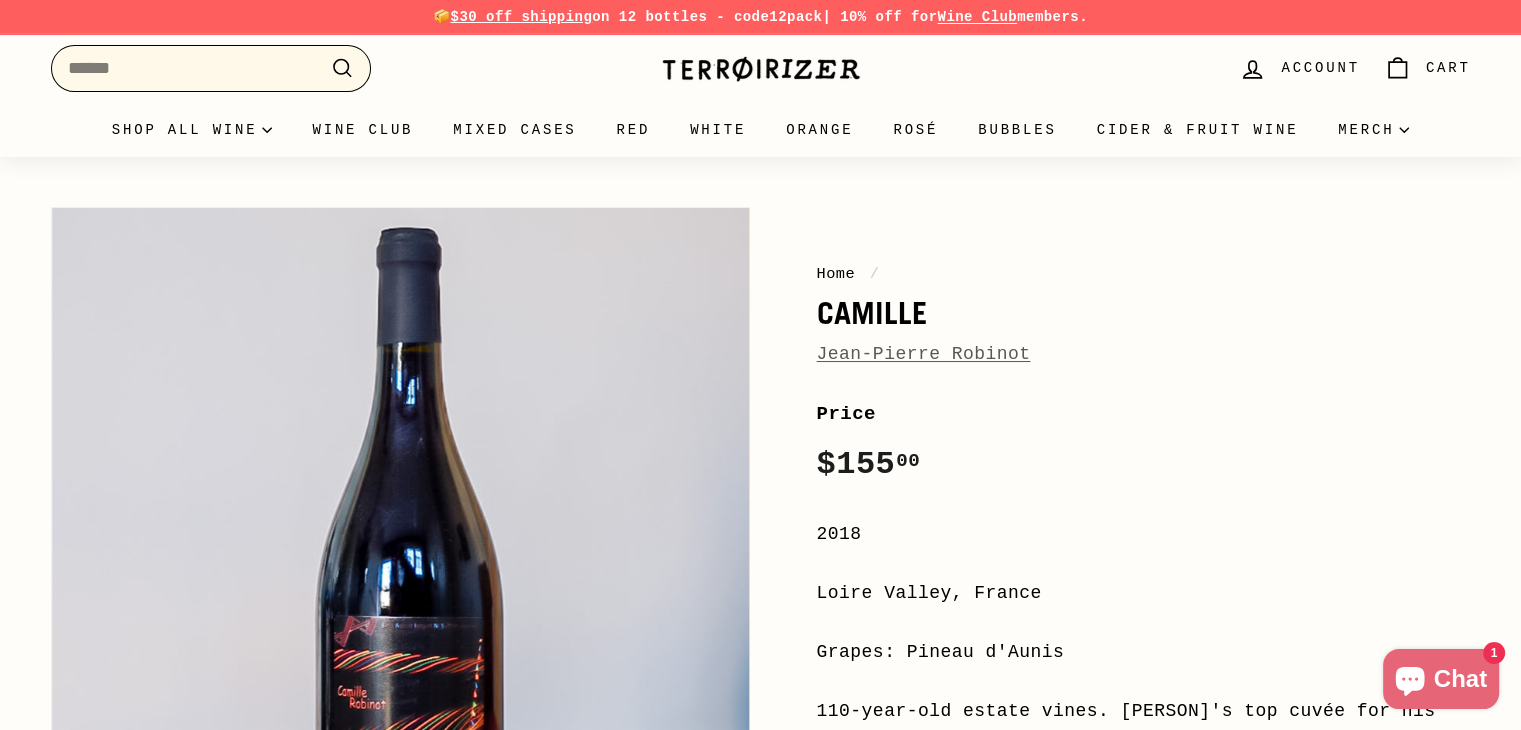 drag, startPoint x: 0, startPoint y: 72, endPoint x: 0, endPoint y: 53, distance: 19 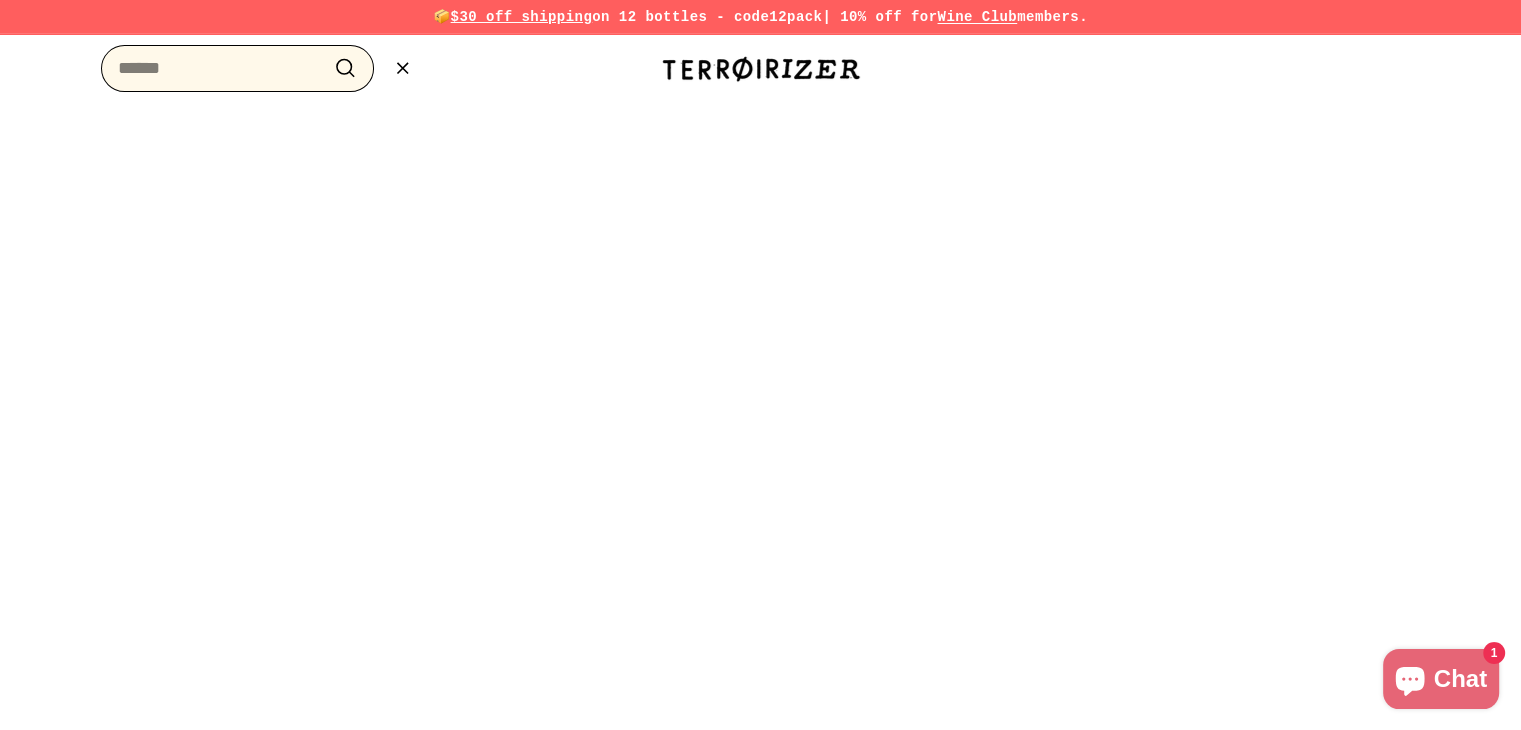 paste on "**********" 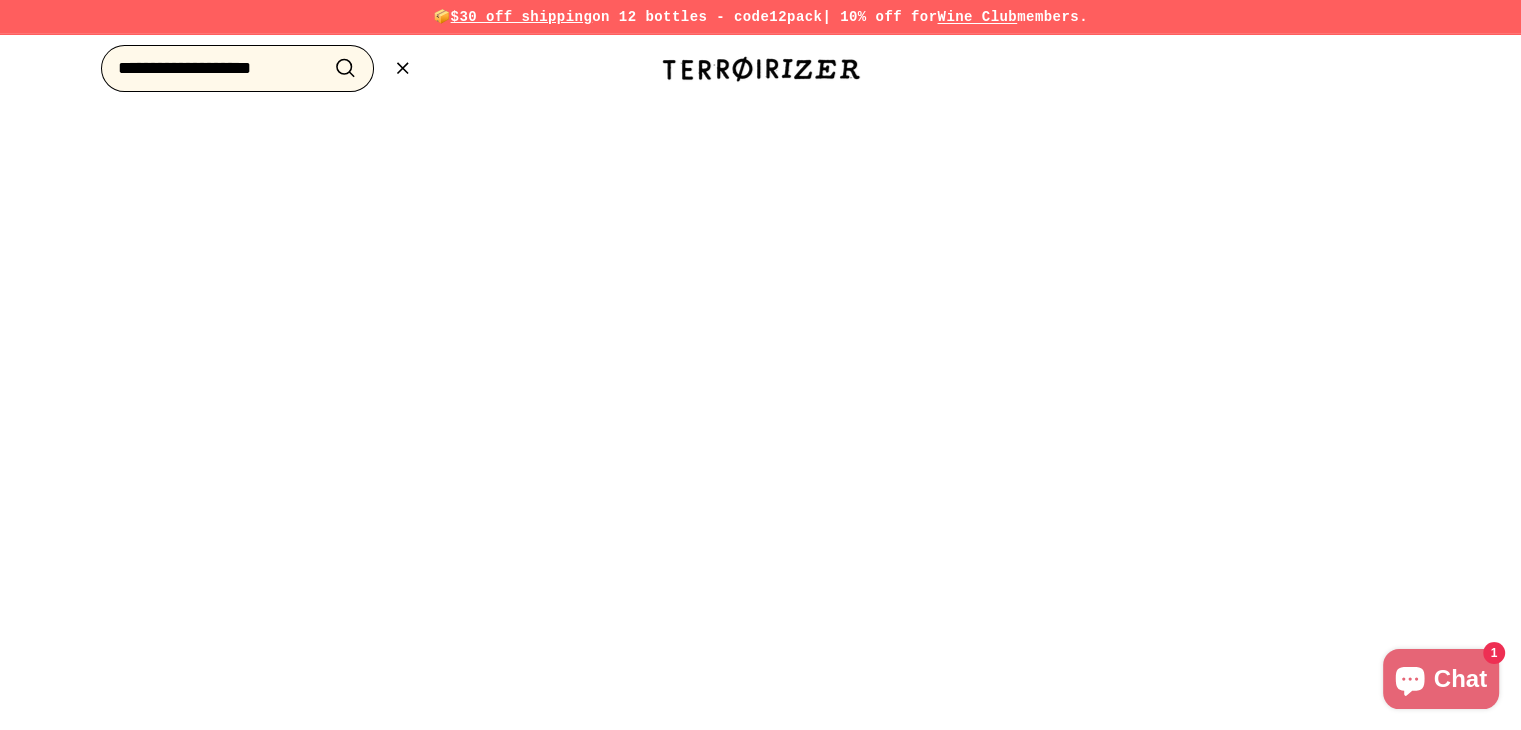 type on "**********" 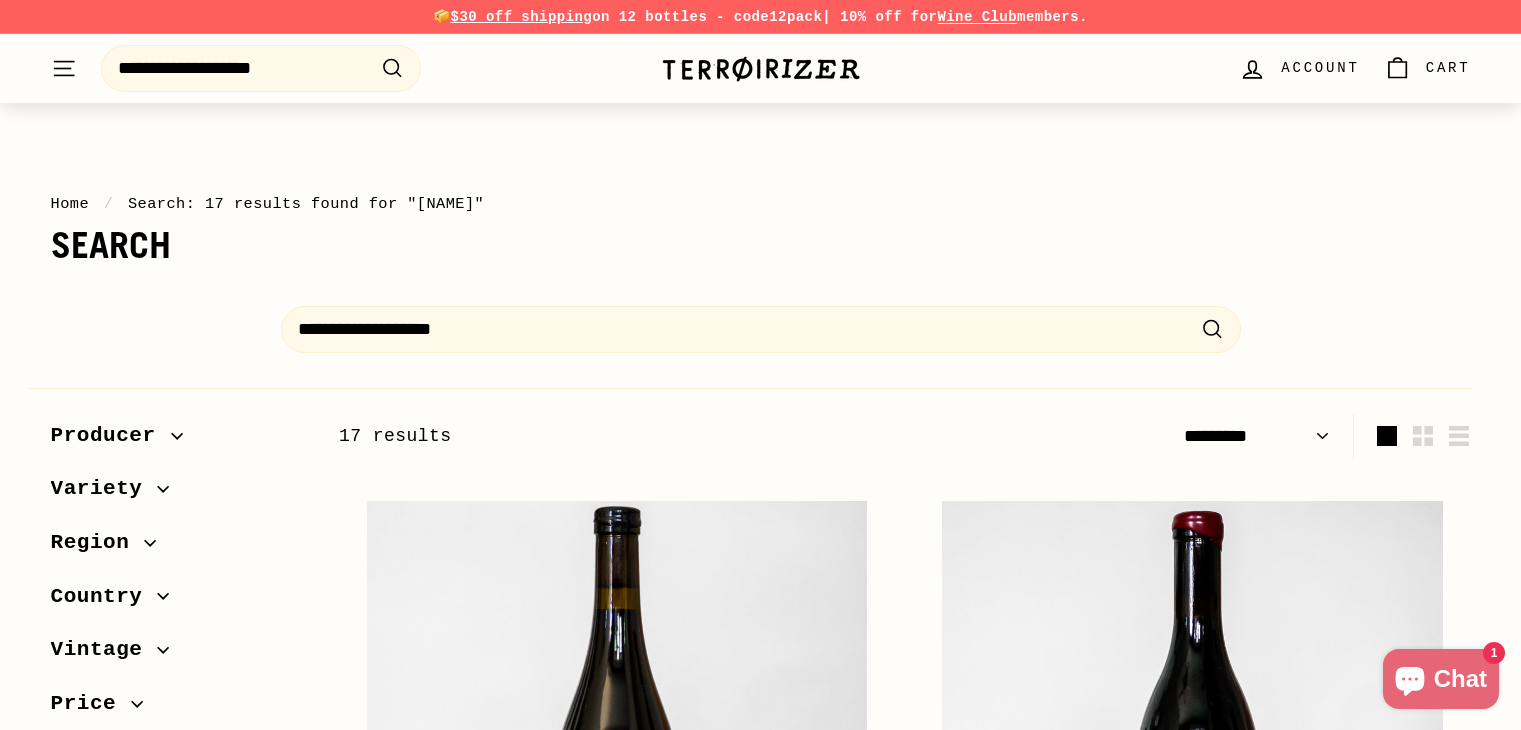 select on "*********" 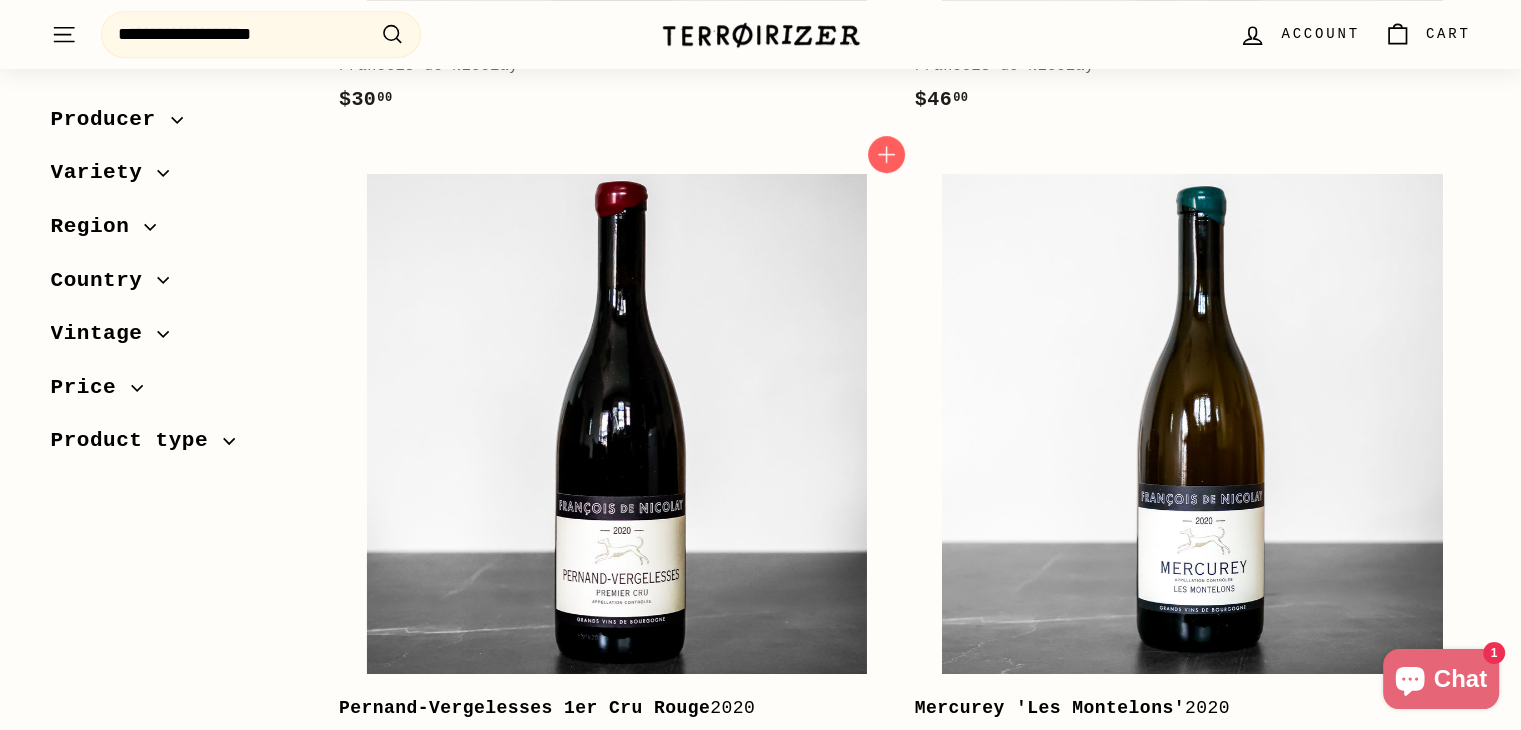 scroll, scrollTop: 1200, scrollLeft: 0, axis: vertical 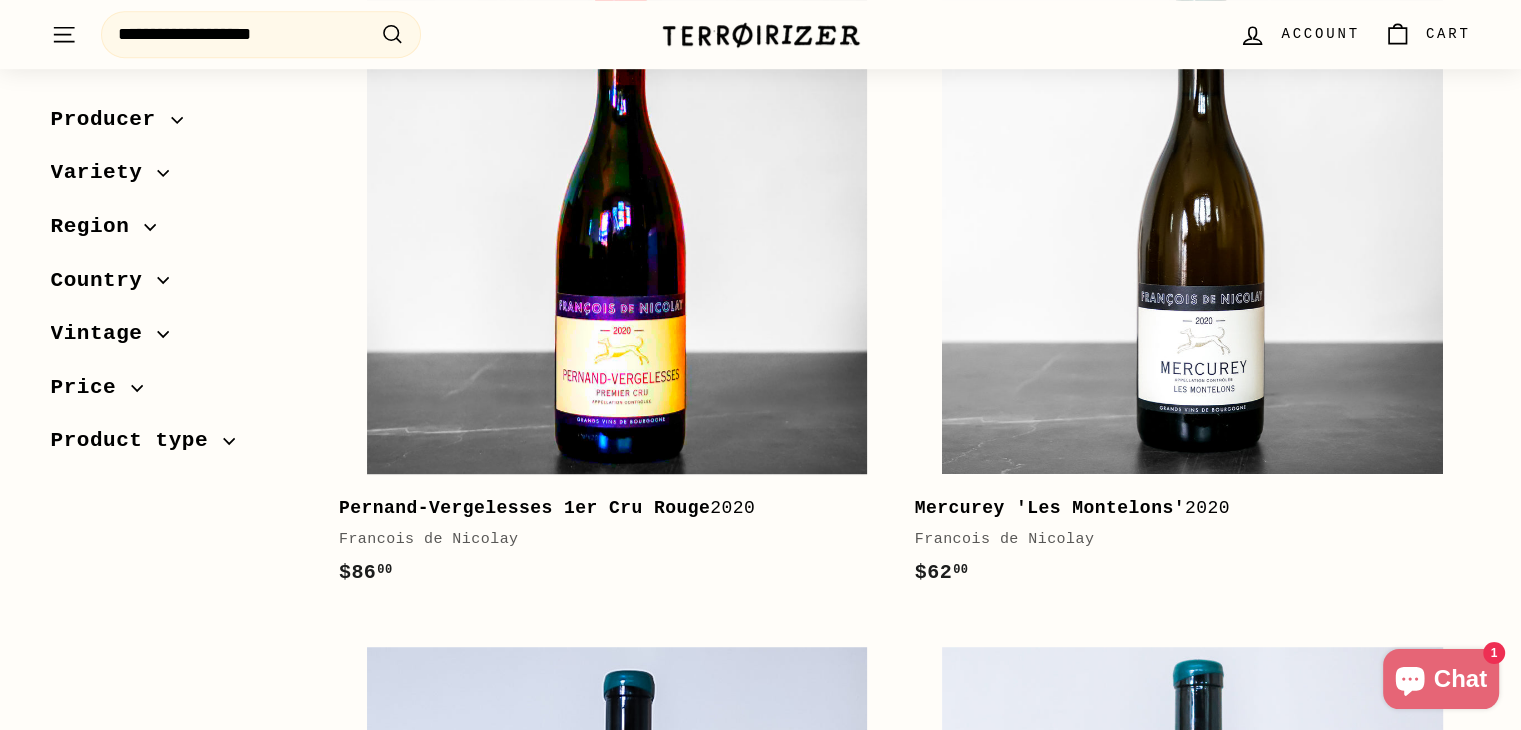 click at bounding box center (617, 224) 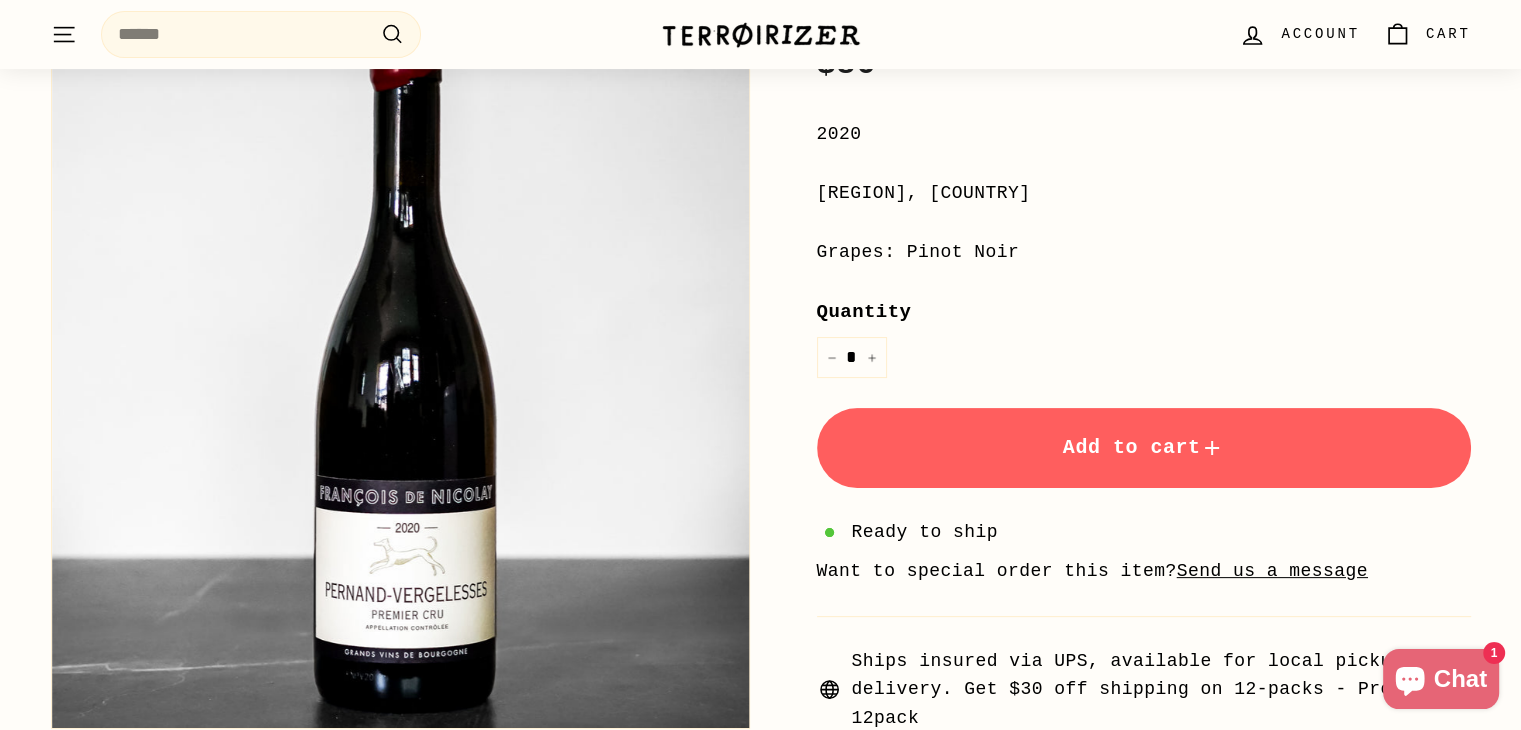 scroll, scrollTop: 400, scrollLeft: 0, axis: vertical 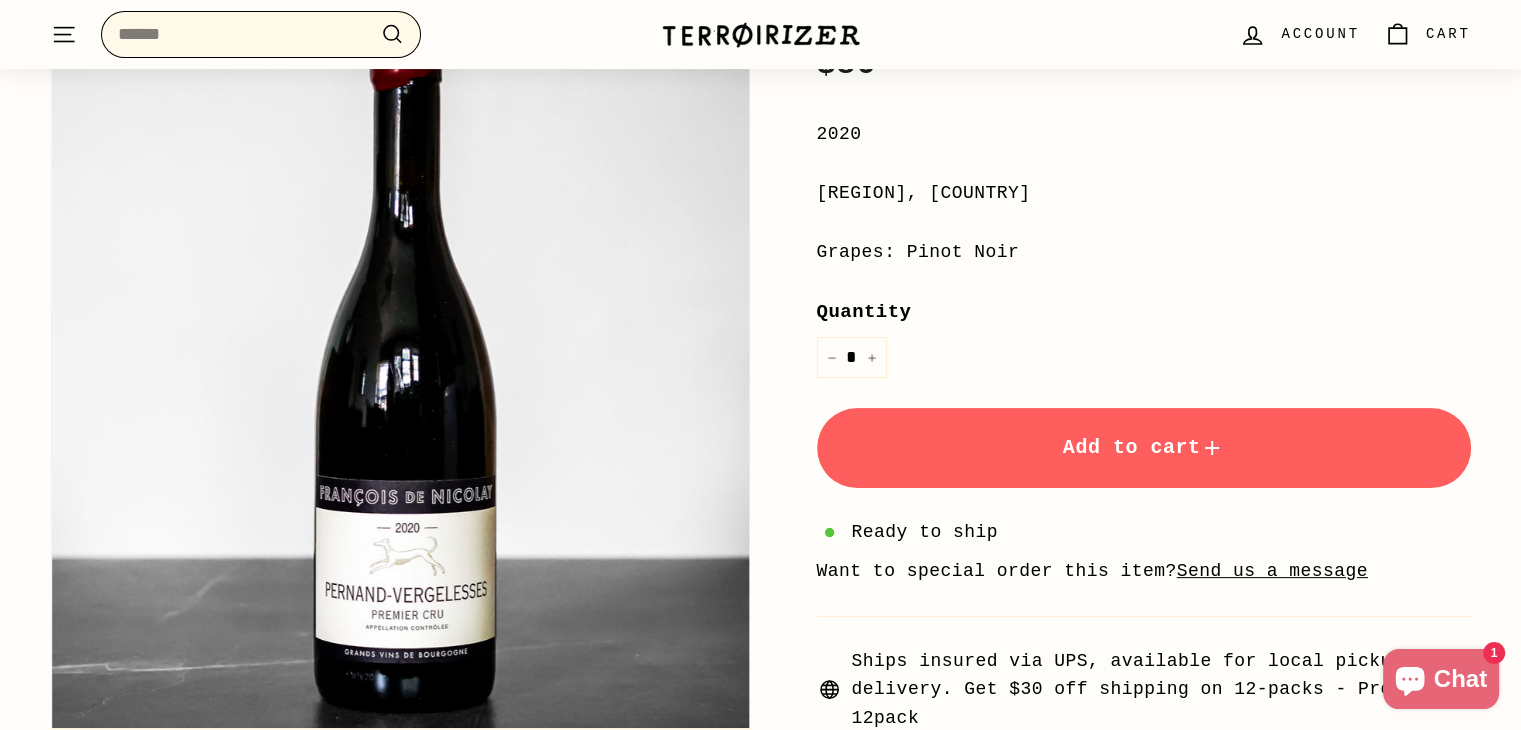 click on "Search" at bounding box center (261, 34) 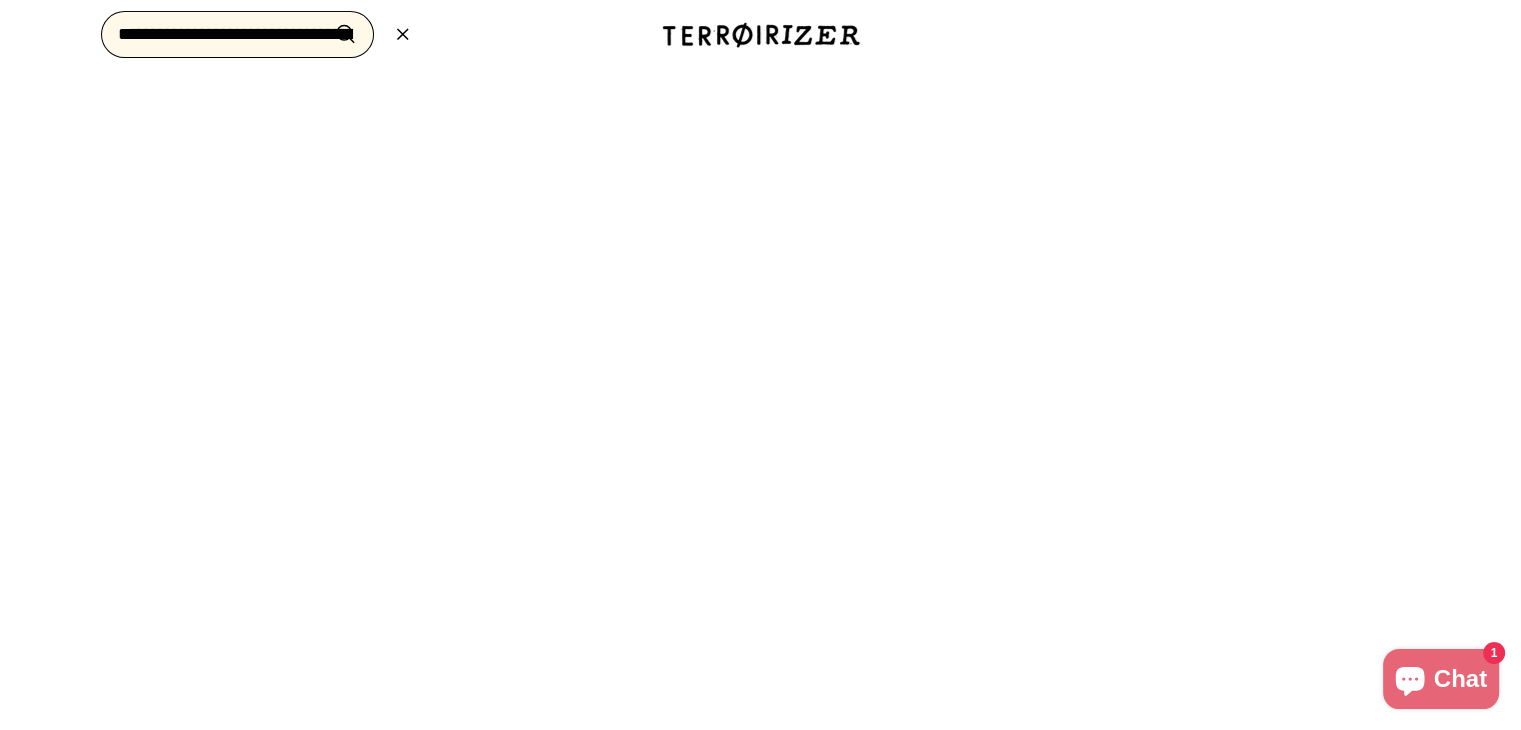 scroll, scrollTop: 0, scrollLeft: 168, axis: horizontal 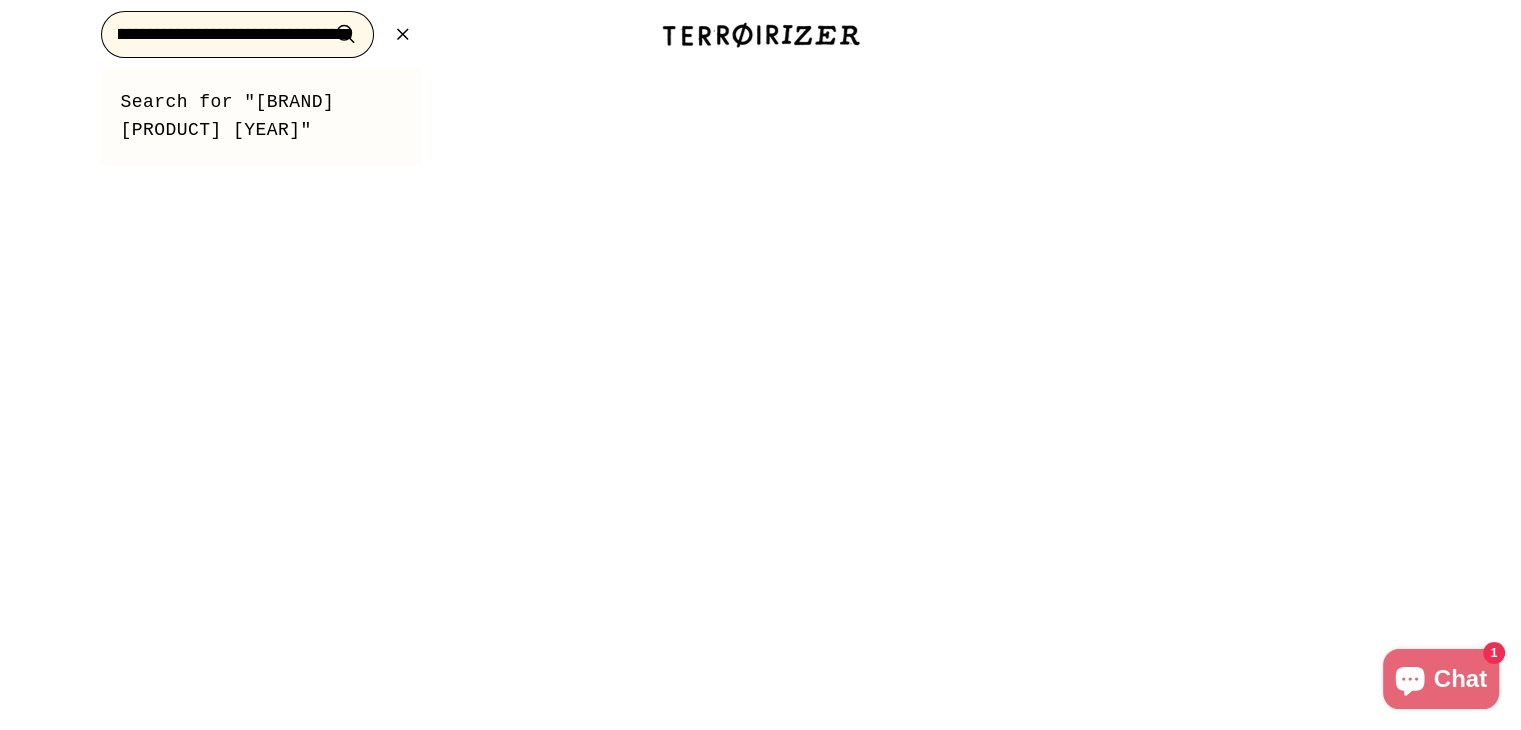 type on "**********" 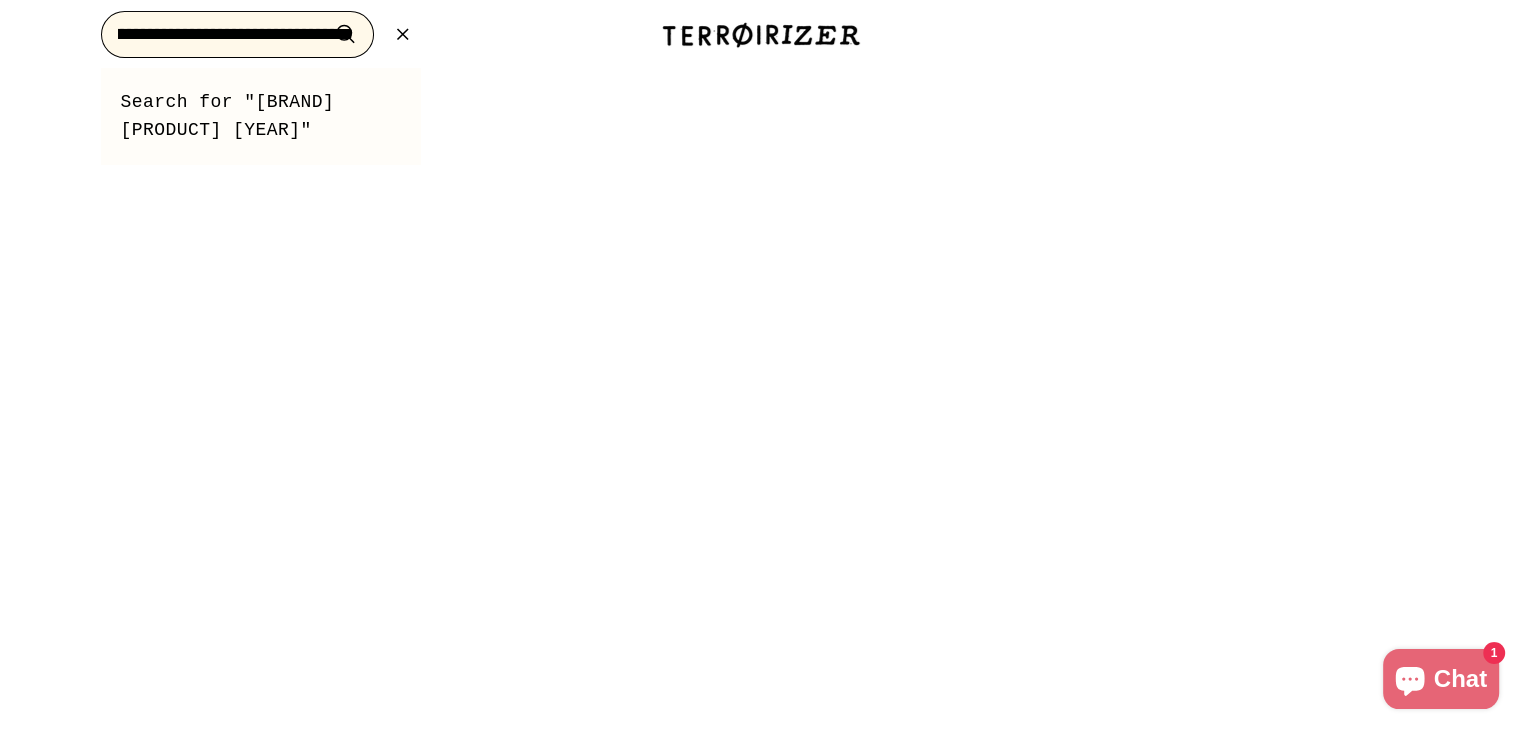 click on ".cls-1{fill:none;stroke:#000;stroke-miterlimit:10;stroke-width:2px}
Search" at bounding box center [345, 34] 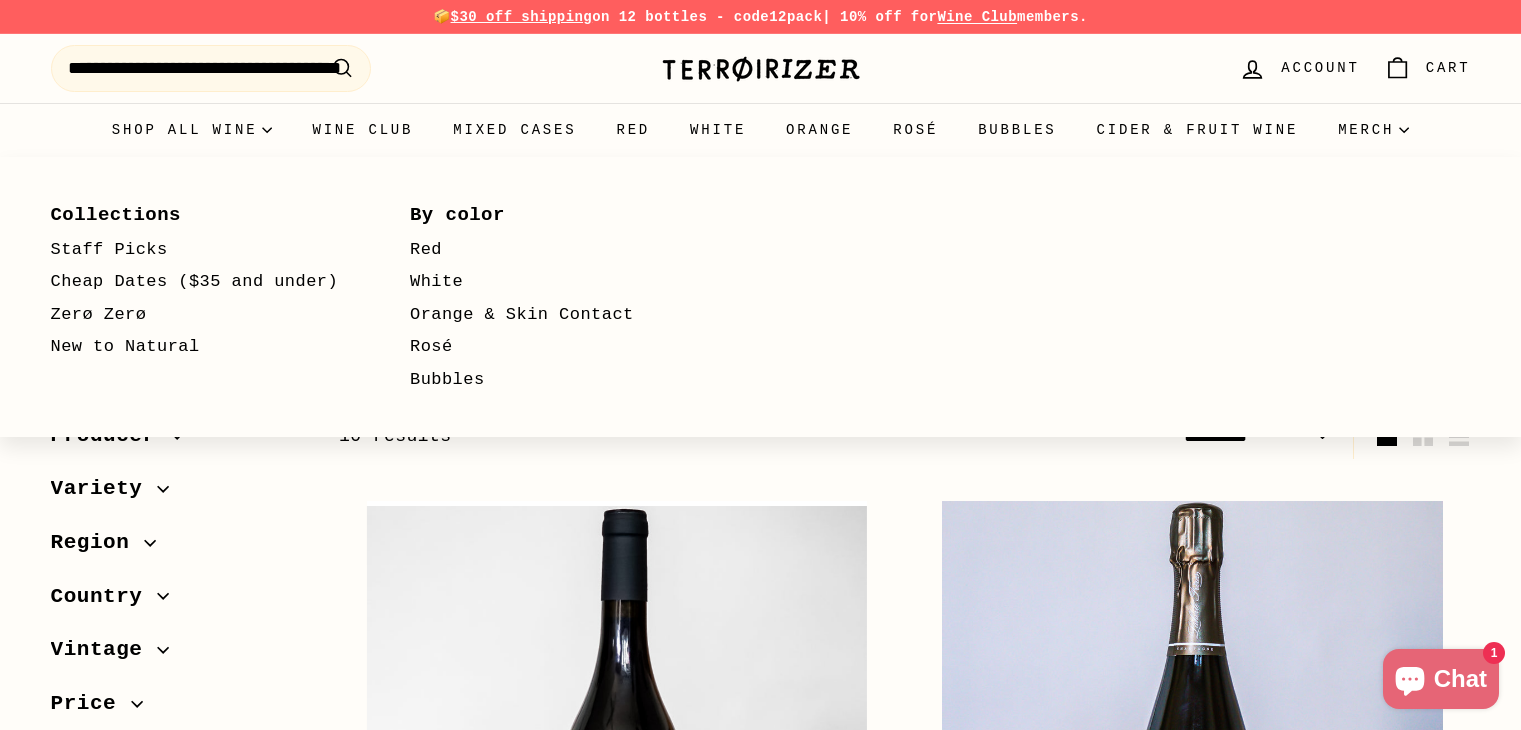 select on "*********" 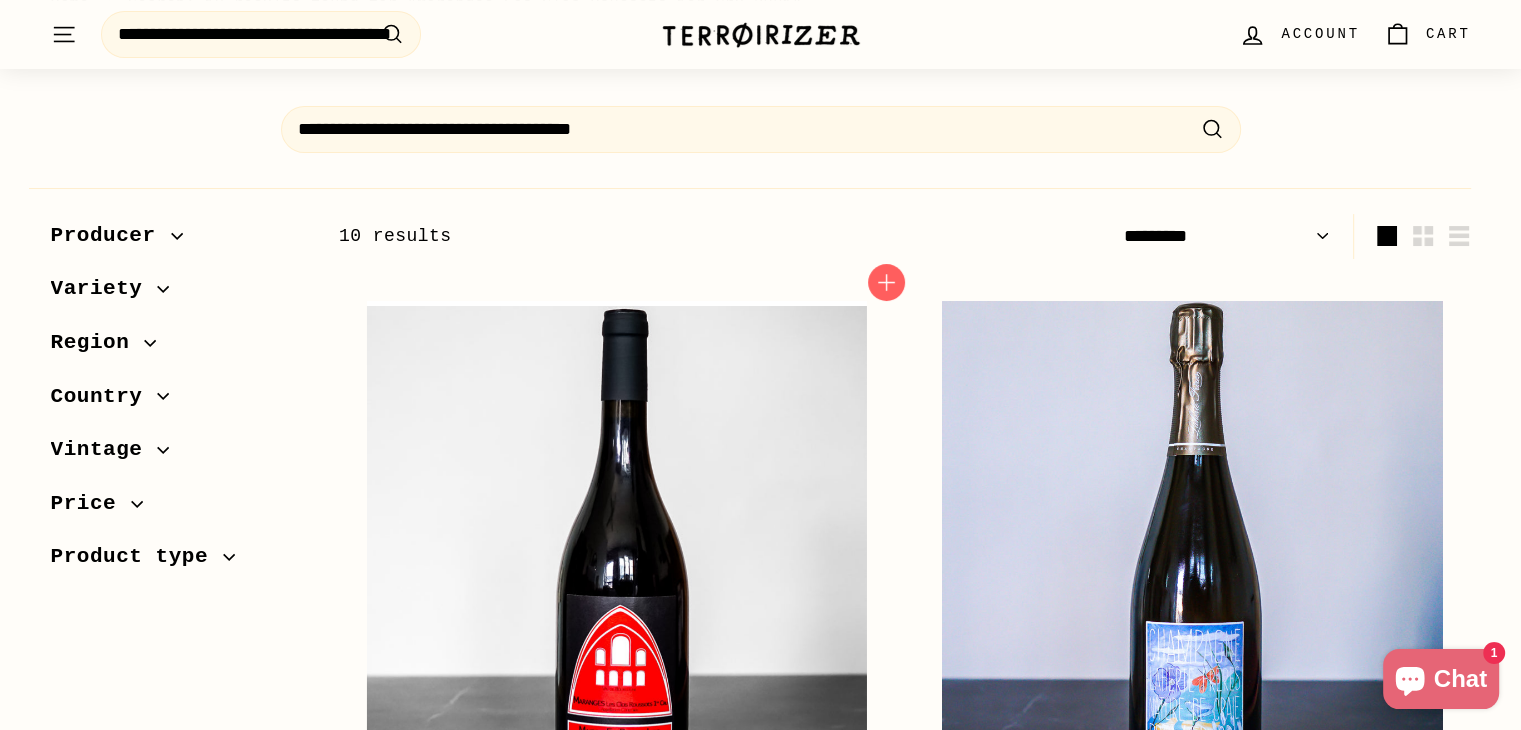 scroll, scrollTop: 311, scrollLeft: 0, axis: vertical 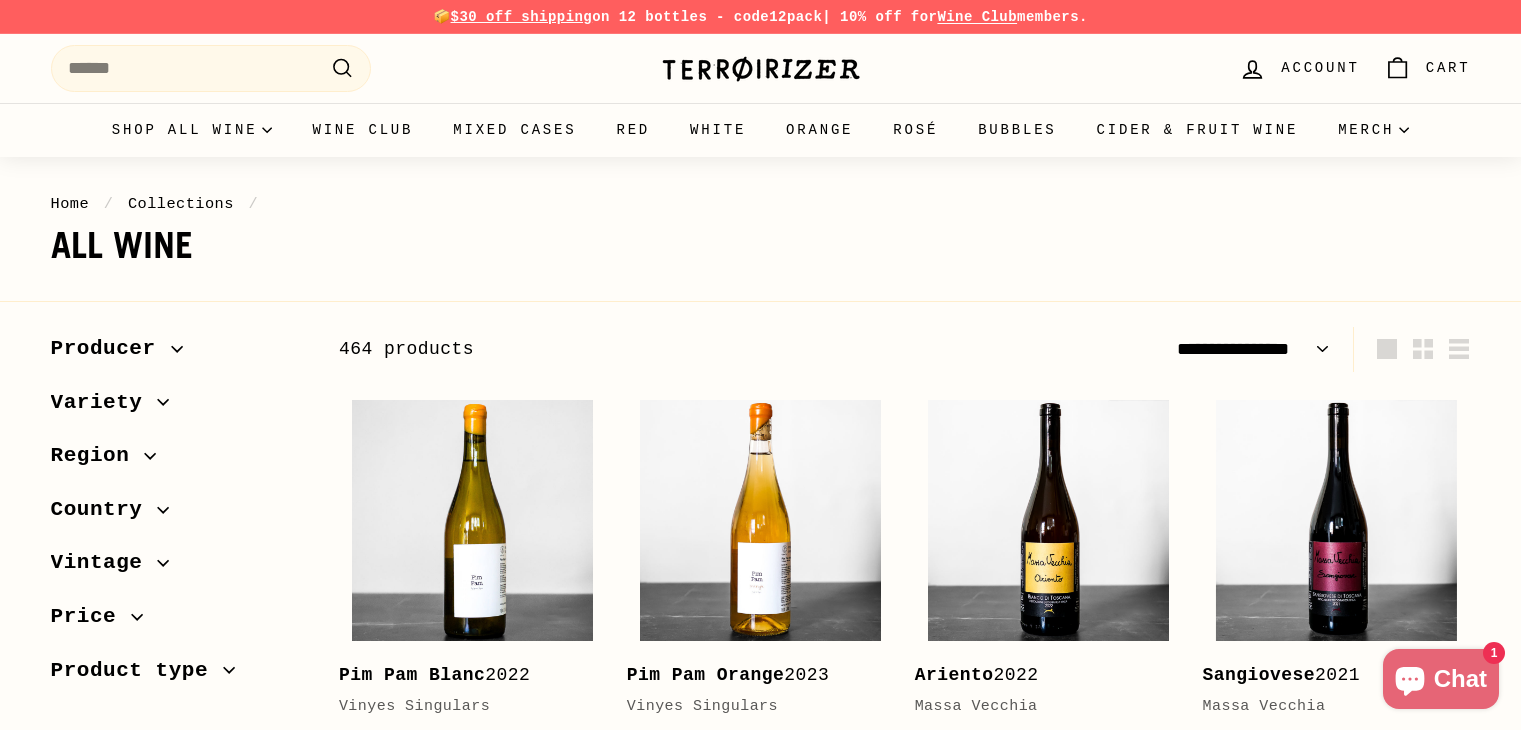 select on "**********" 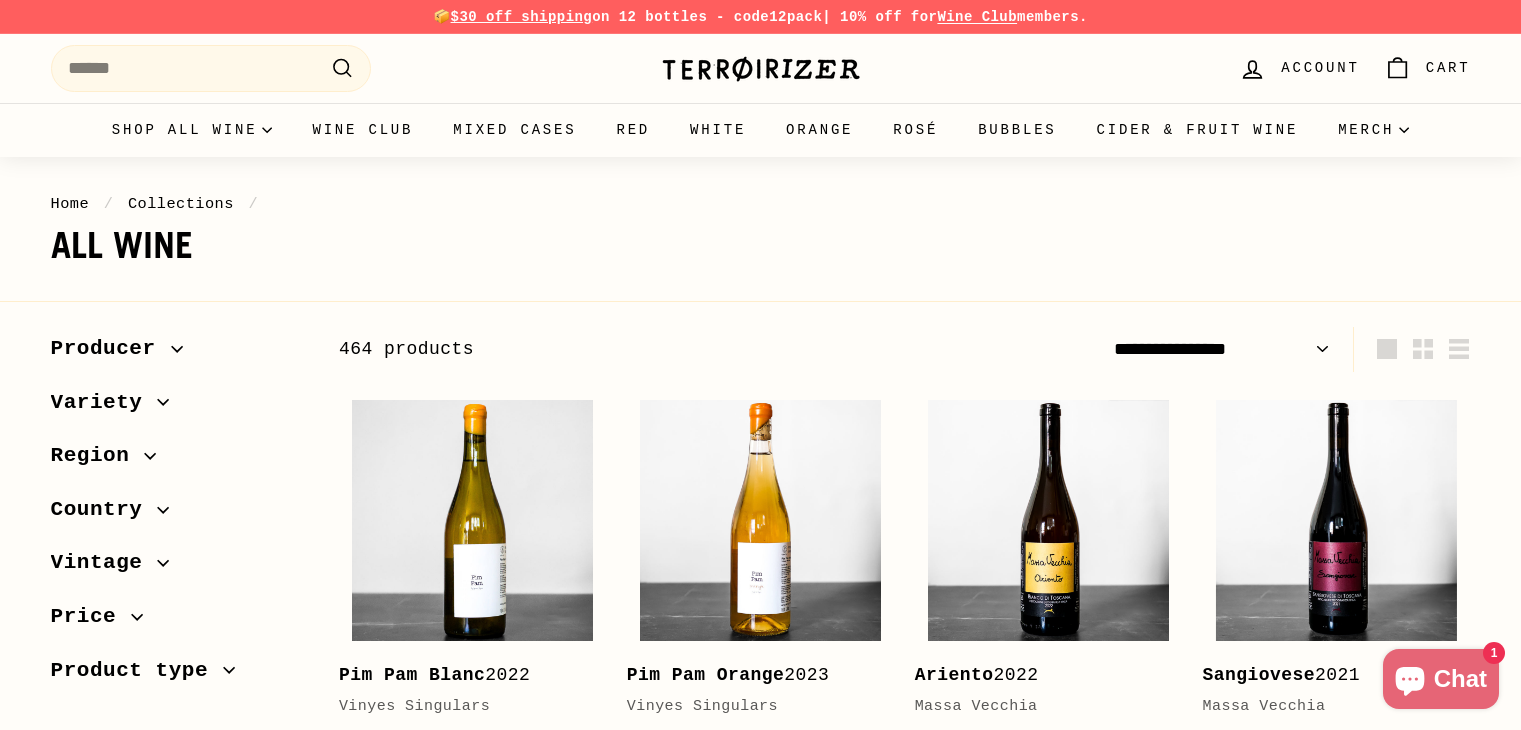 scroll, scrollTop: 0, scrollLeft: 0, axis: both 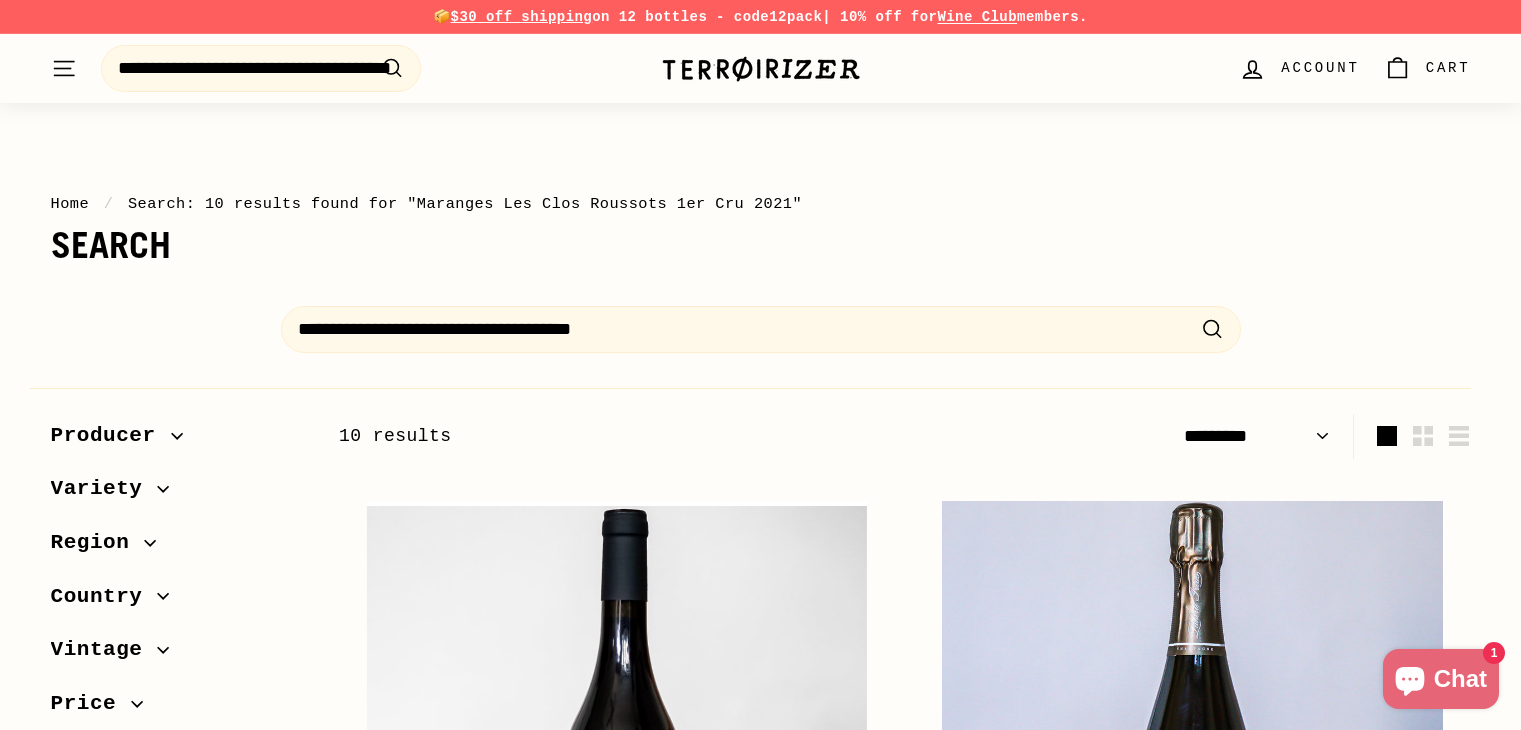 select on "*********" 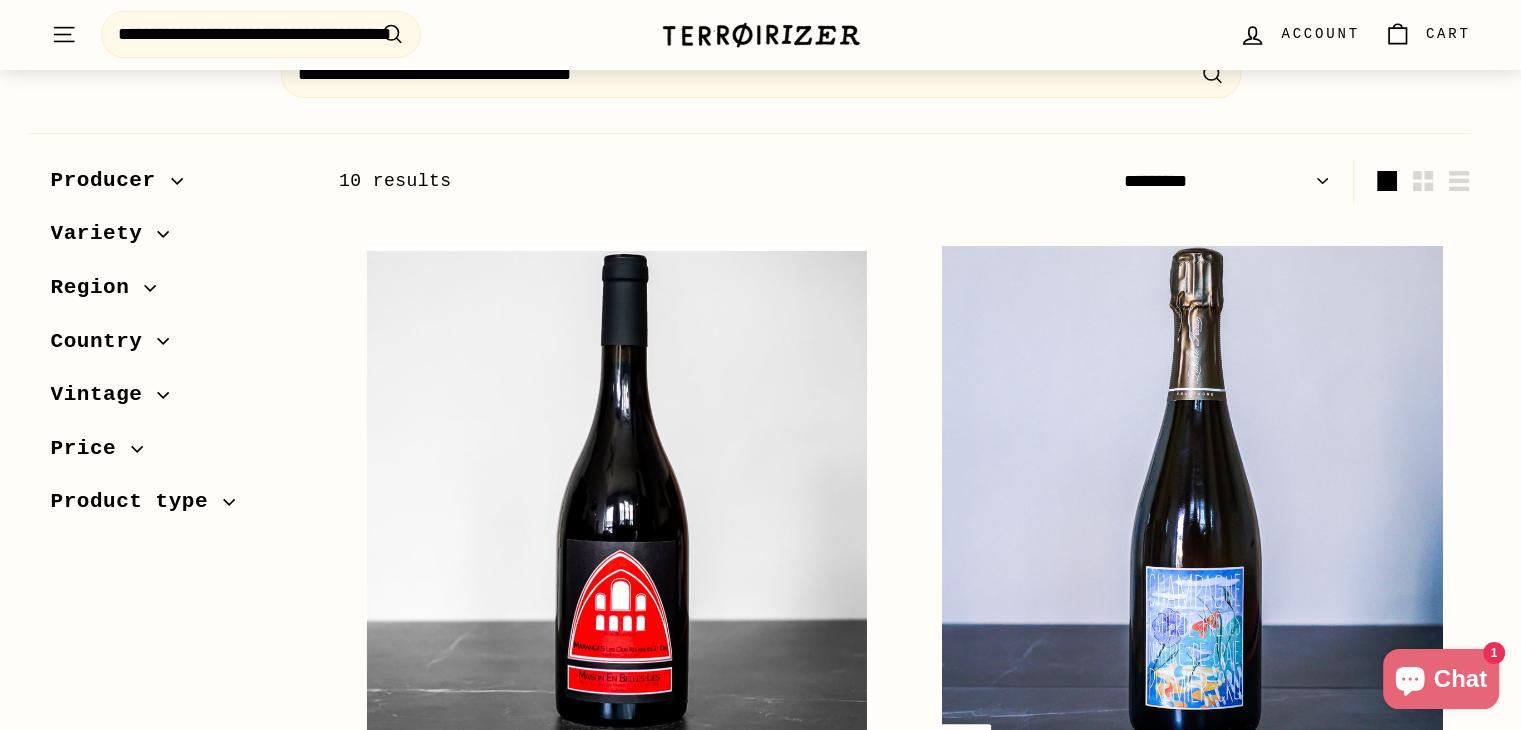 scroll, scrollTop: 400, scrollLeft: 0, axis: vertical 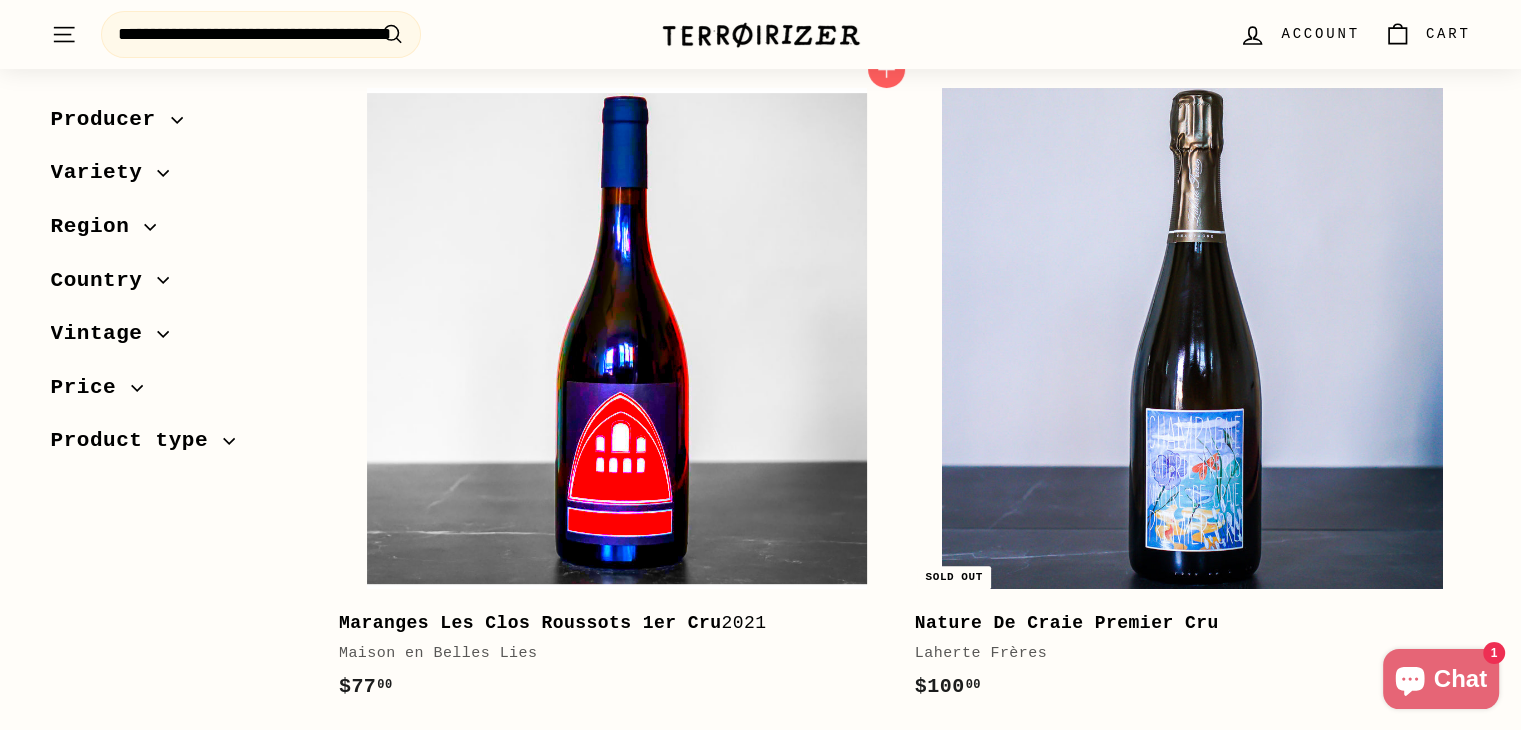 click at bounding box center [617, 338] 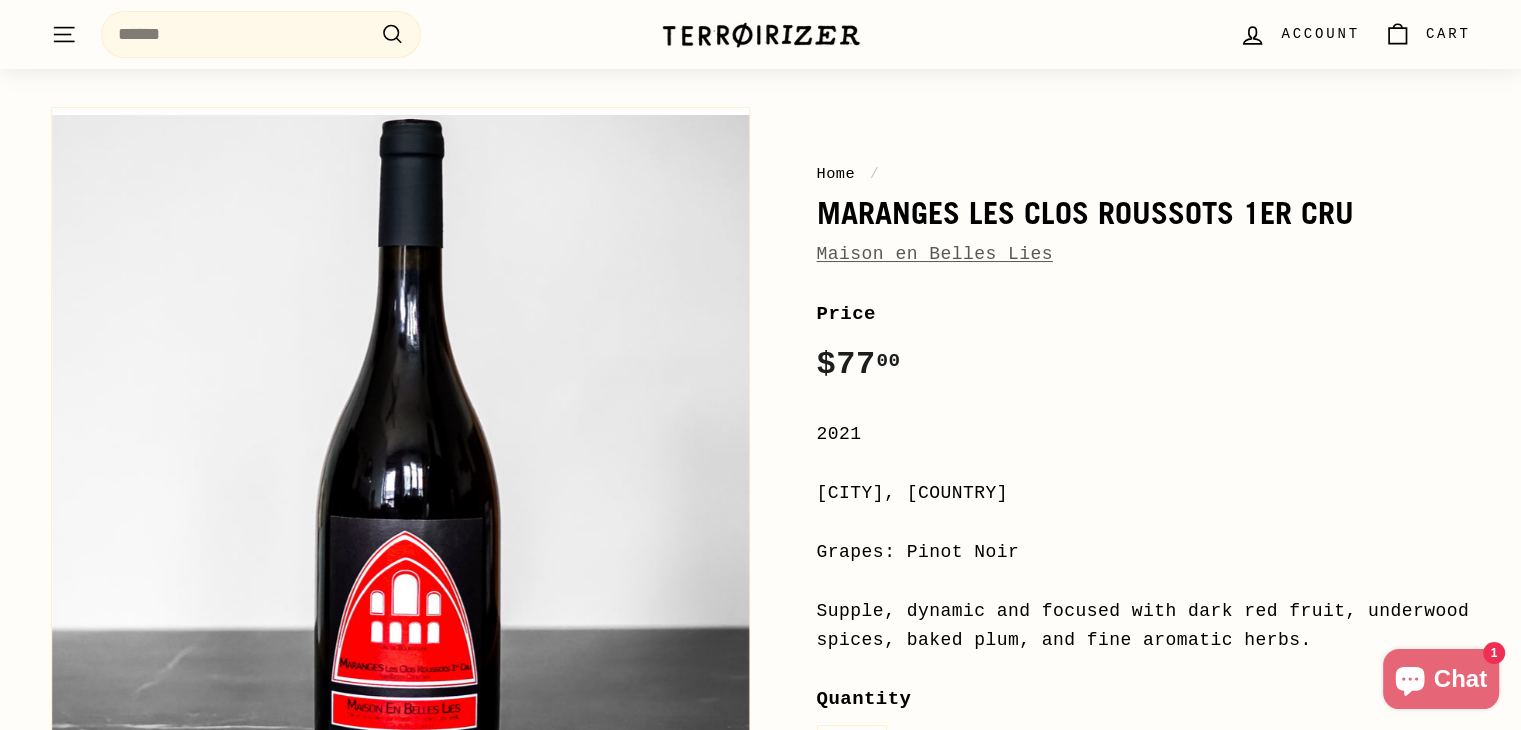 scroll, scrollTop: 0, scrollLeft: 0, axis: both 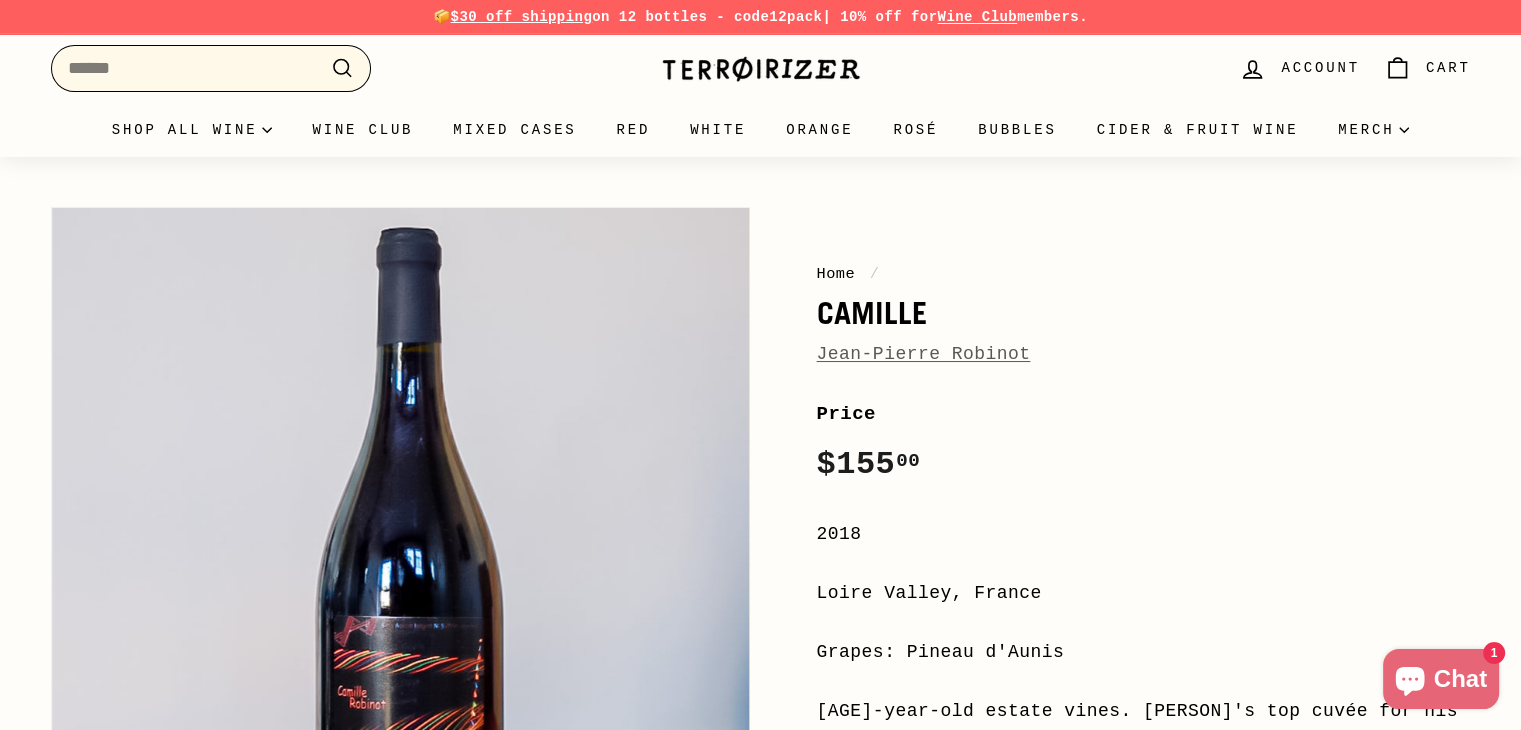 click on "Search" at bounding box center [211, 68] 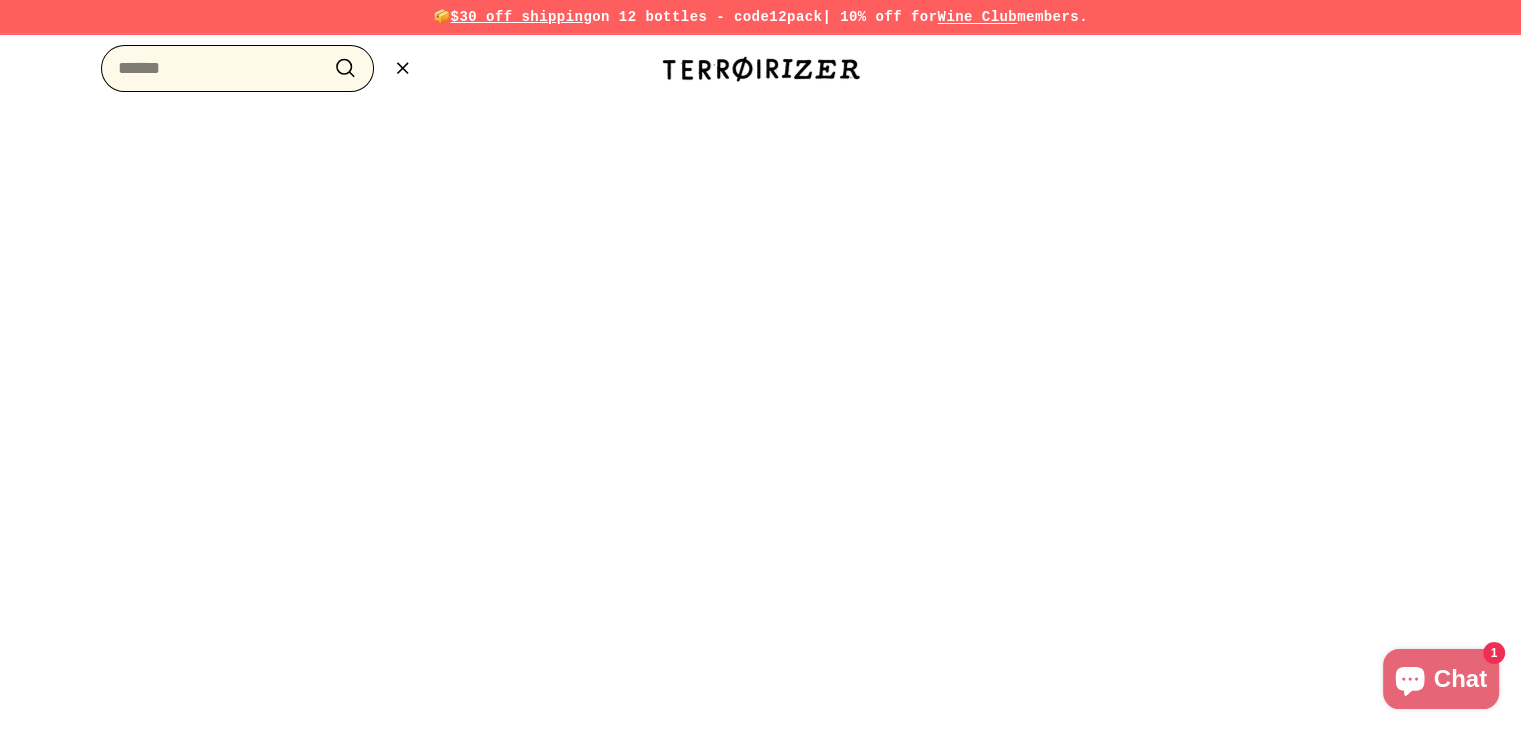 paste on "**********" 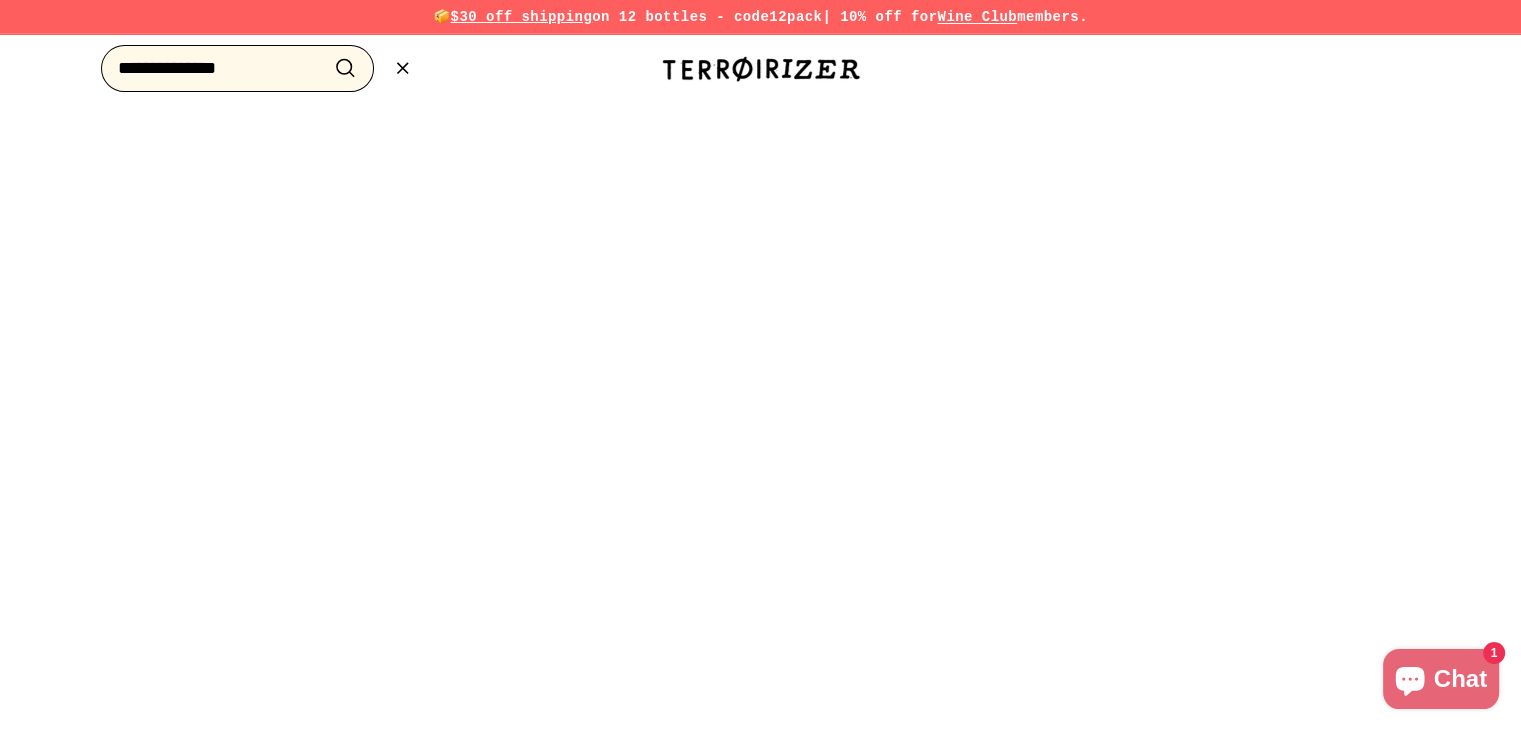 type on "**********" 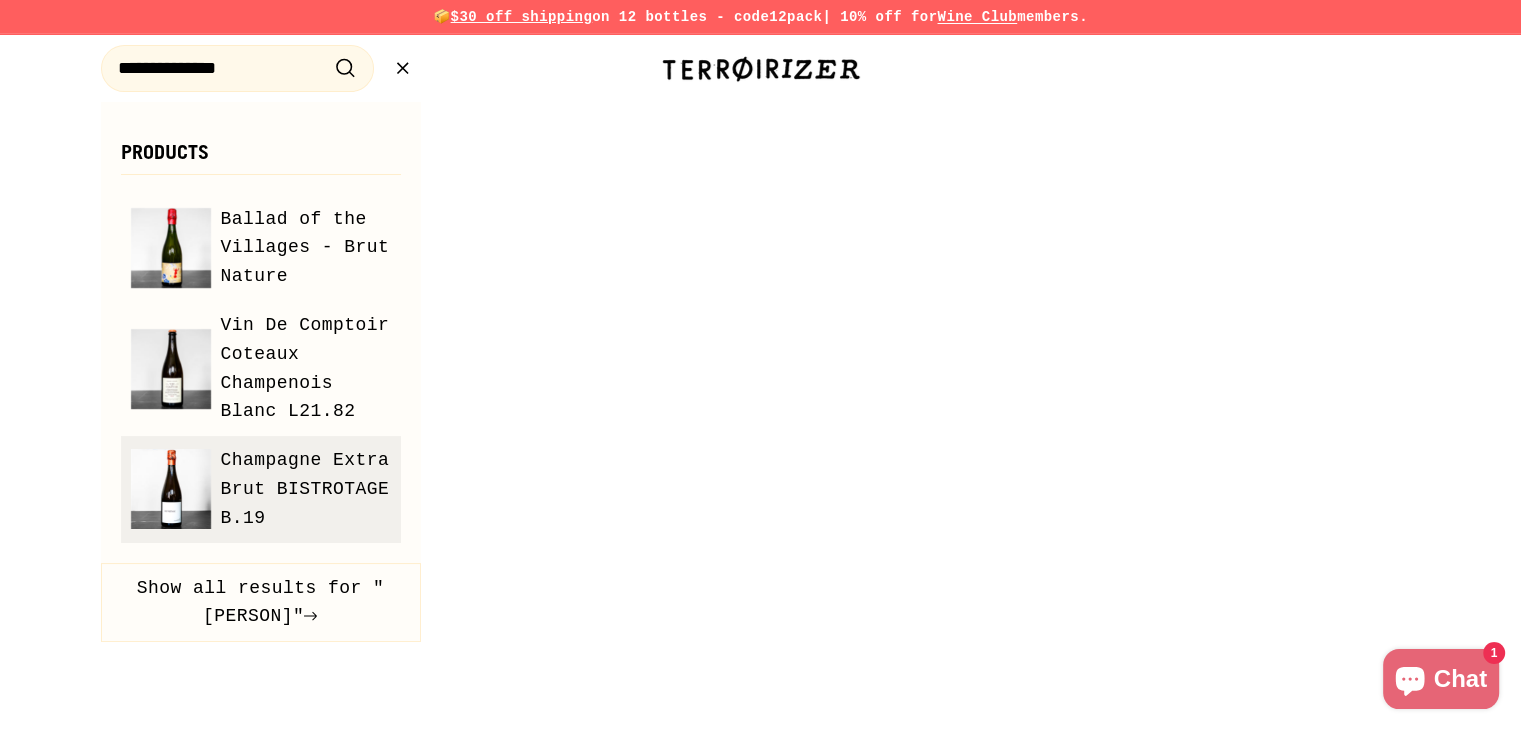 click on "Champagne Extra Brut BISTROTAGE B.19" at bounding box center [306, 489] 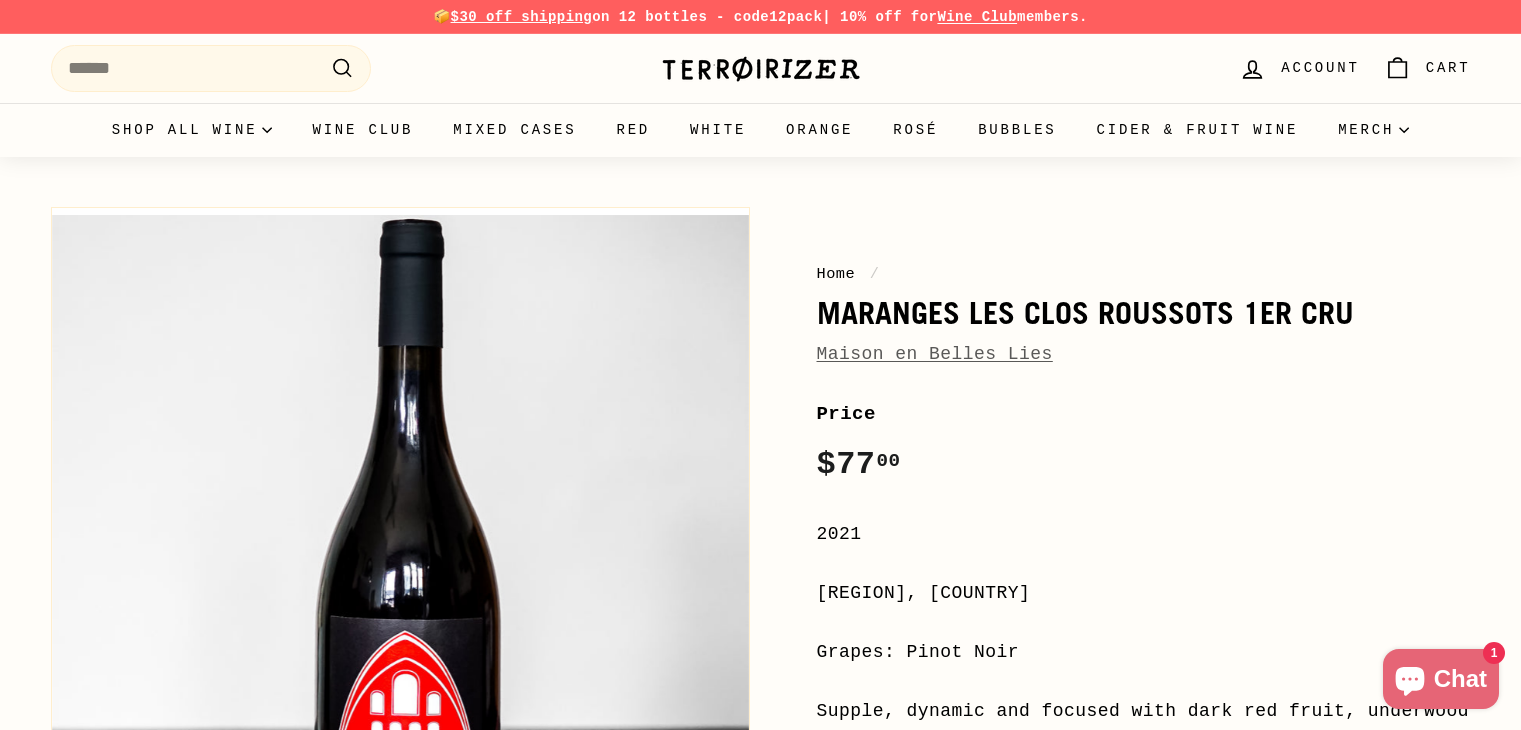 scroll, scrollTop: 0, scrollLeft: 0, axis: both 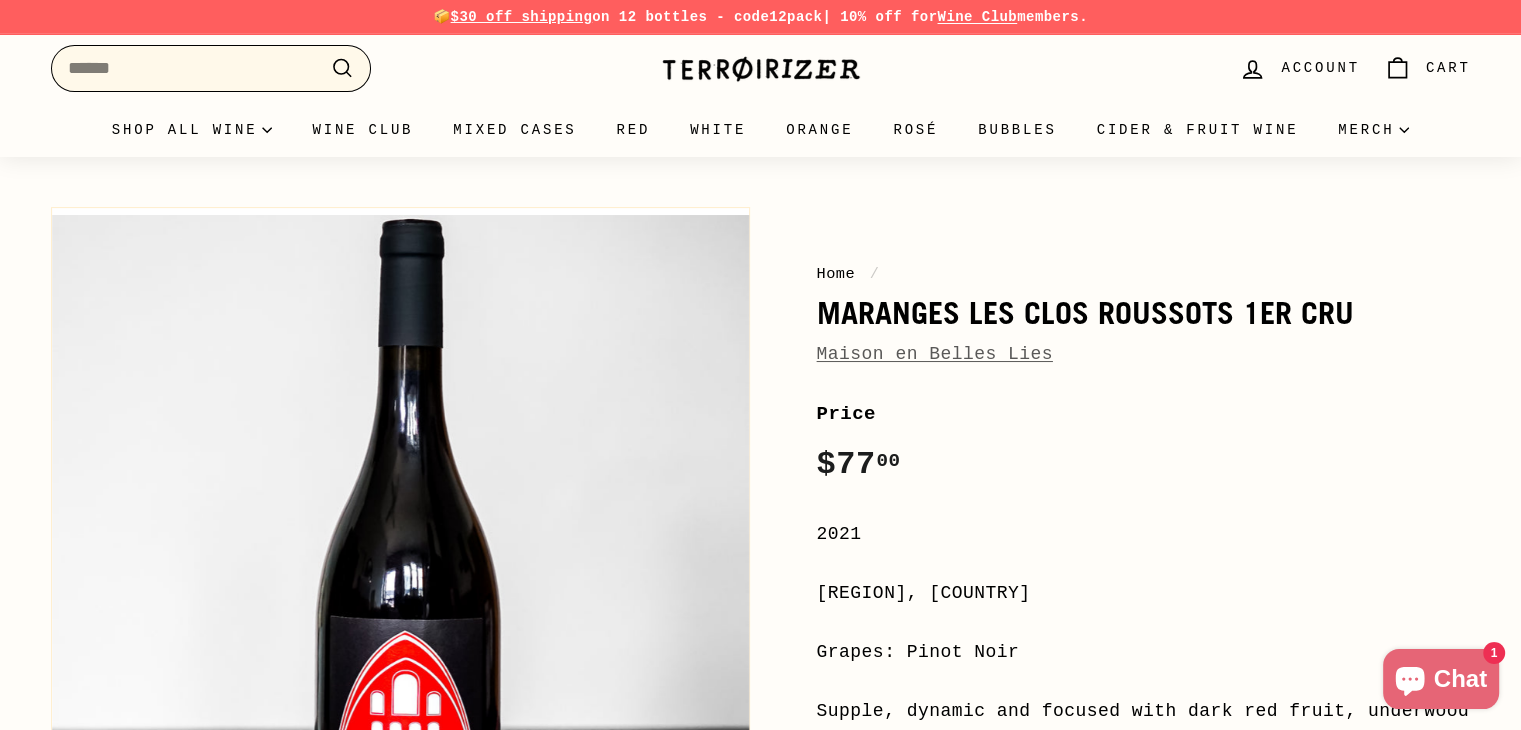 click on "Search" at bounding box center (211, 68) 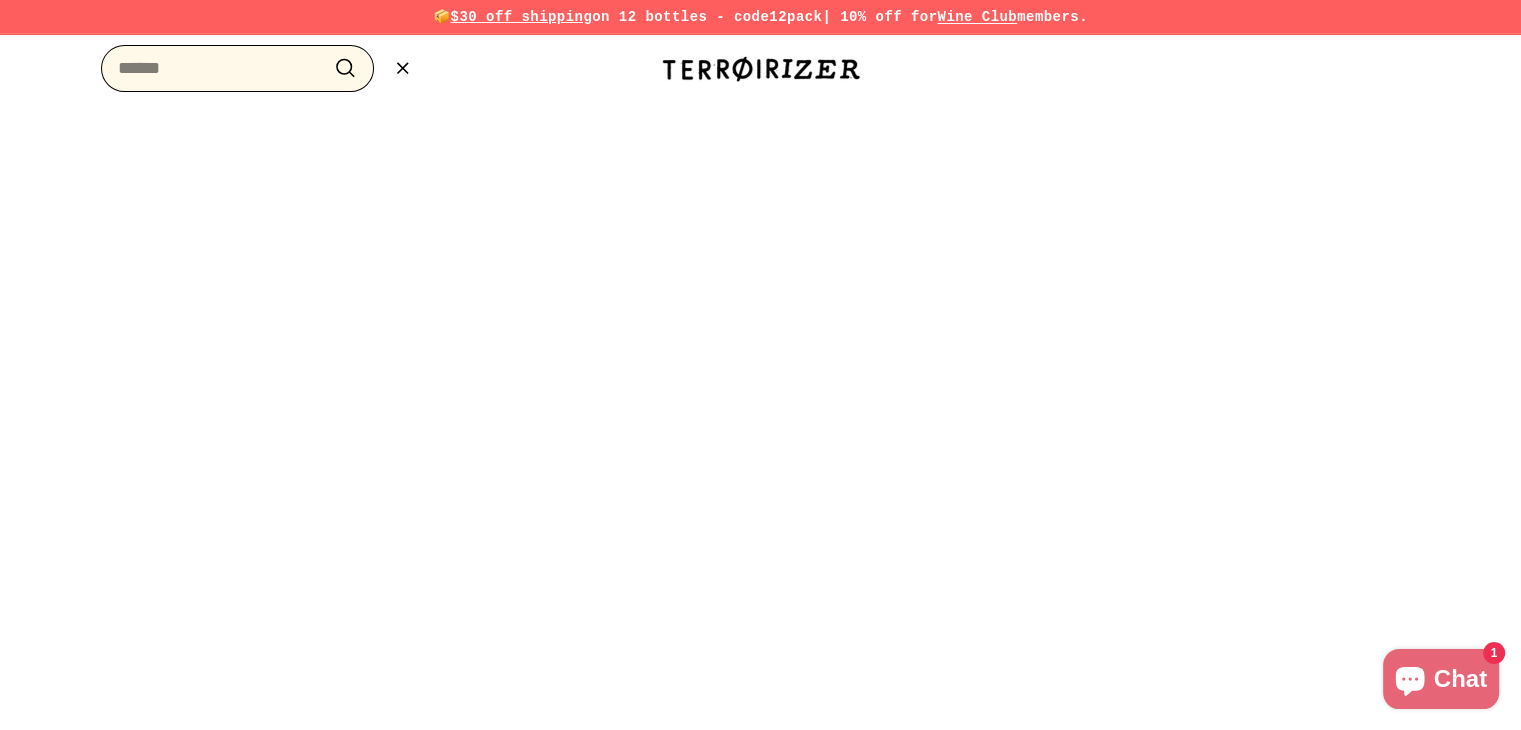 paste on "**********" 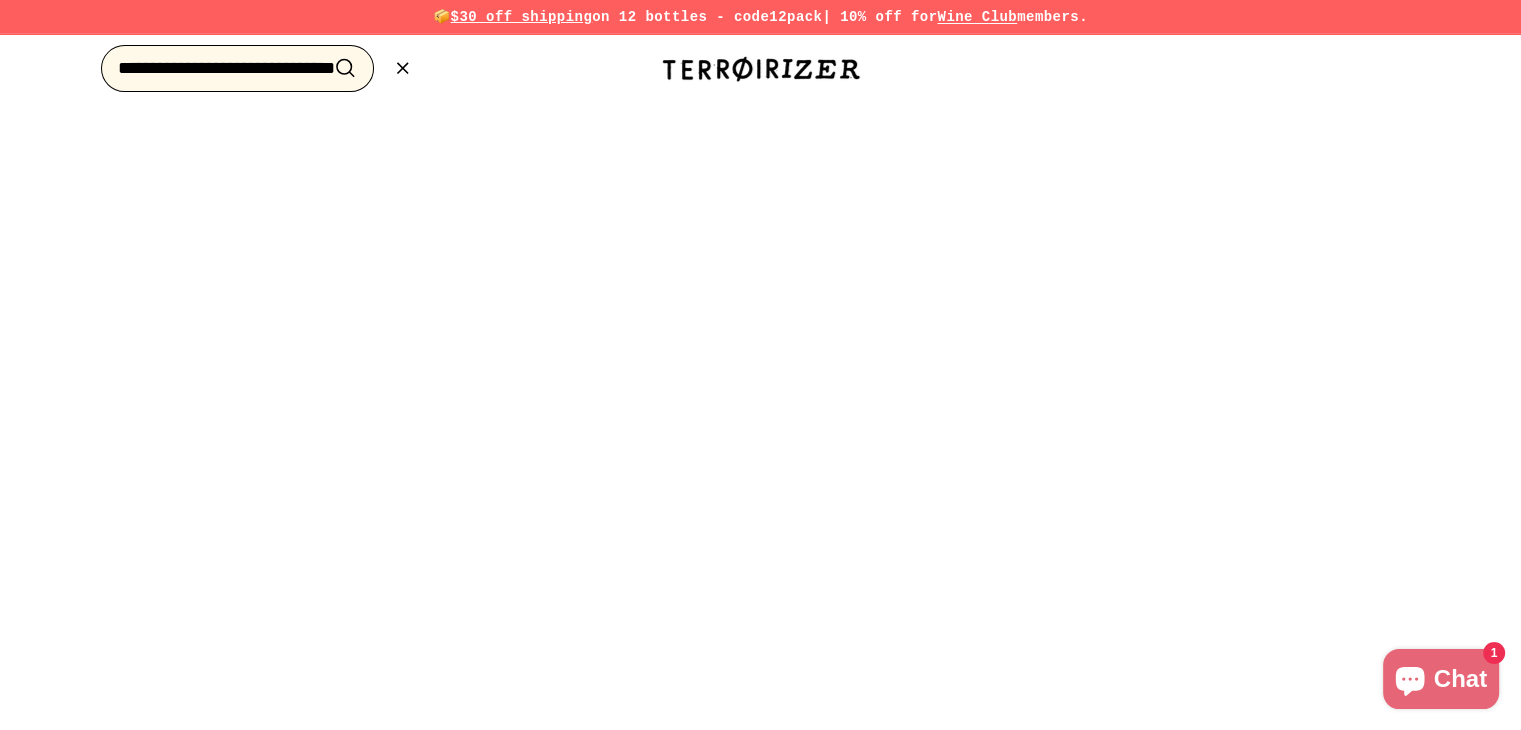 scroll, scrollTop: 0, scrollLeft: 84, axis: horizontal 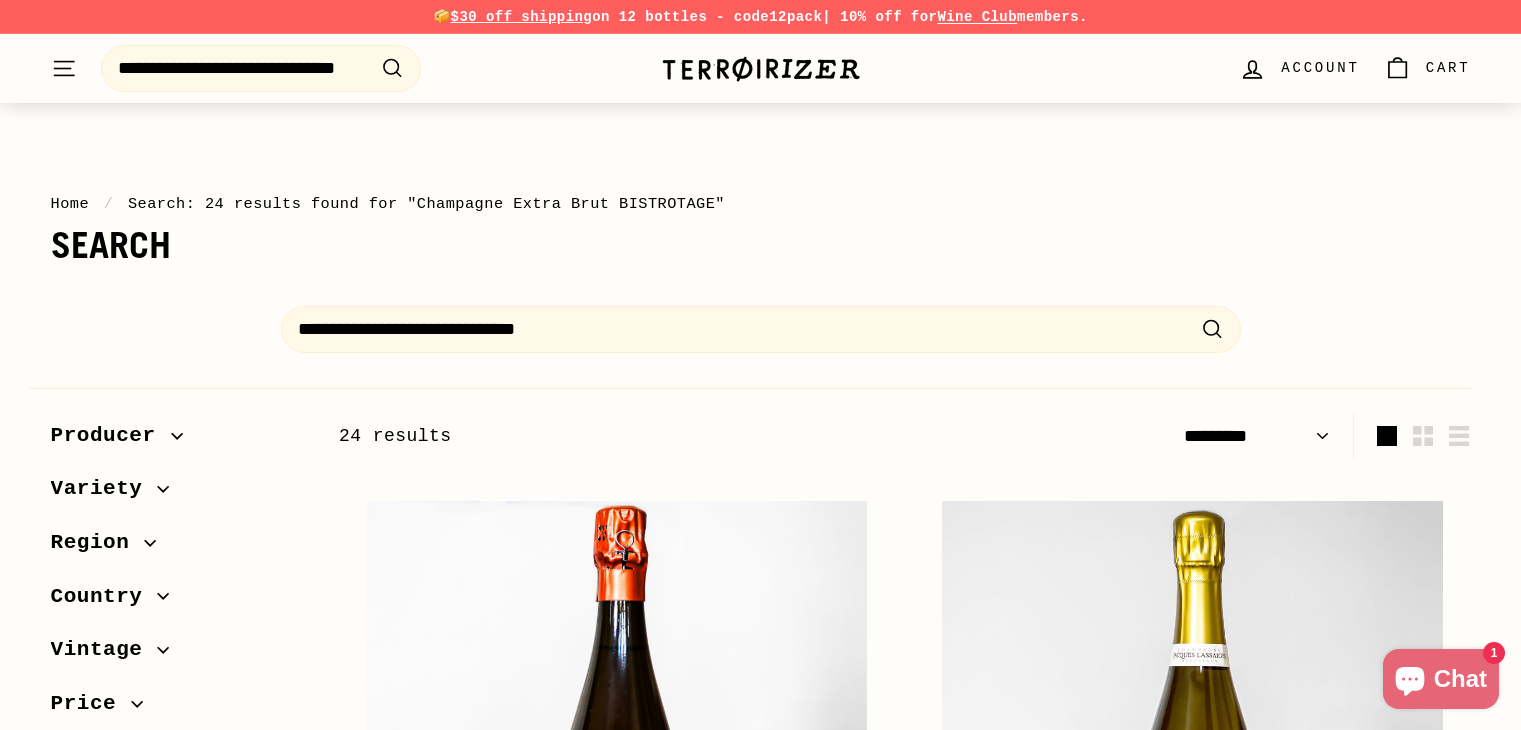 select on "*********" 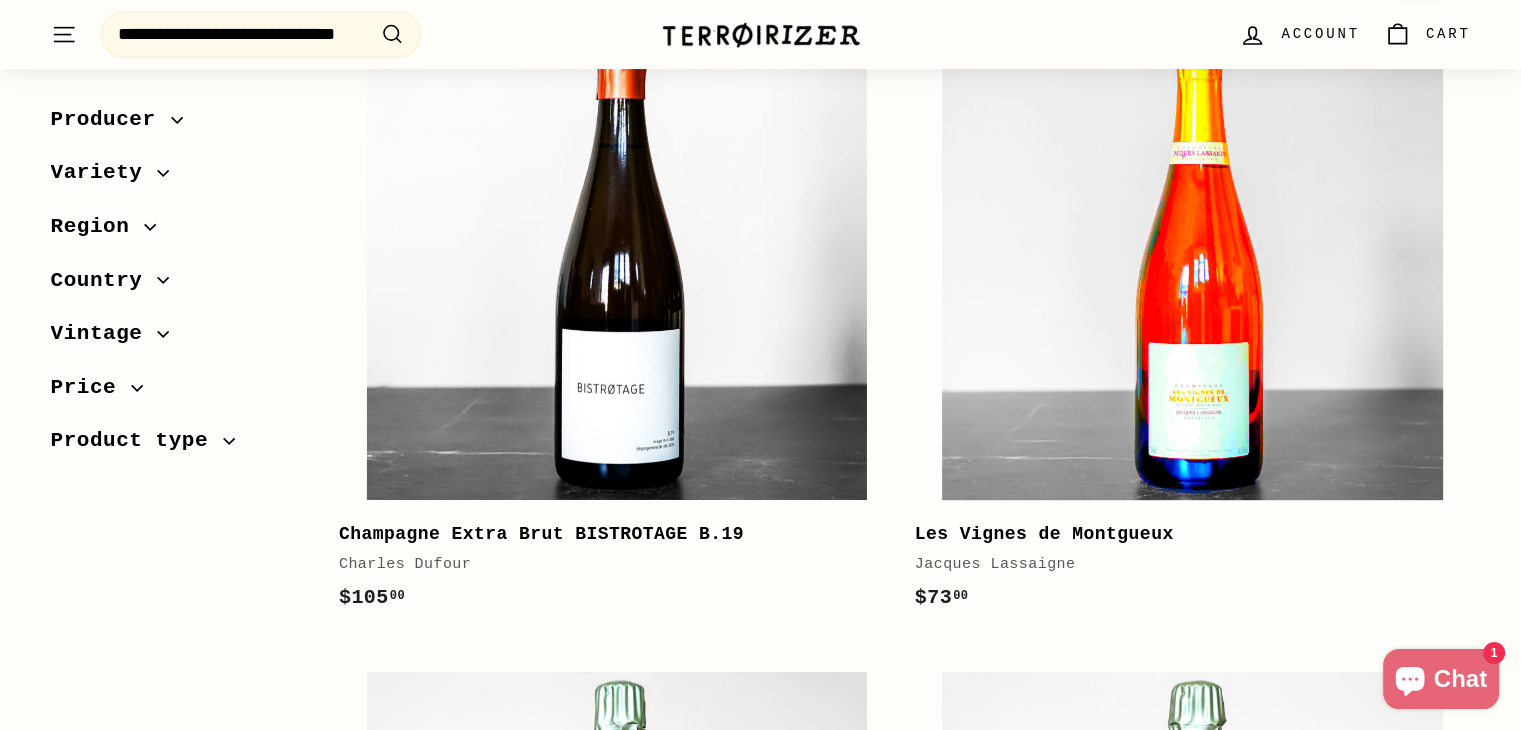 scroll, scrollTop: 400, scrollLeft: 0, axis: vertical 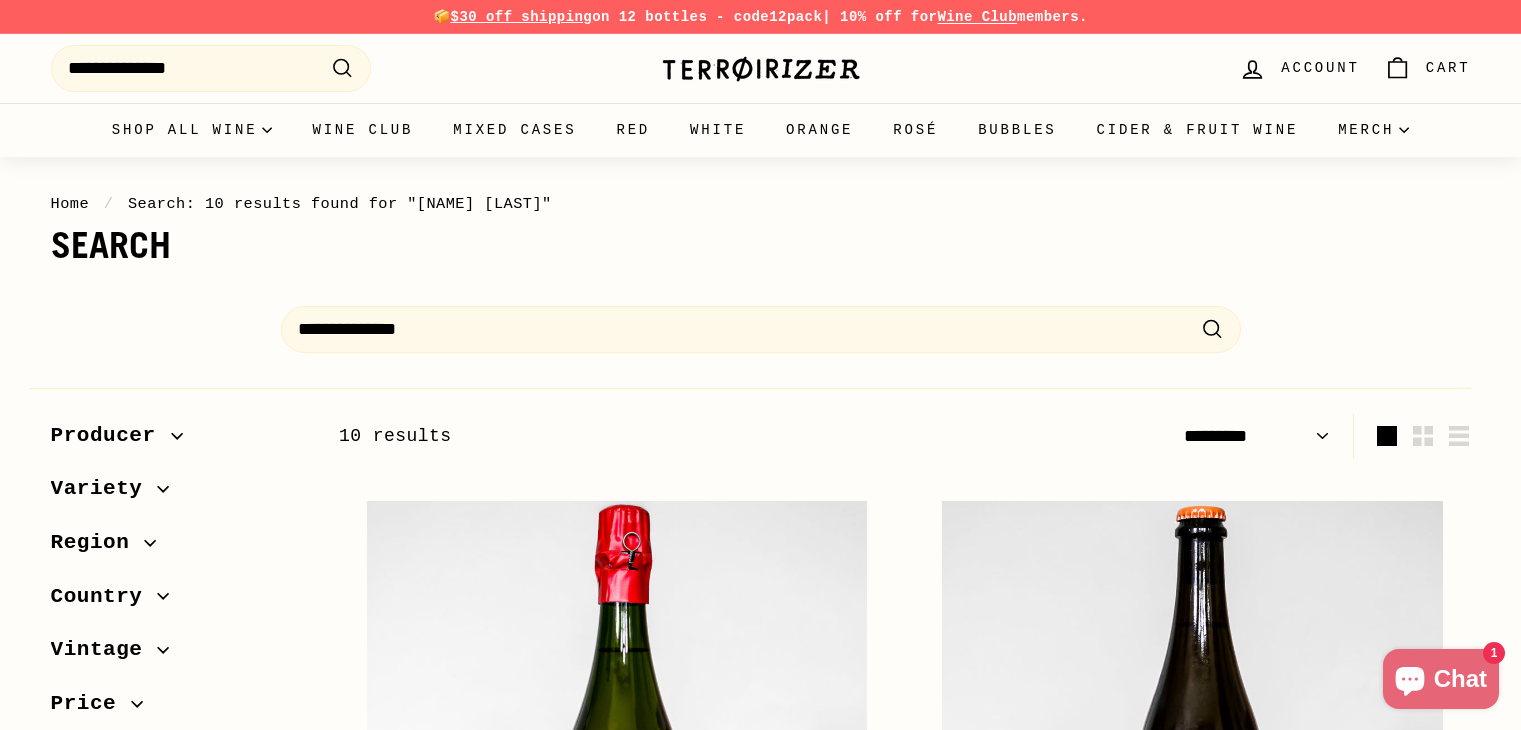 select on "*********" 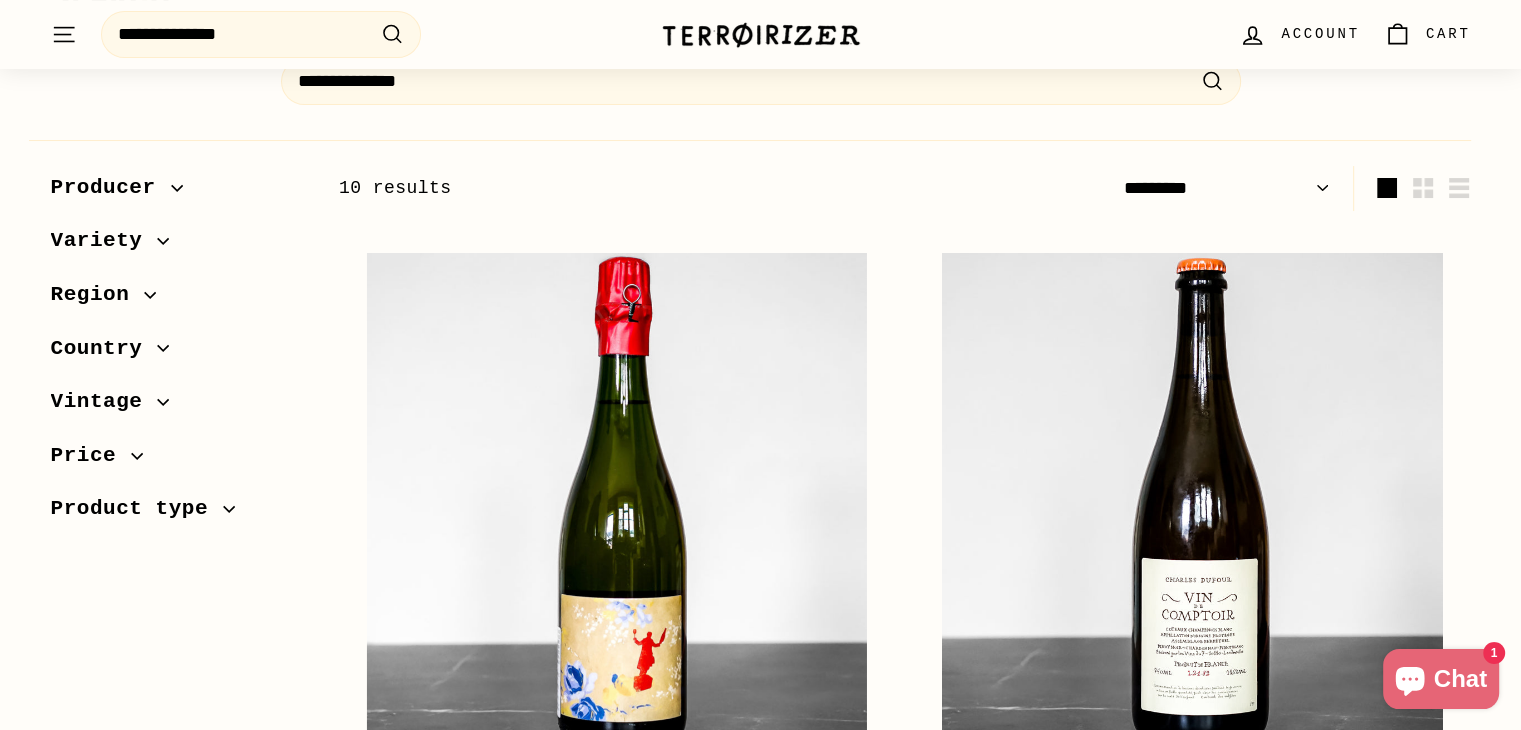 scroll, scrollTop: 100, scrollLeft: 0, axis: vertical 